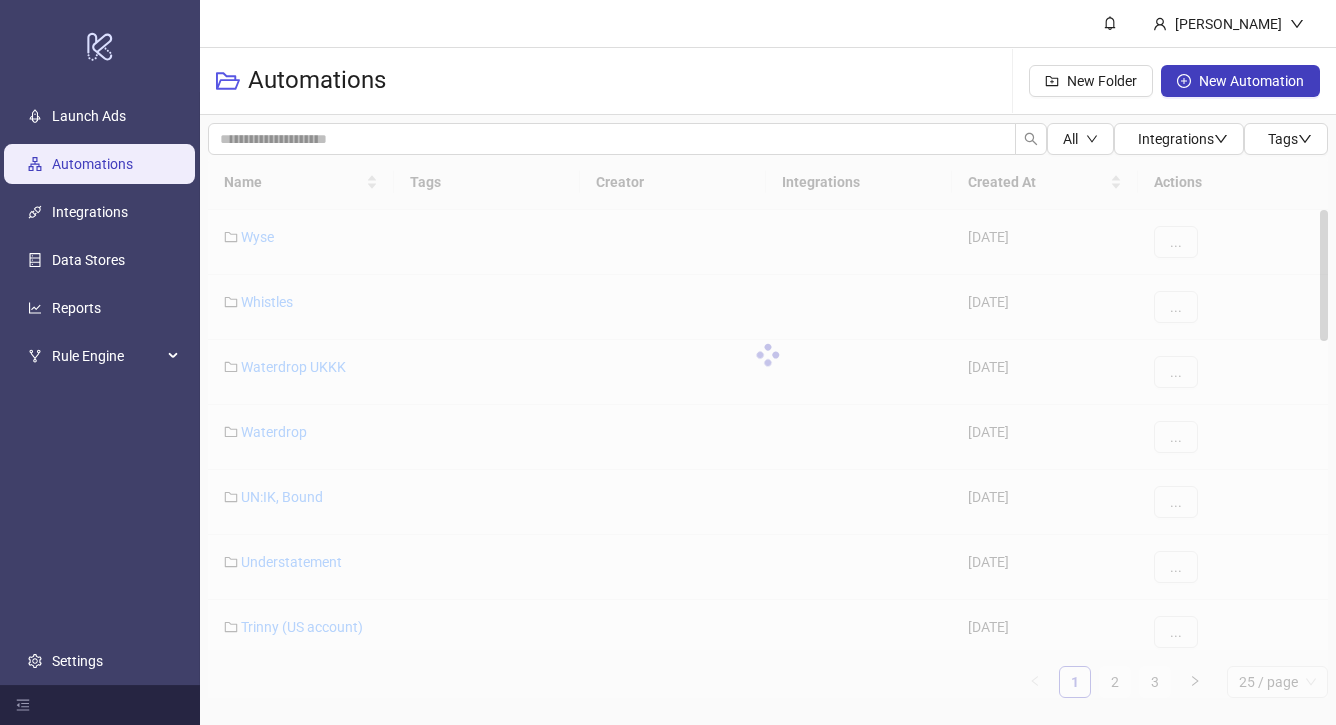 scroll, scrollTop: 0, scrollLeft: 0, axis: both 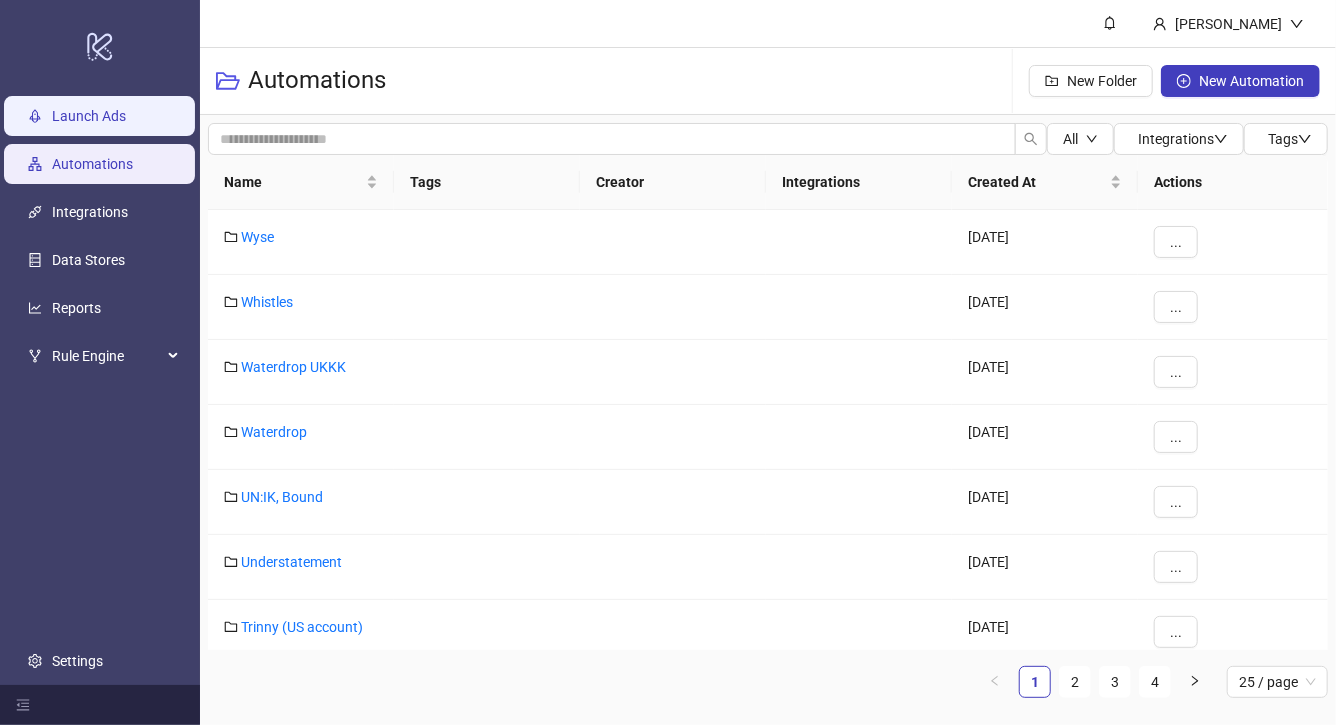 click on "Launch Ads" at bounding box center (89, 116) 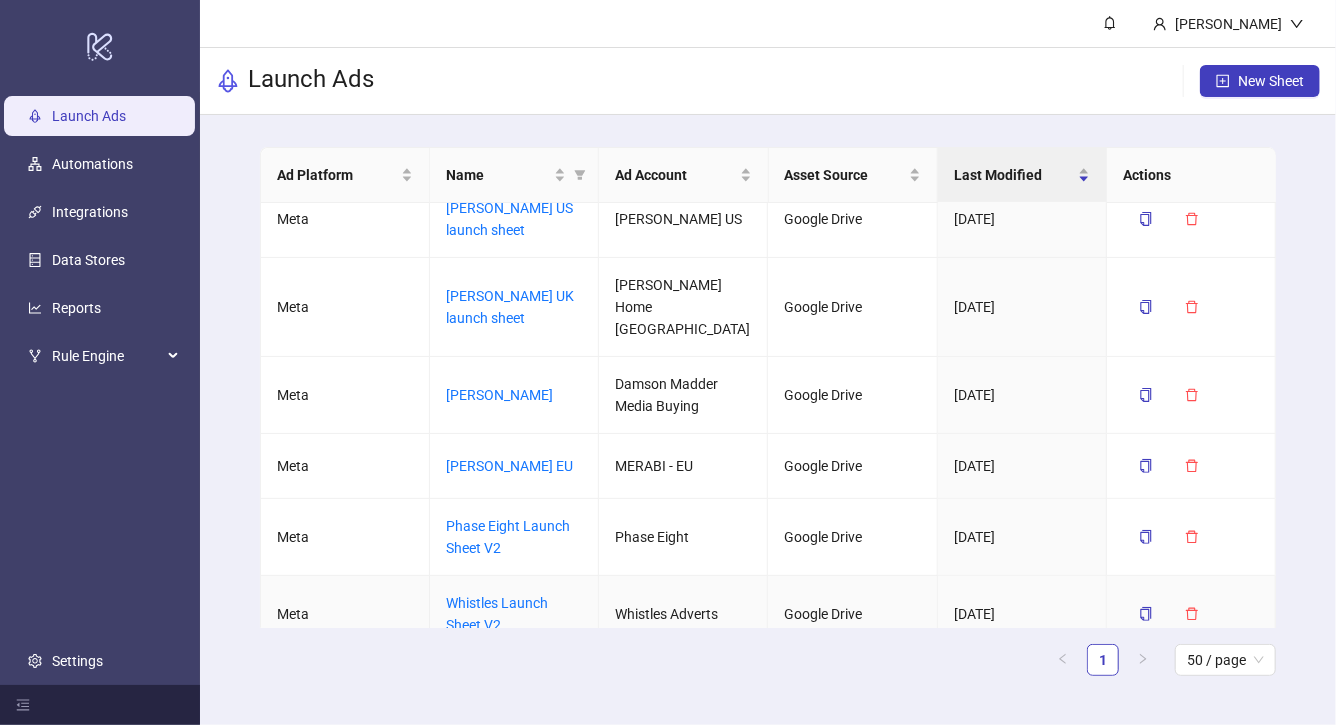 scroll, scrollTop: 0, scrollLeft: 0, axis: both 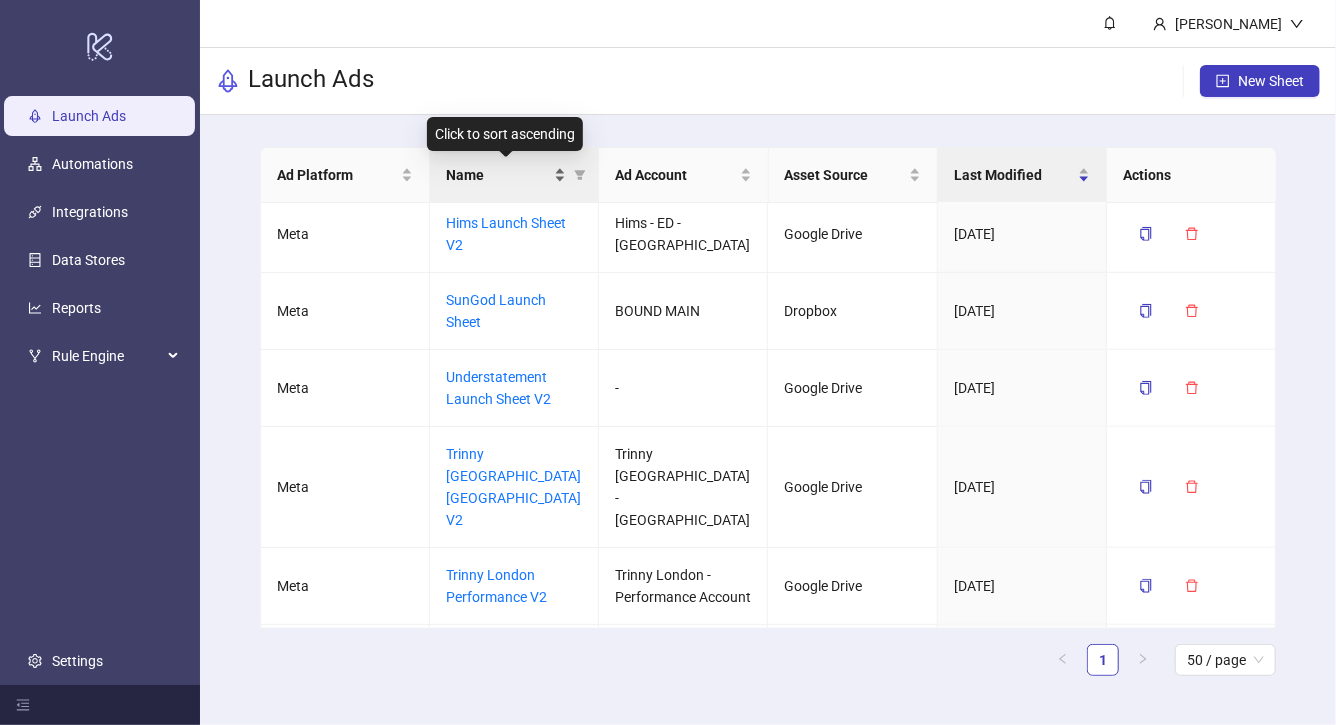 click on "Name" at bounding box center [498, 175] 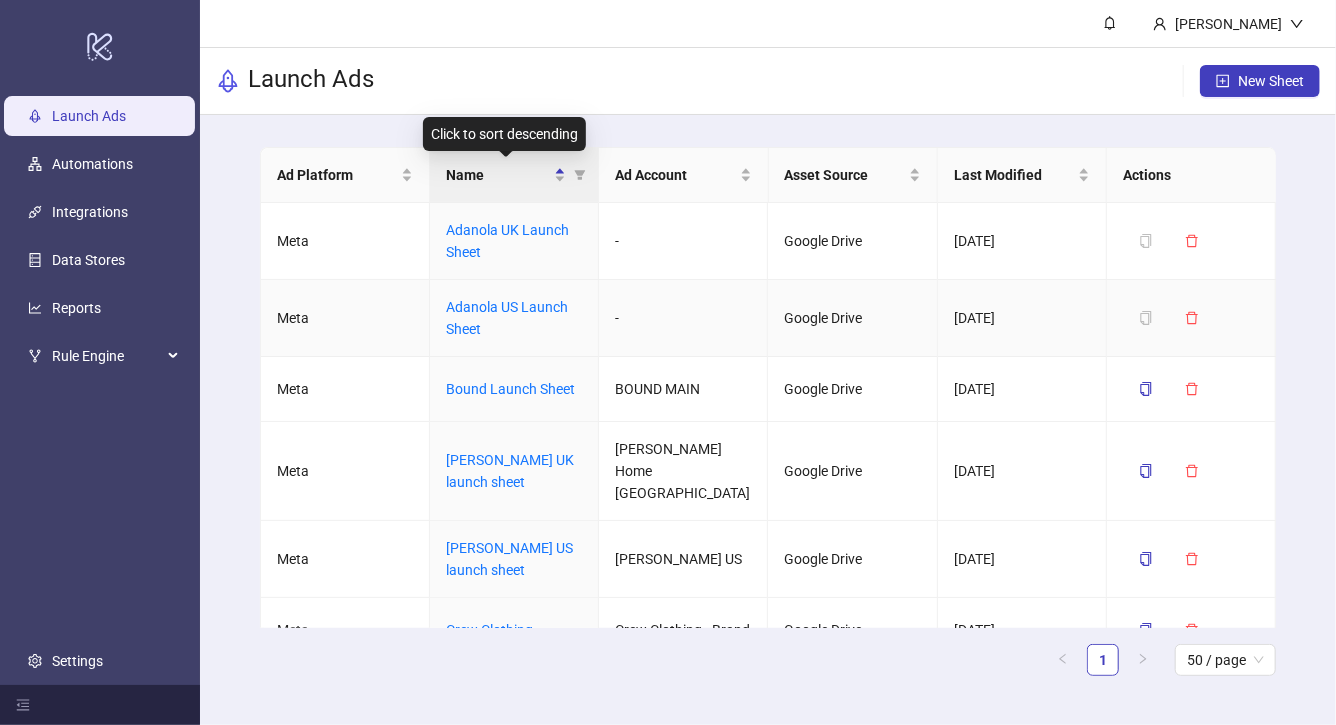 scroll, scrollTop: 0, scrollLeft: 0, axis: both 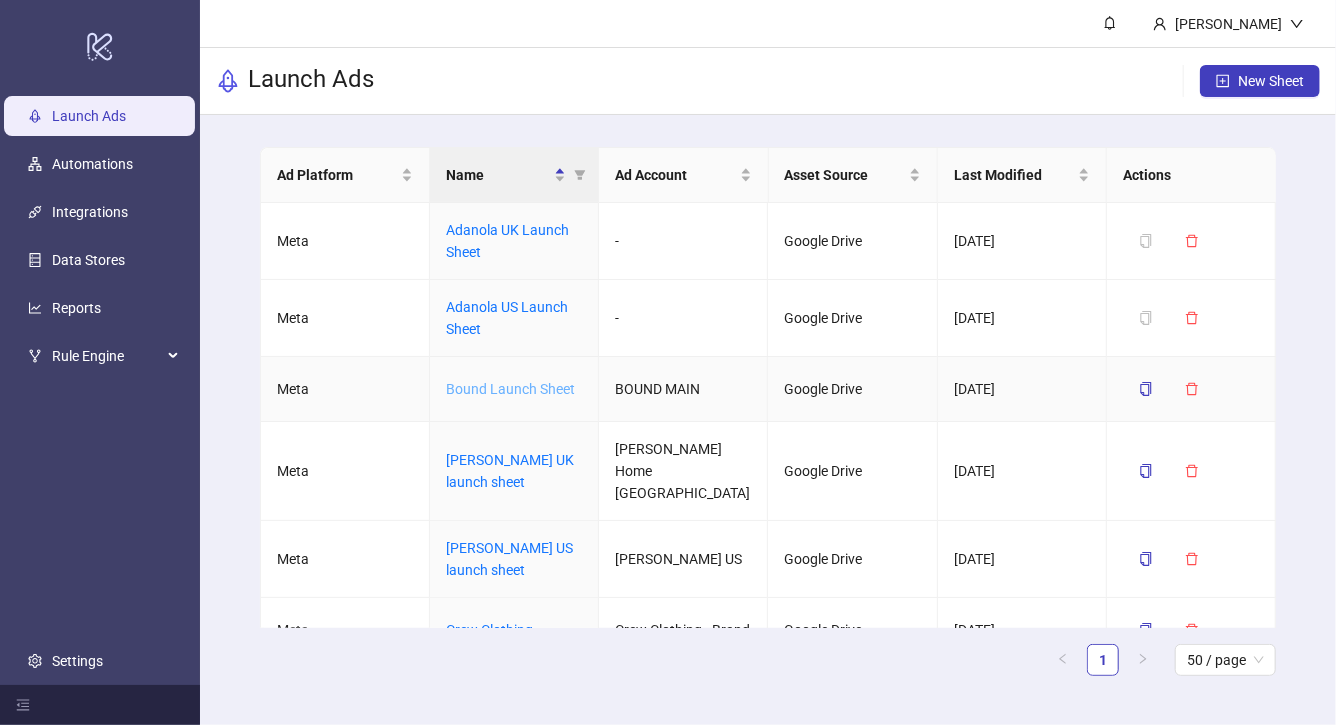click on "Bound Launch Sheet" at bounding box center (510, 389) 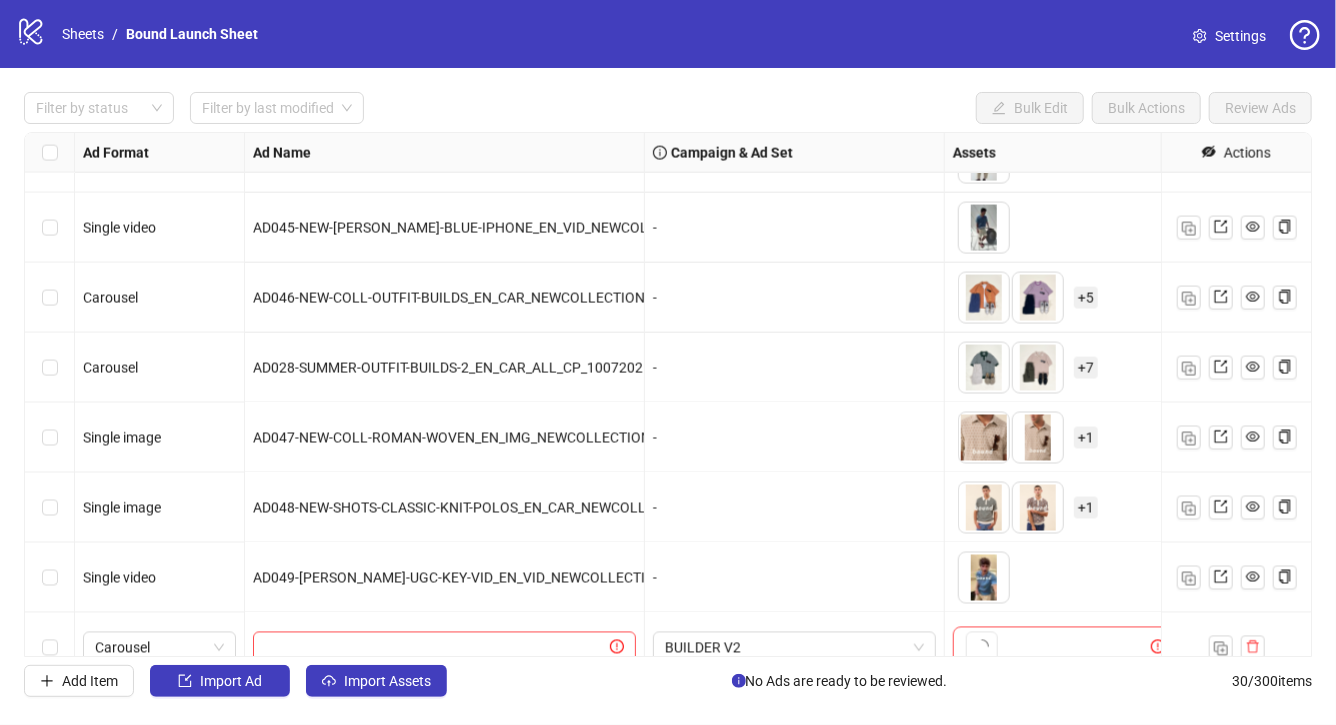 scroll, scrollTop: 1616, scrollLeft: 0, axis: vertical 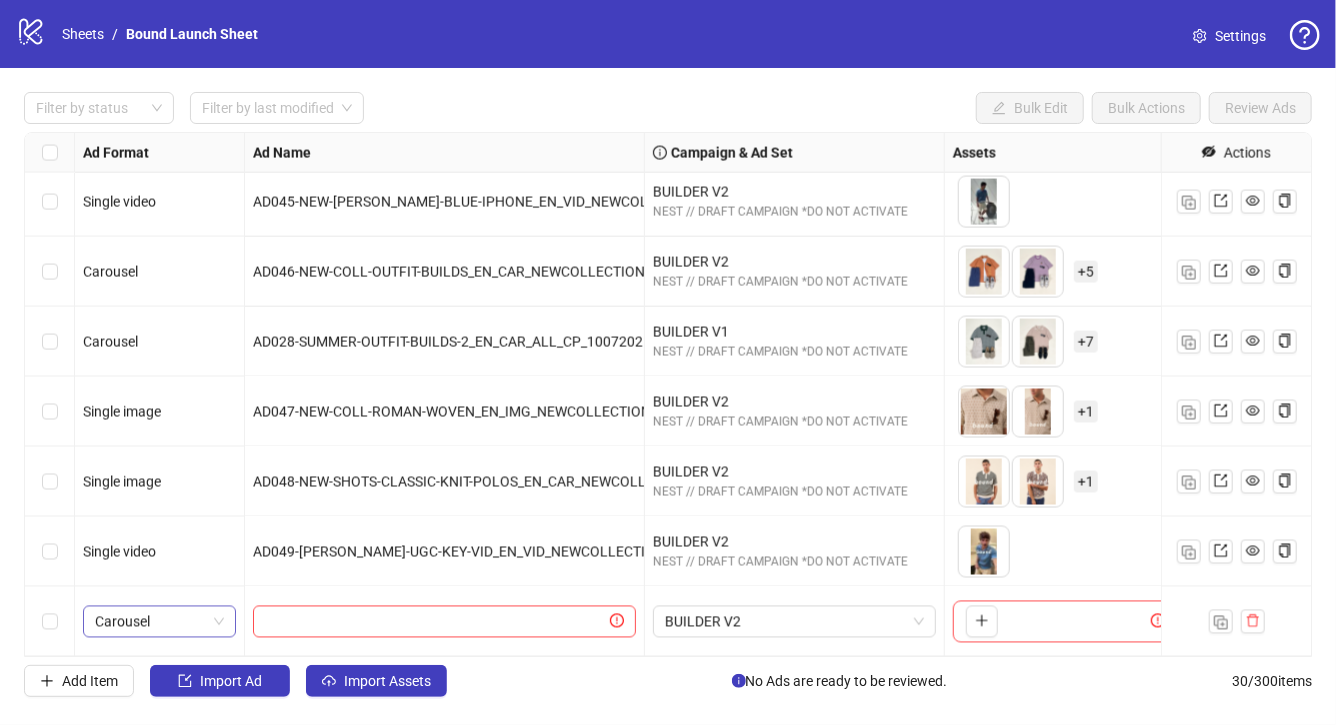 click on "Carousel" at bounding box center [159, 622] 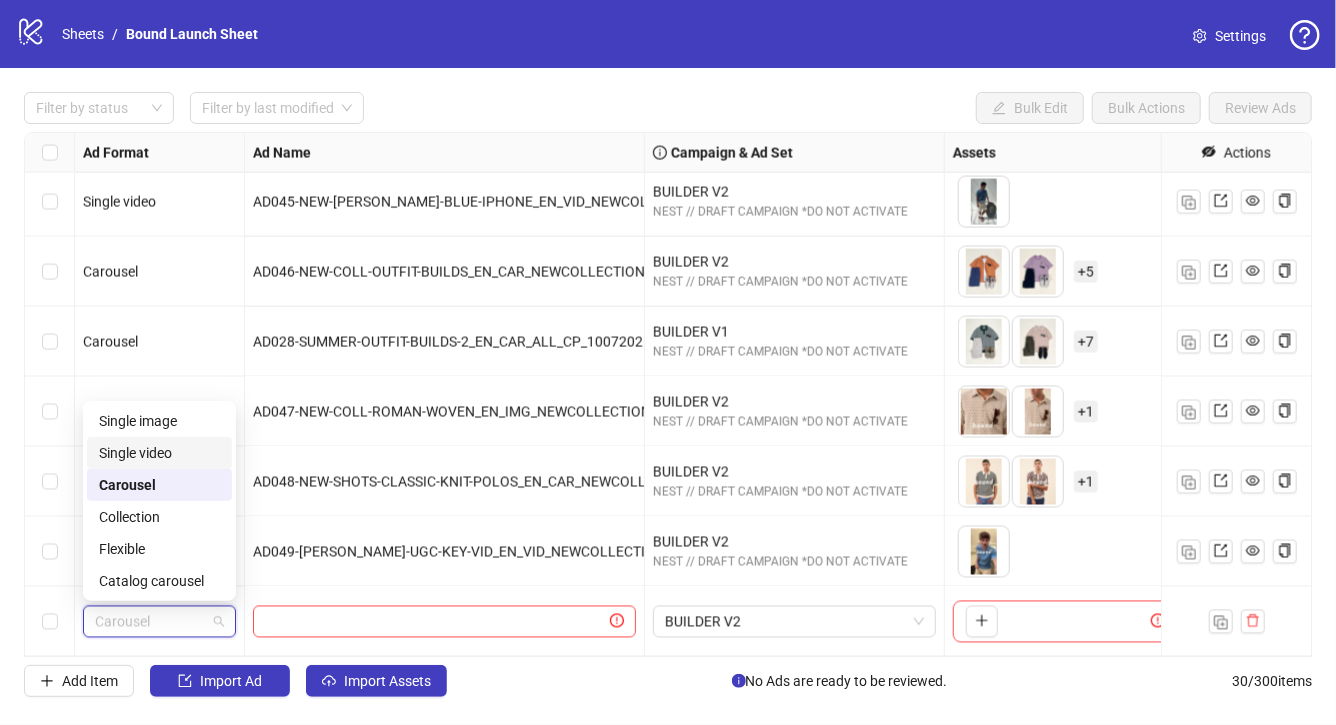 click on "Single video" at bounding box center (159, 453) 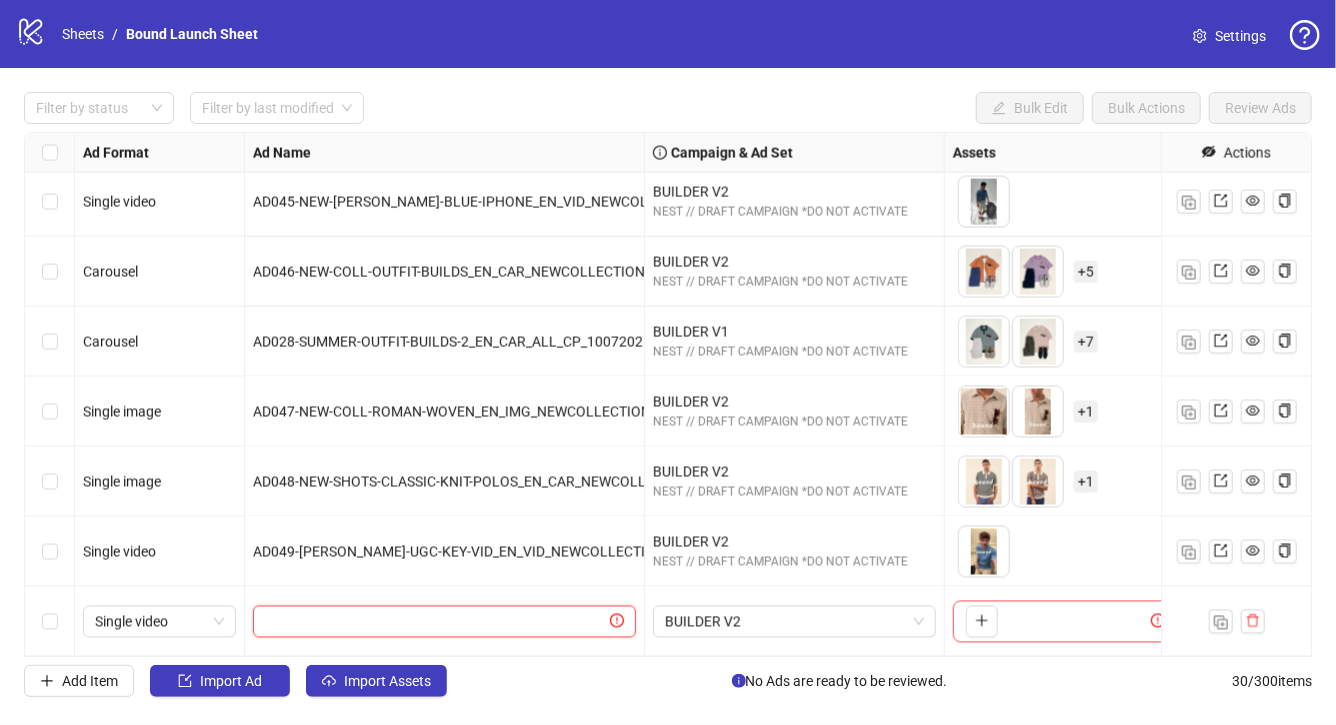 click at bounding box center [435, 622] 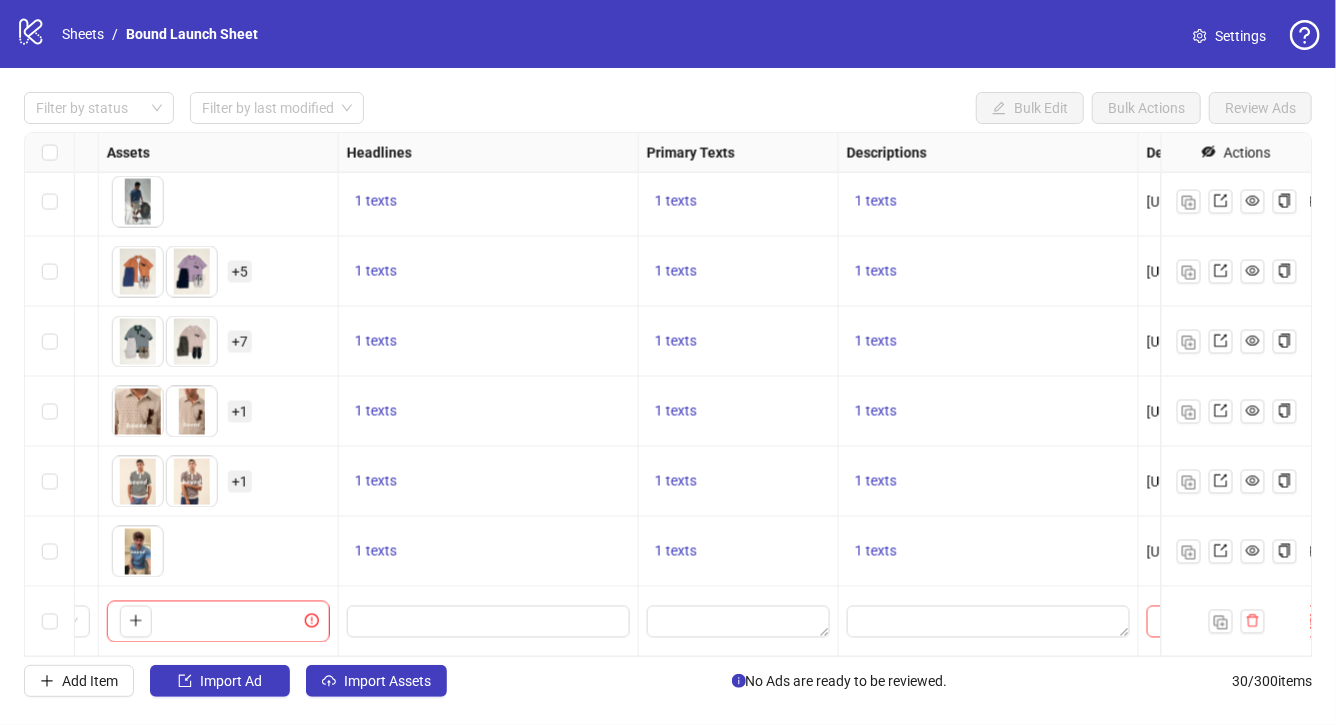 scroll, scrollTop: 1616, scrollLeft: 851, axis: both 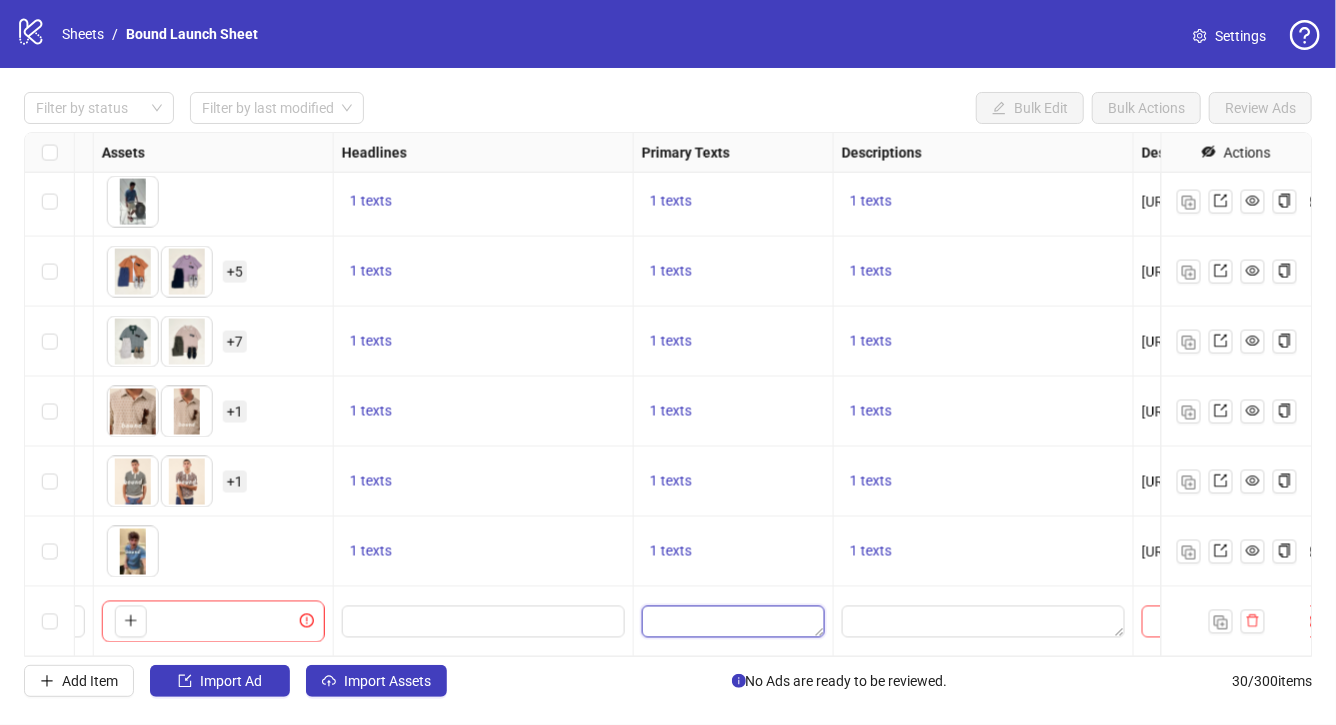 click at bounding box center [733, 622] 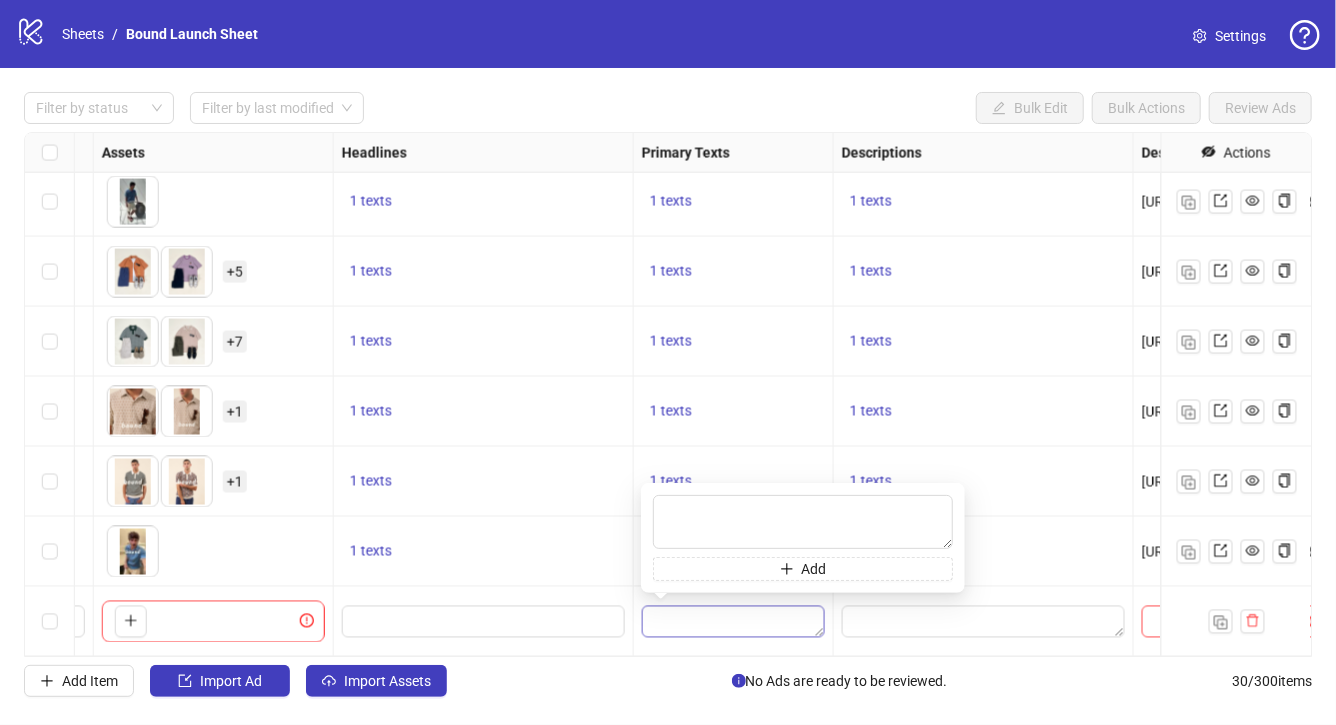 type on "**********" 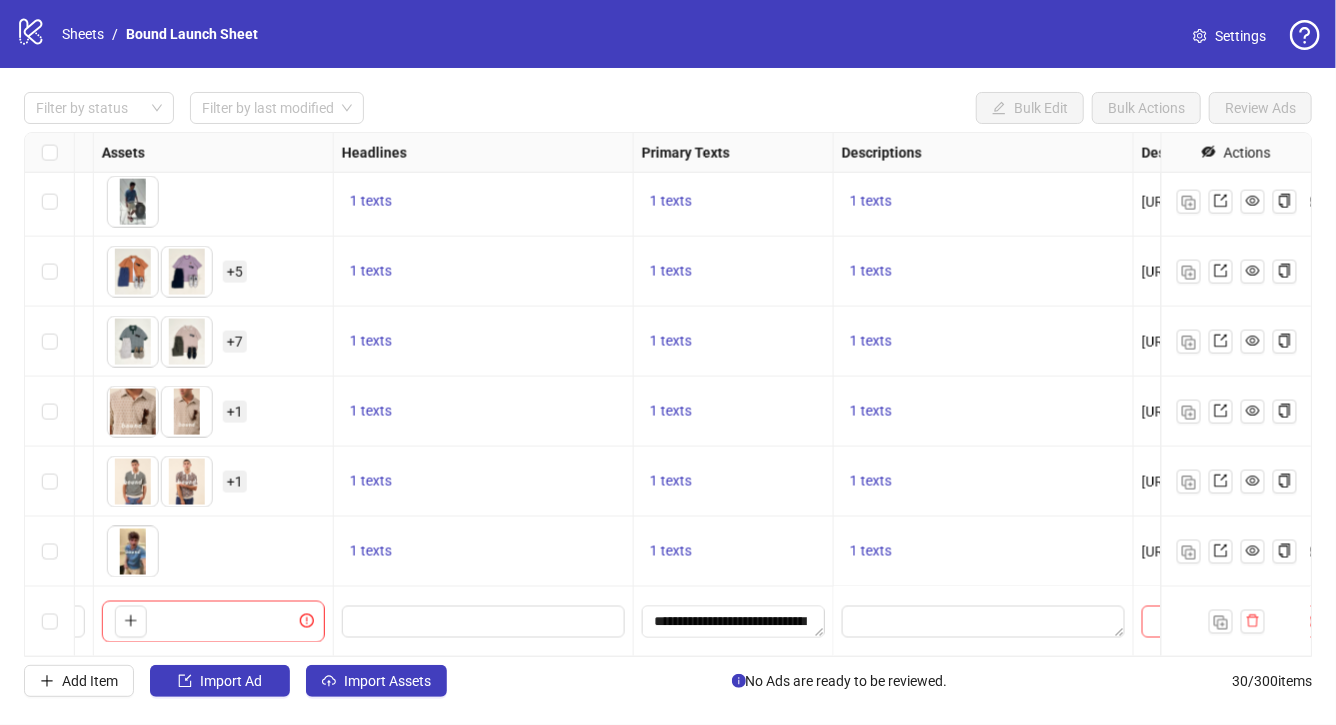 click on "1 texts" at bounding box center [984, 552] 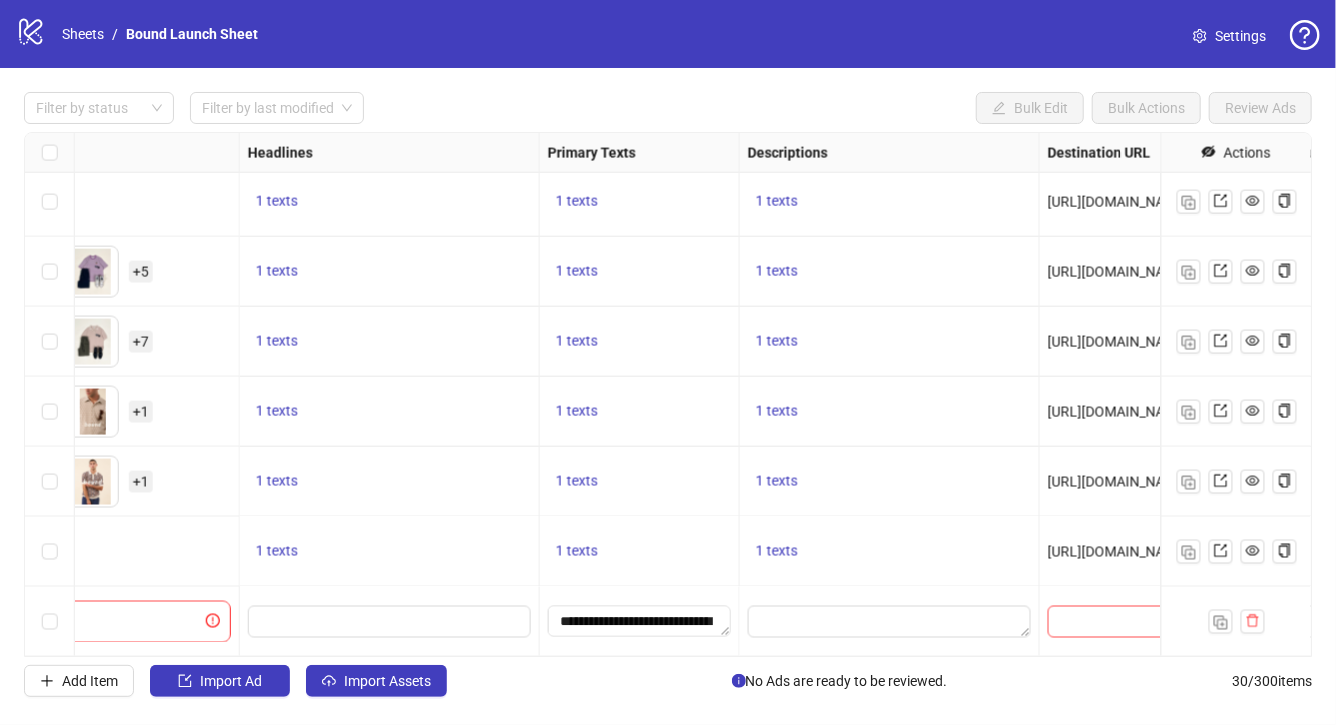 scroll, scrollTop: 1616, scrollLeft: 947, axis: both 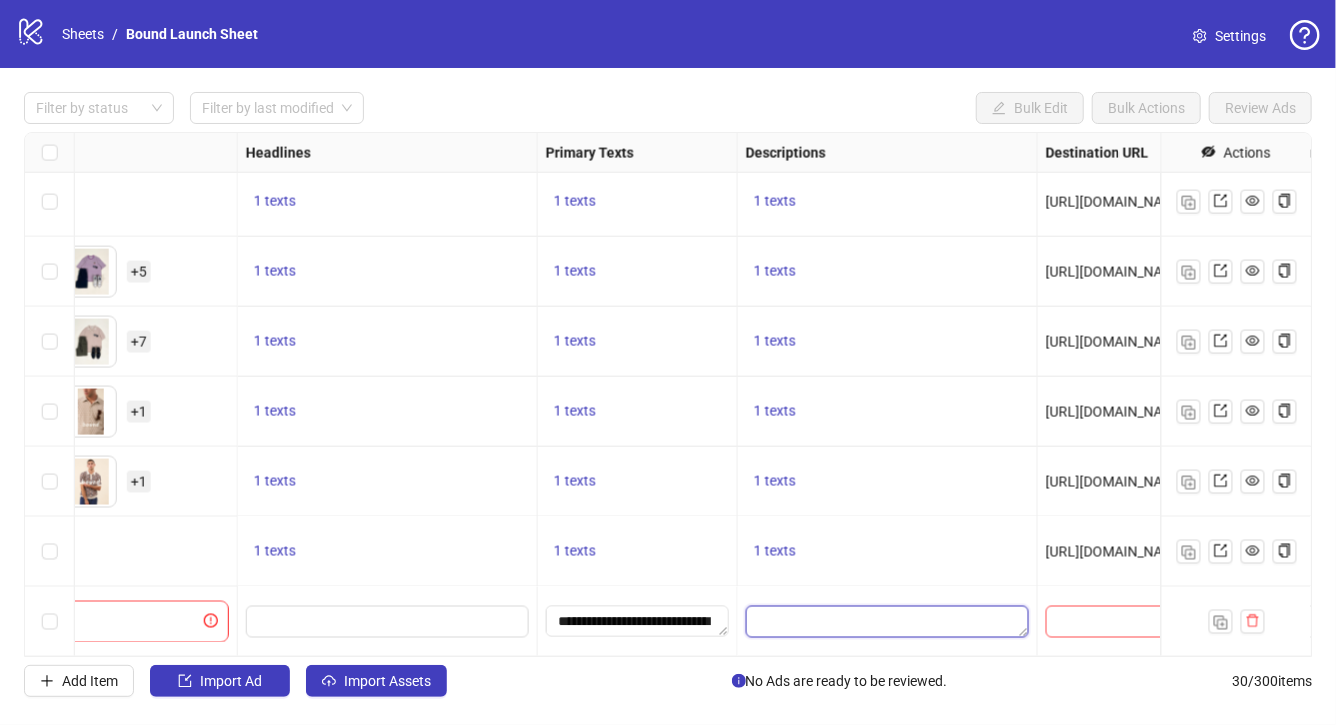 click at bounding box center (887, 622) 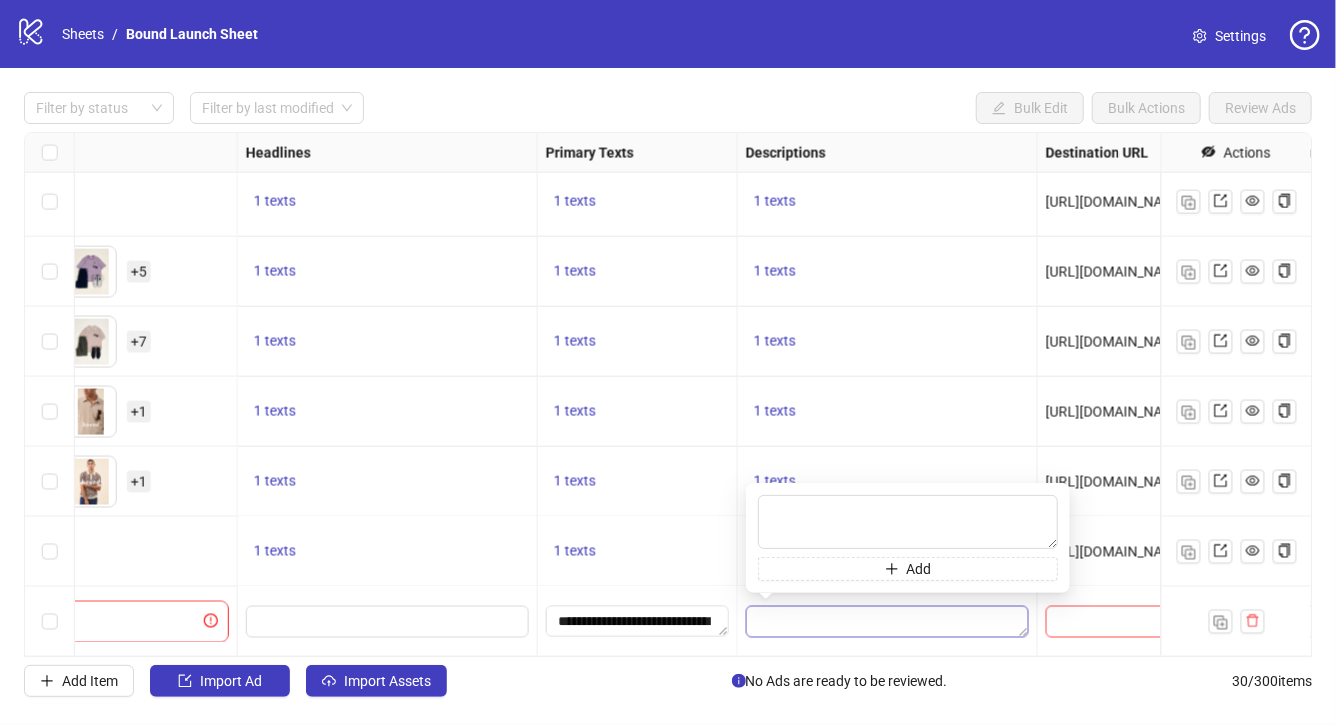 type on "**********" 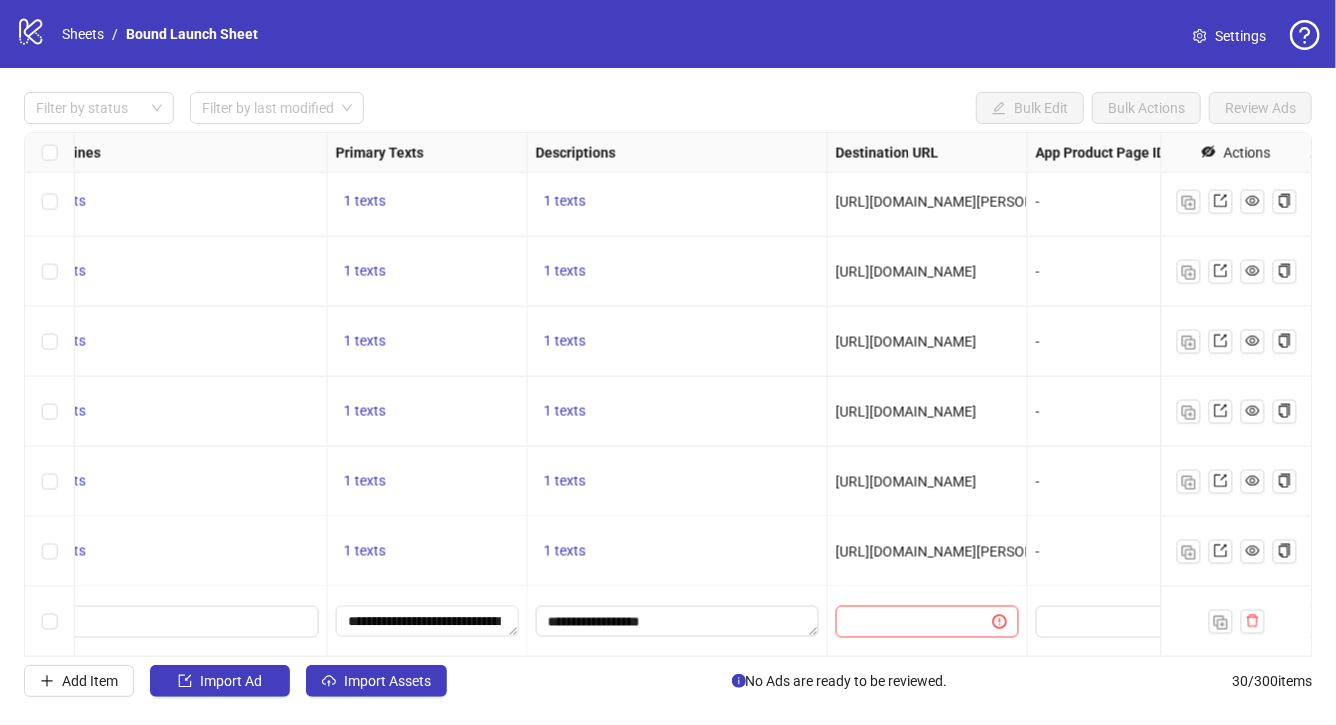 scroll, scrollTop: 1616, scrollLeft: 1218, axis: both 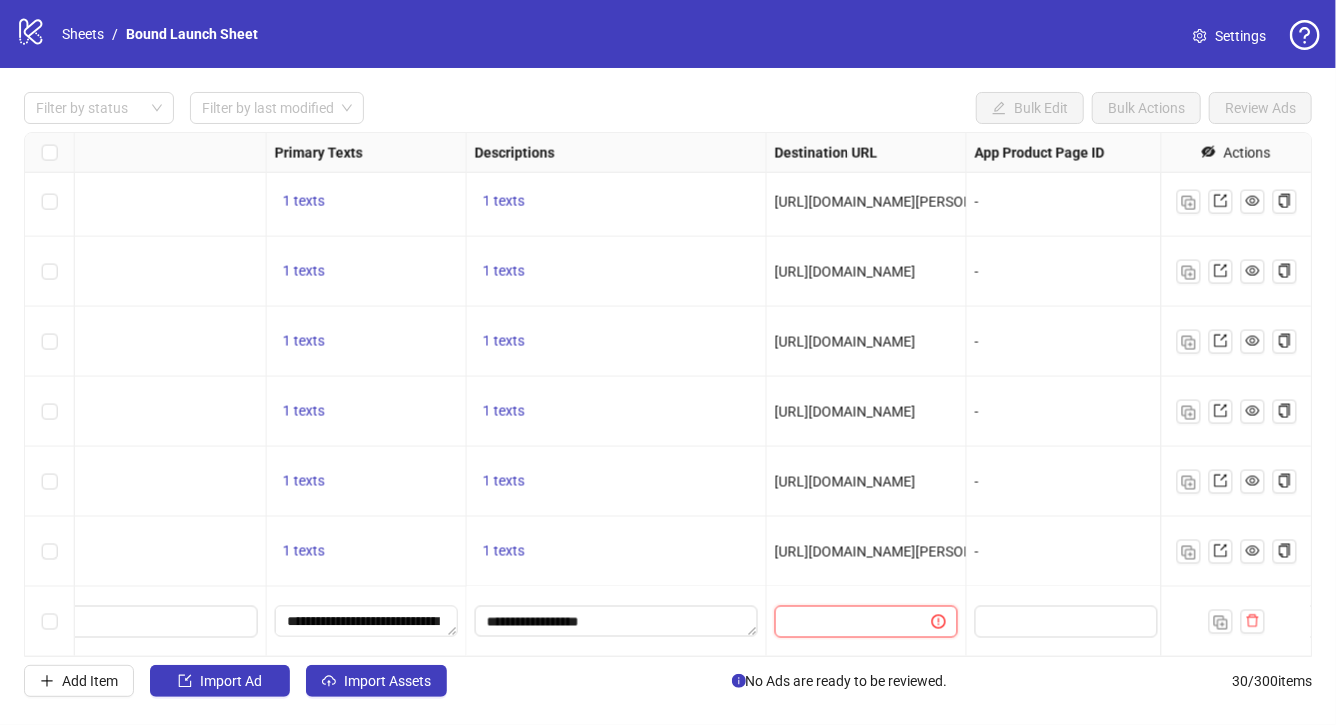 click at bounding box center (845, 622) 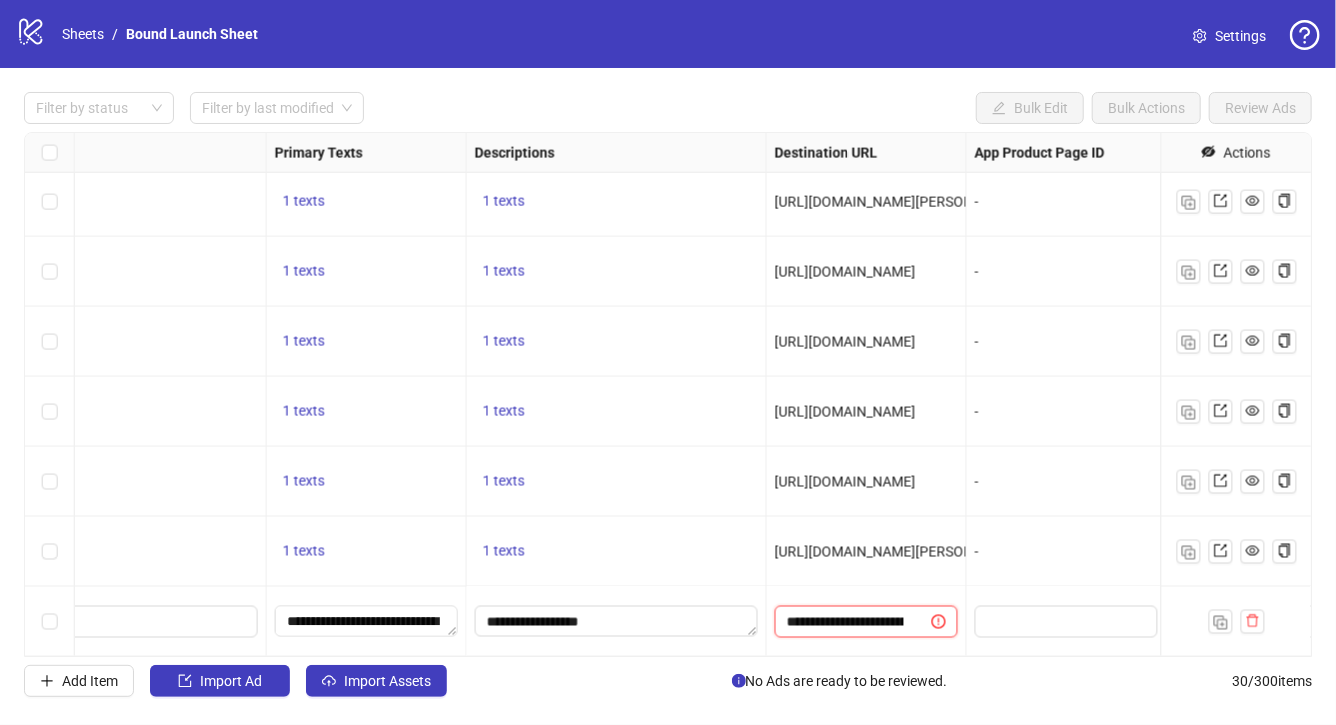 scroll, scrollTop: 0, scrollLeft: 197, axis: horizontal 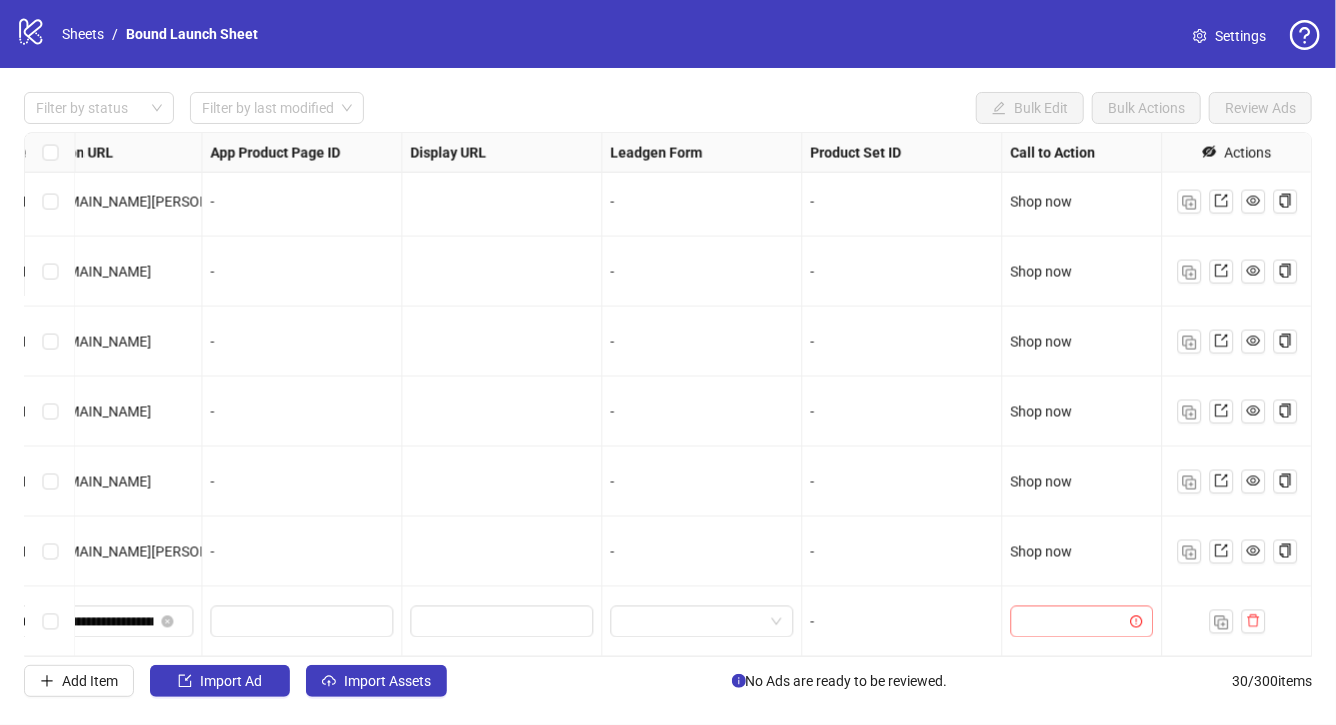 click at bounding box center (1072, 622) 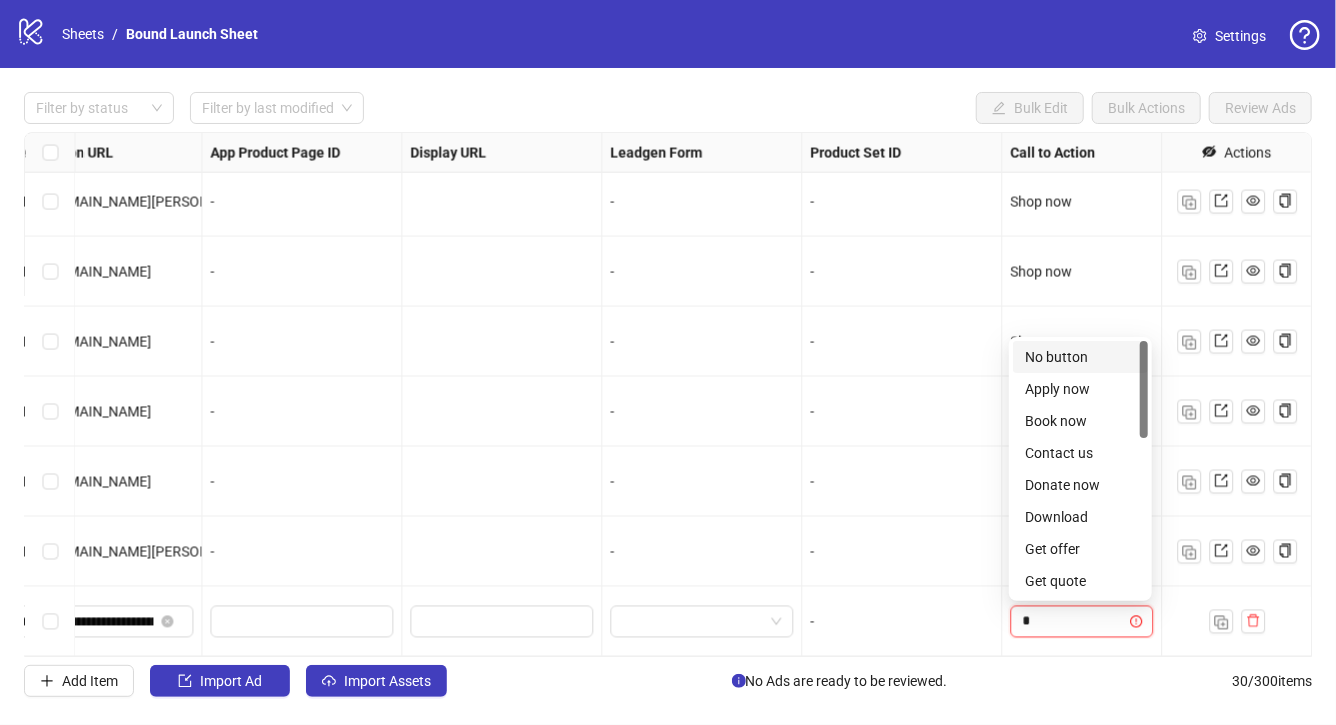 type on "**" 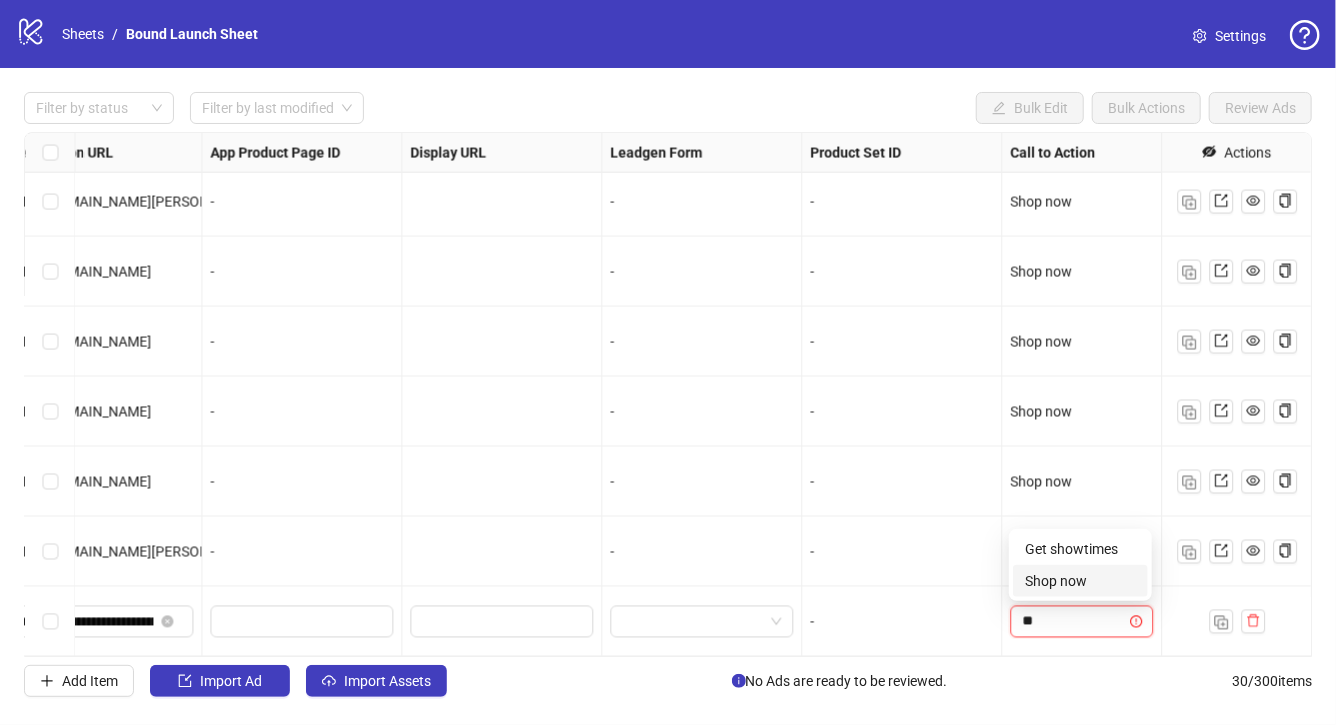 click on "Shop now" at bounding box center [1080, 581] 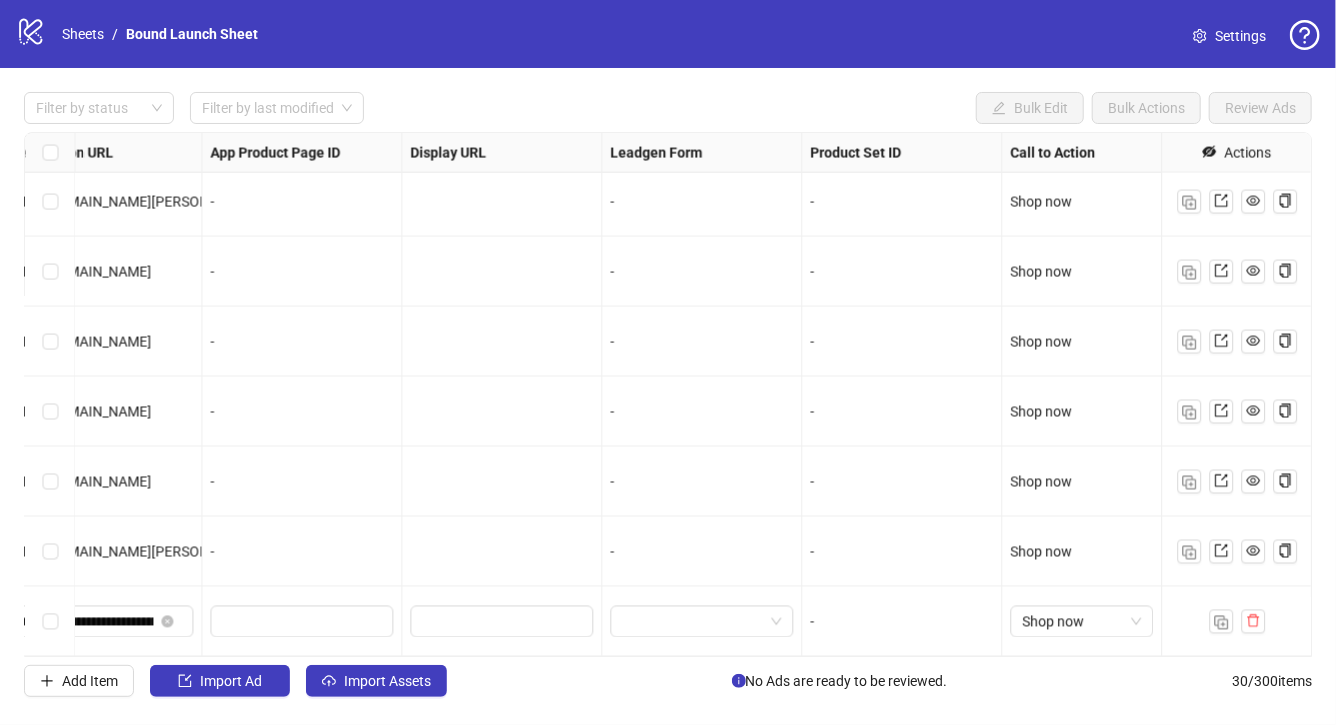 click on "-" at bounding box center [902, 622] 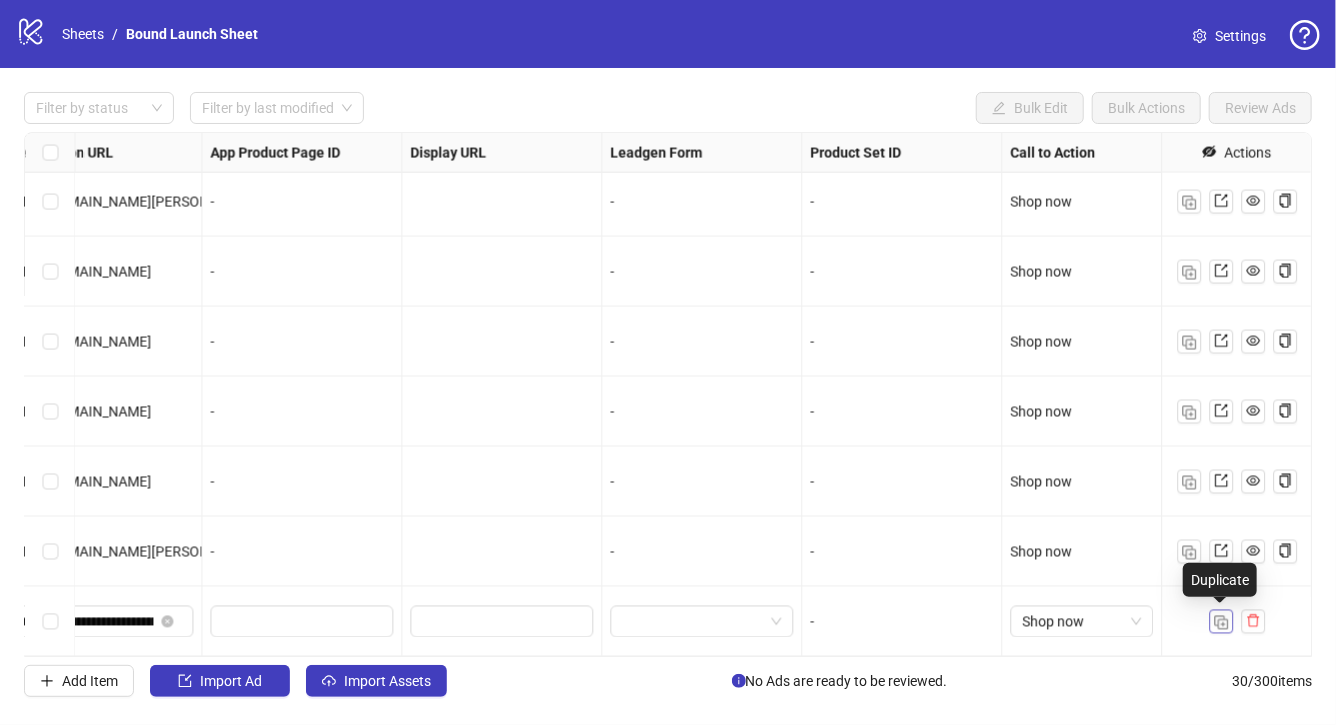 click at bounding box center [1221, 623] 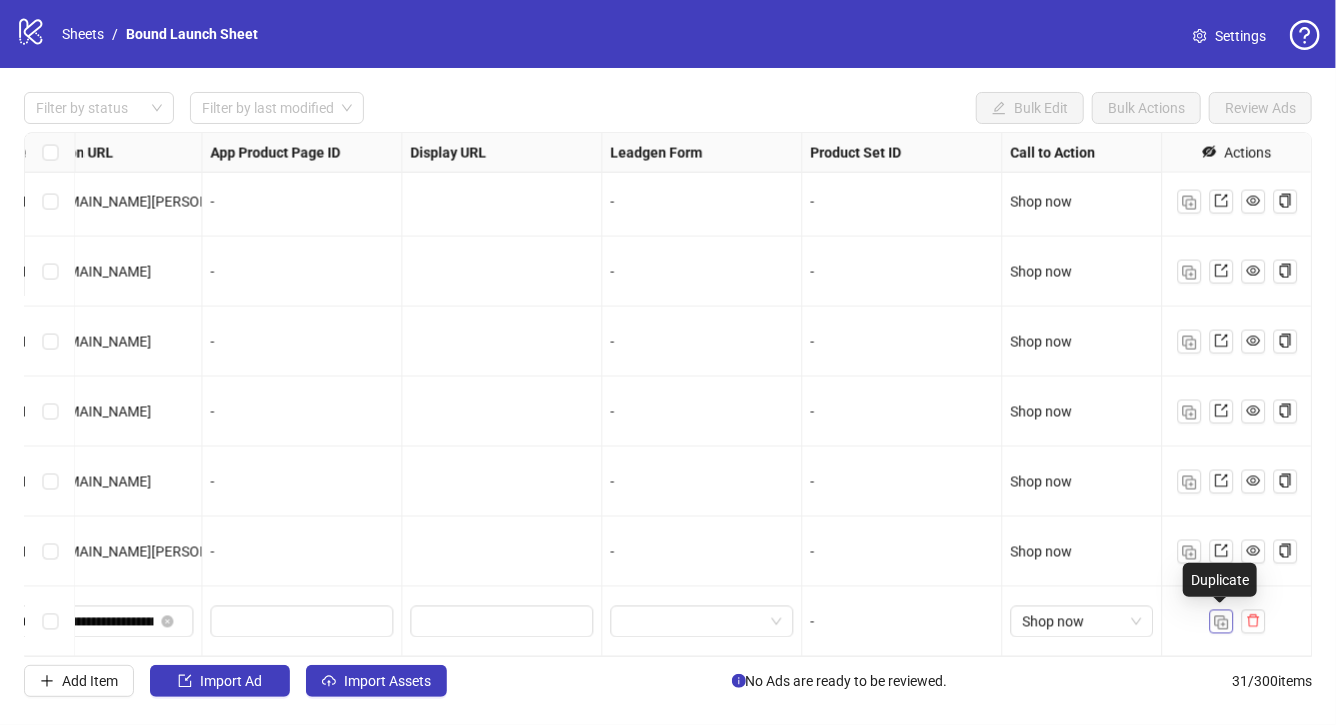 click at bounding box center (1221, 623) 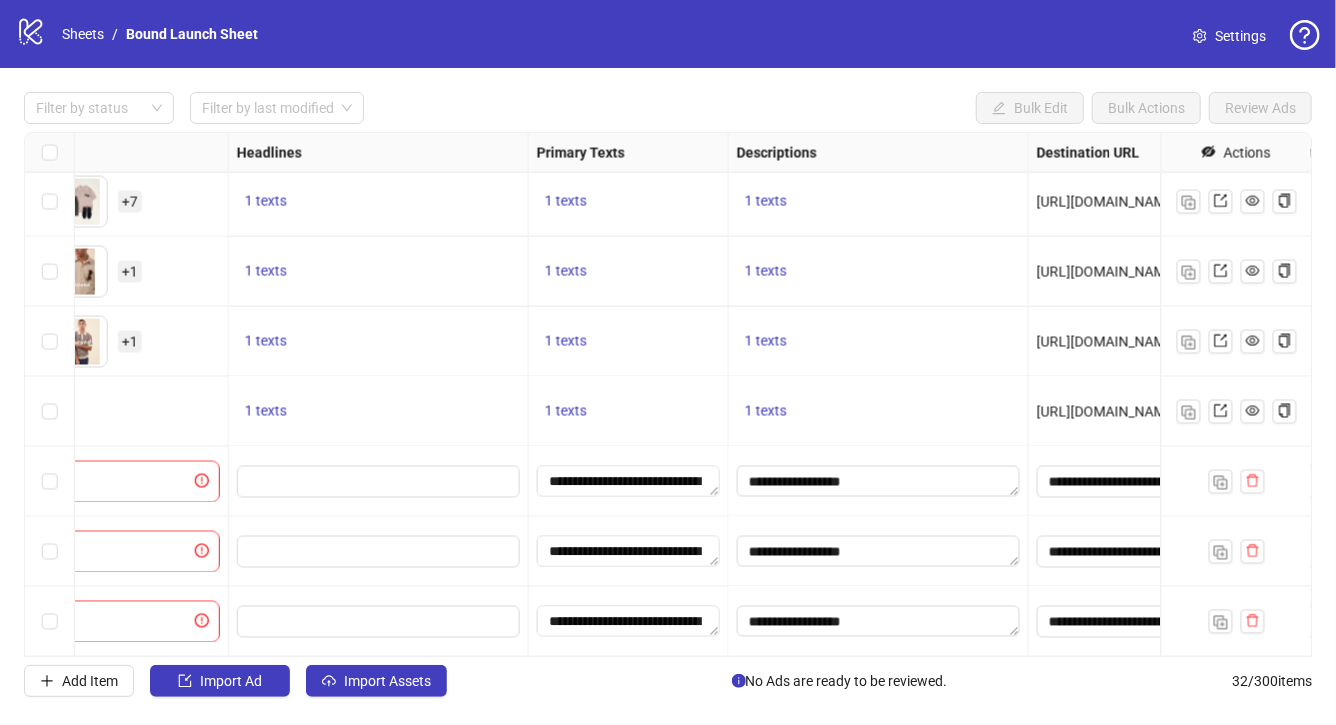 scroll, scrollTop: 1756, scrollLeft: 953, axis: both 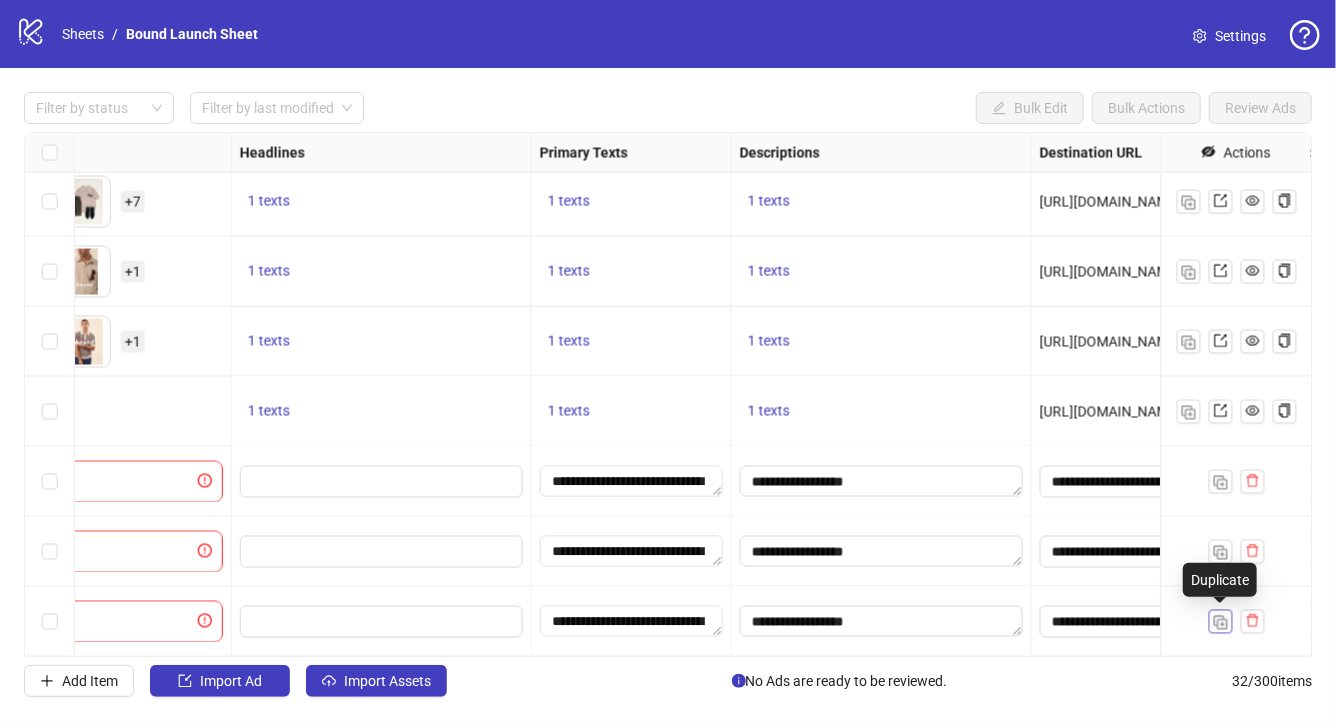 click at bounding box center (1221, 623) 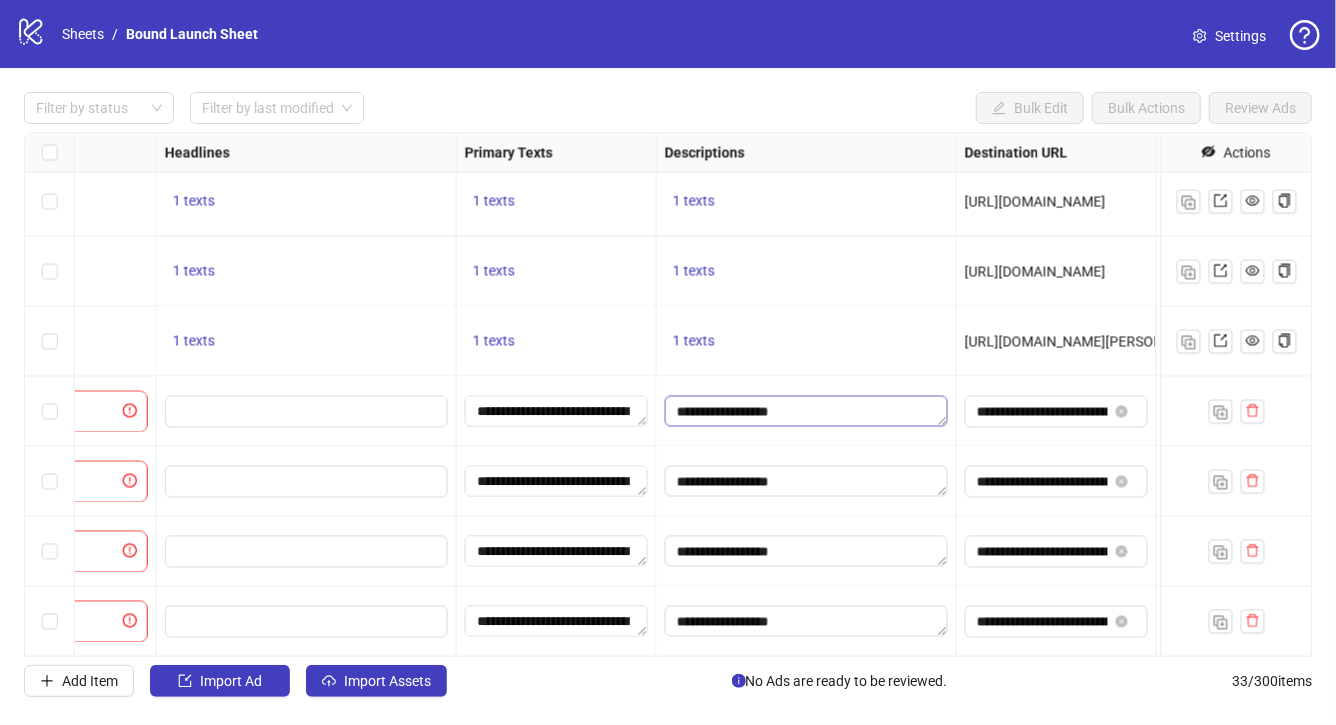 scroll, scrollTop: 1826, scrollLeft: 1030, axis: both 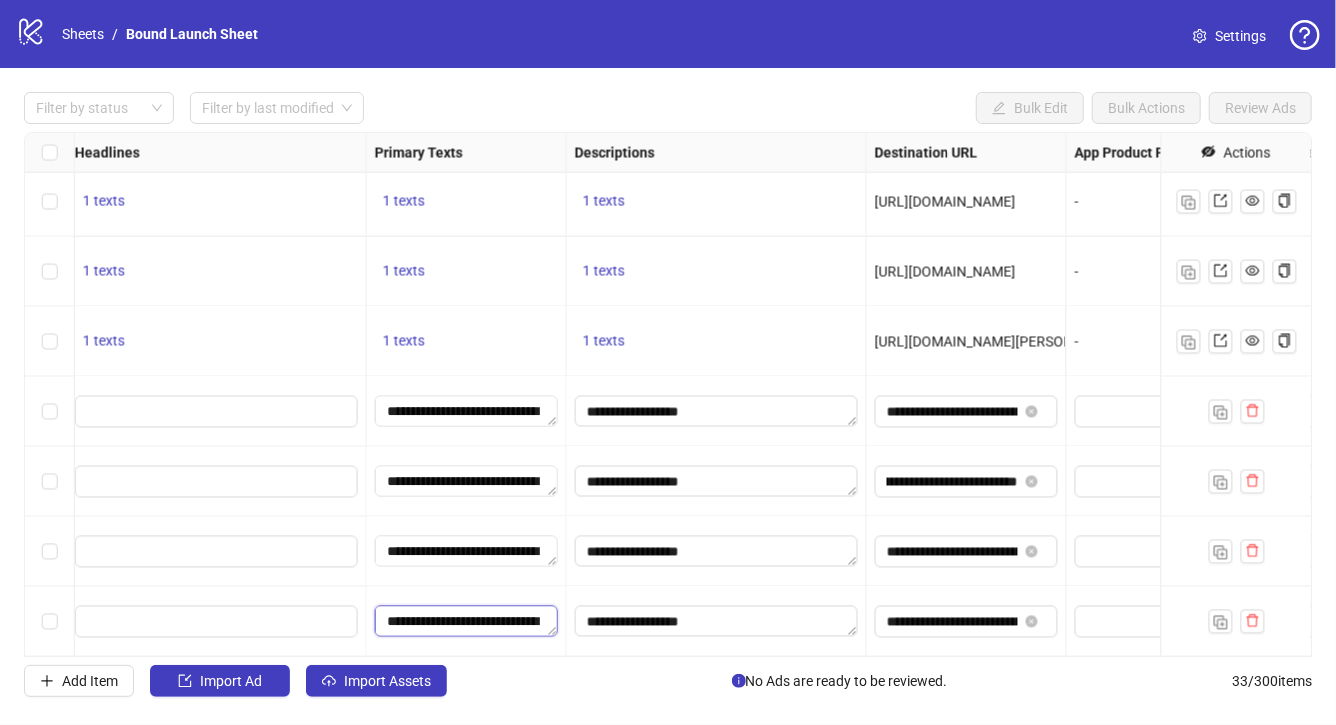 click on "**********" at bounding box center [466, 622] 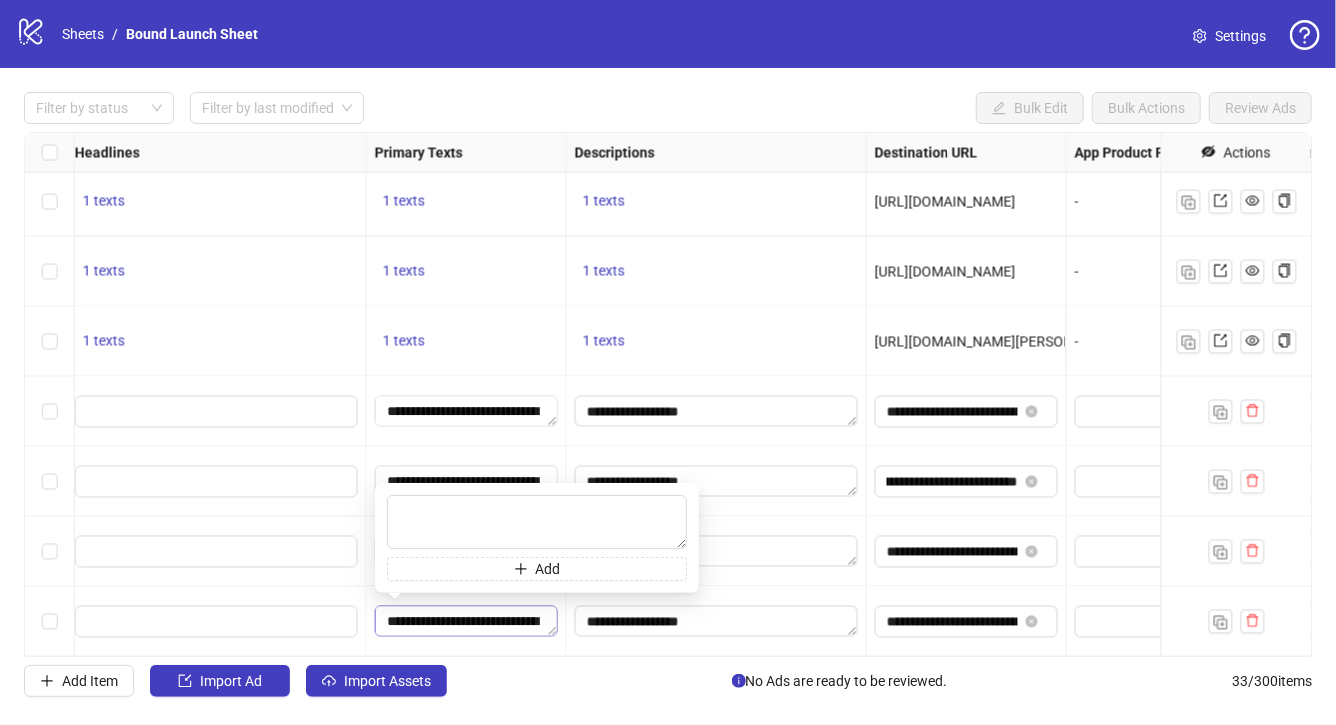 type on "**********" 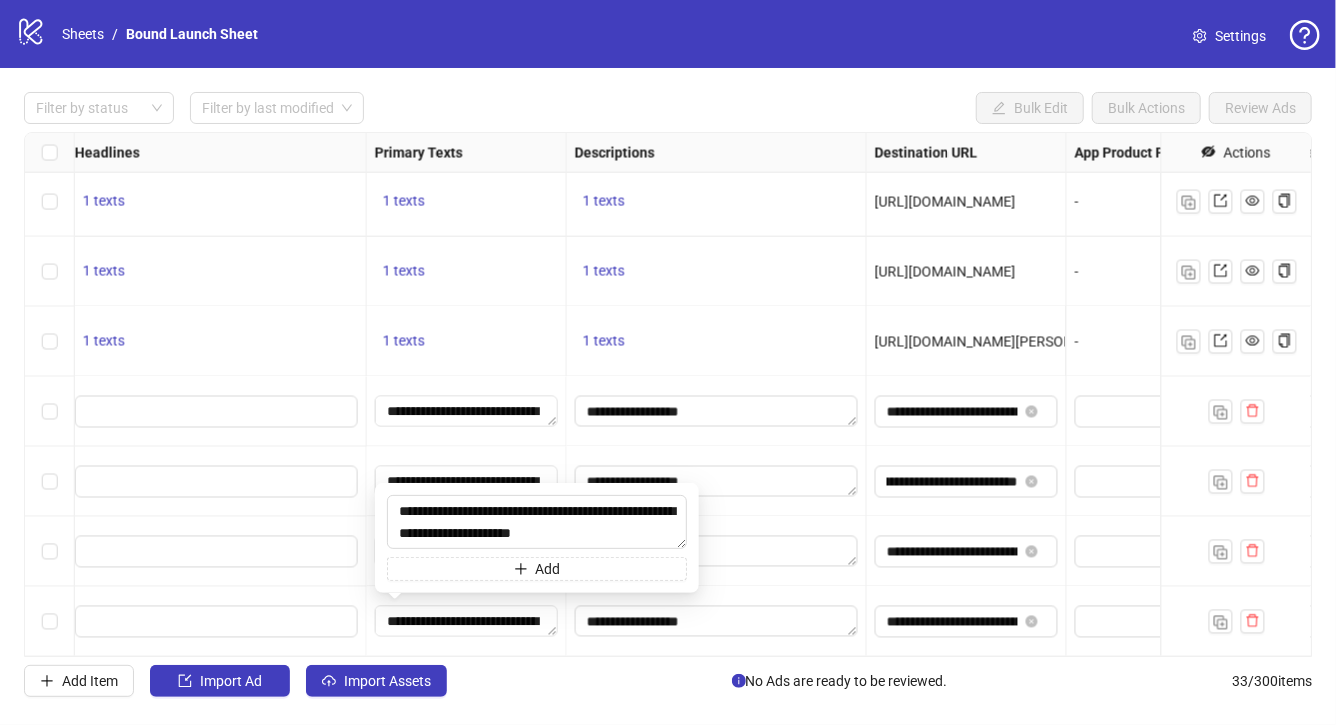 click on "**********" at bounding box center (717, 622) 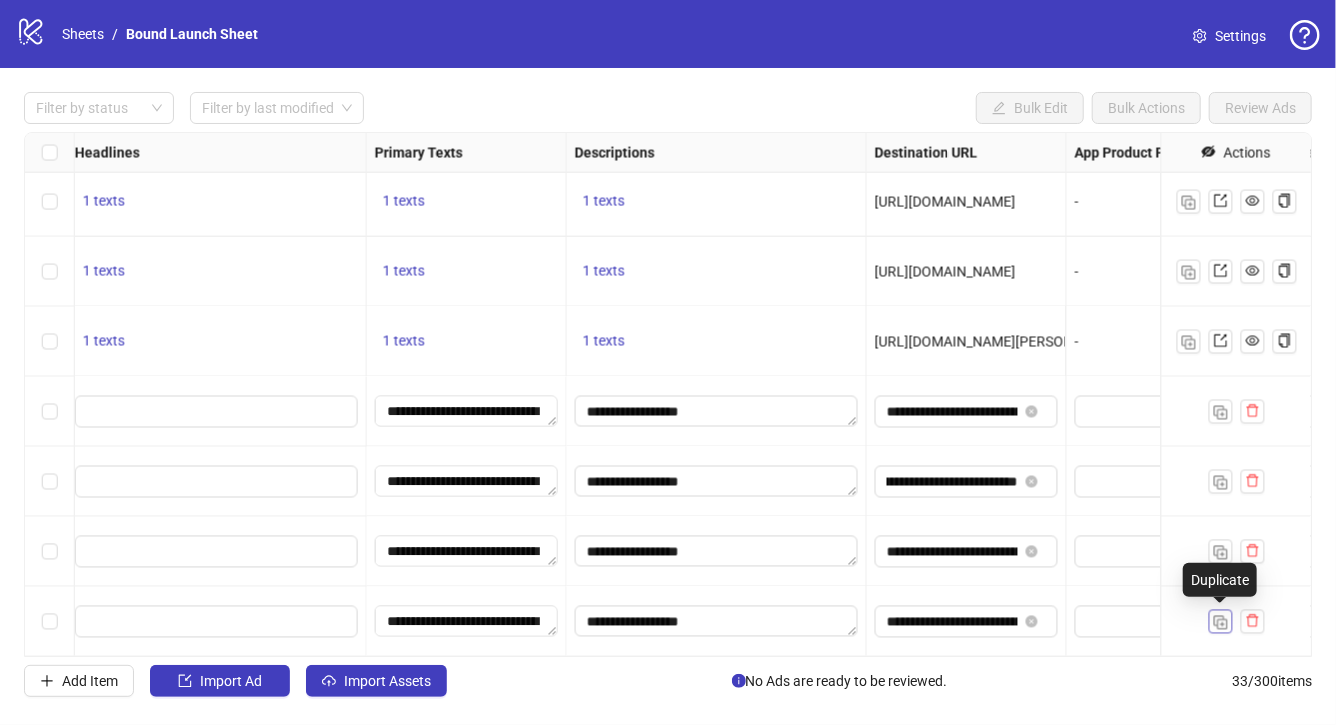click at bounding box center [1221, 623] 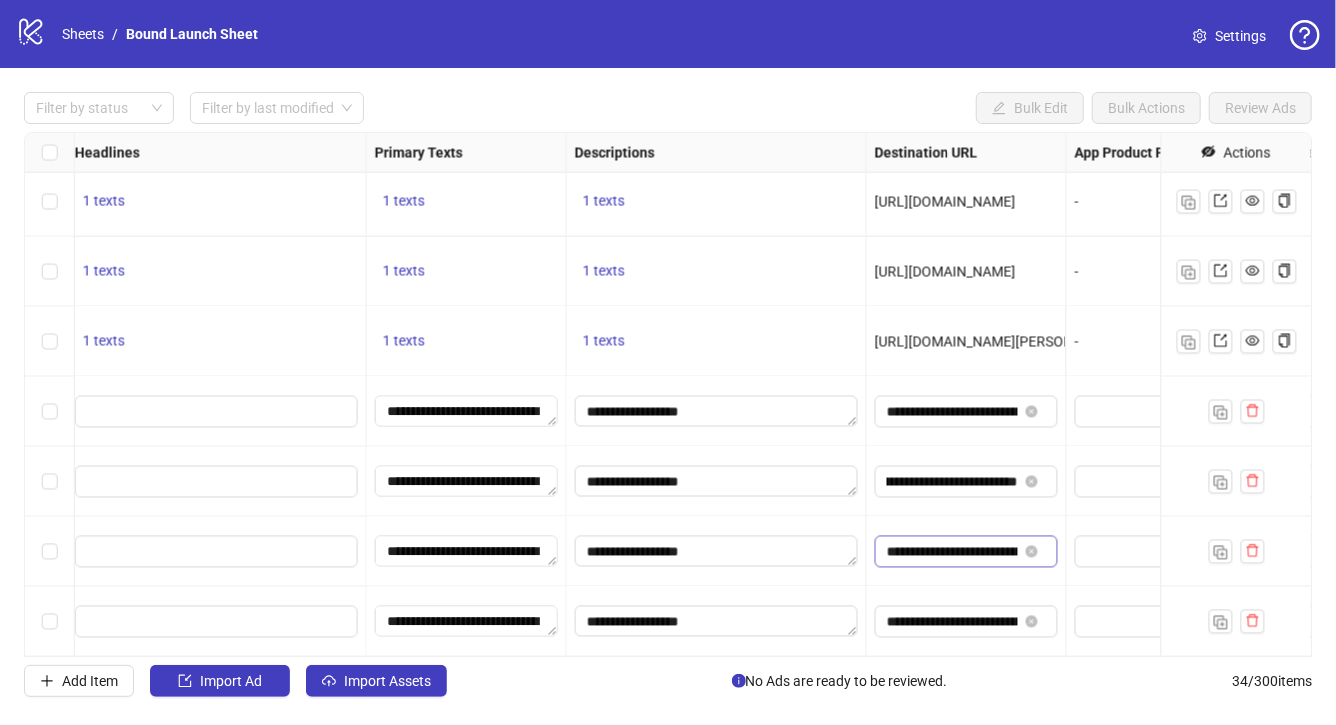 scroll, scrollTop: 1896, scrollLeft: 1118, axis: both 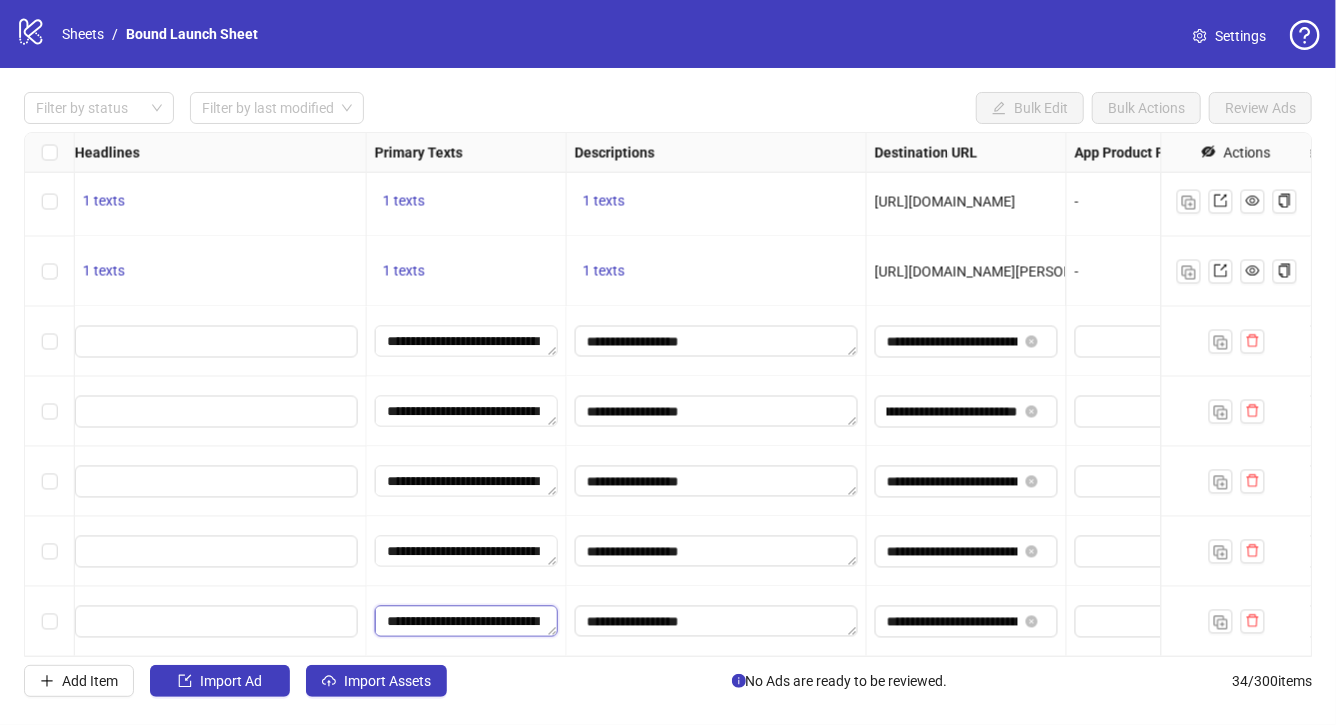 click on "**********" at bounding box center (466, 622) 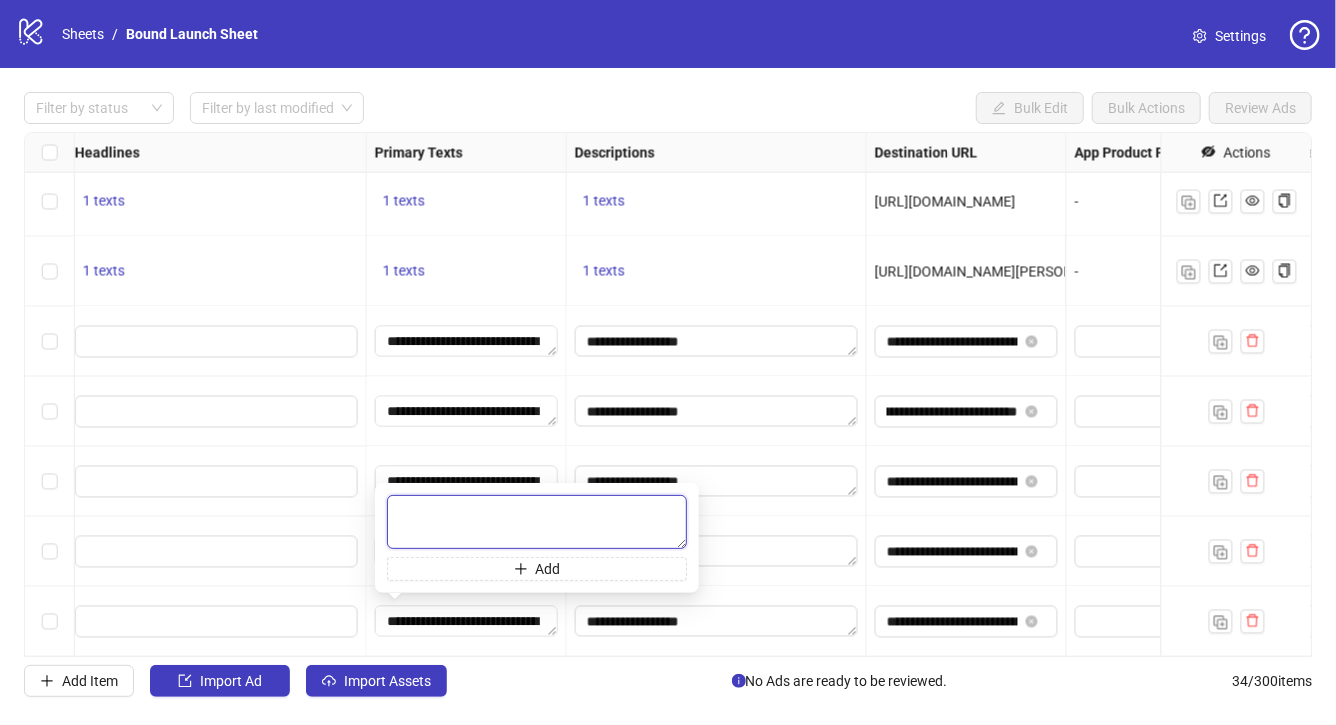 paste on "**********" 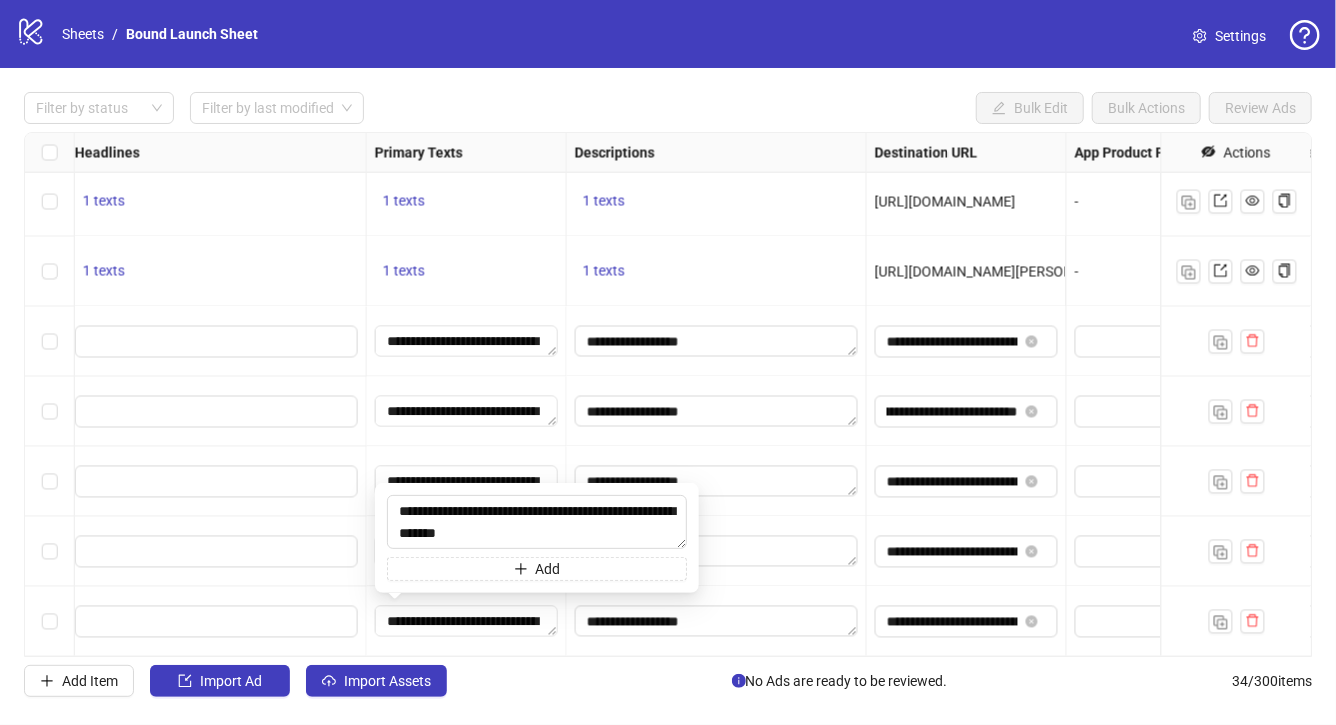 click on "**********" at bounding box center (717, 622) 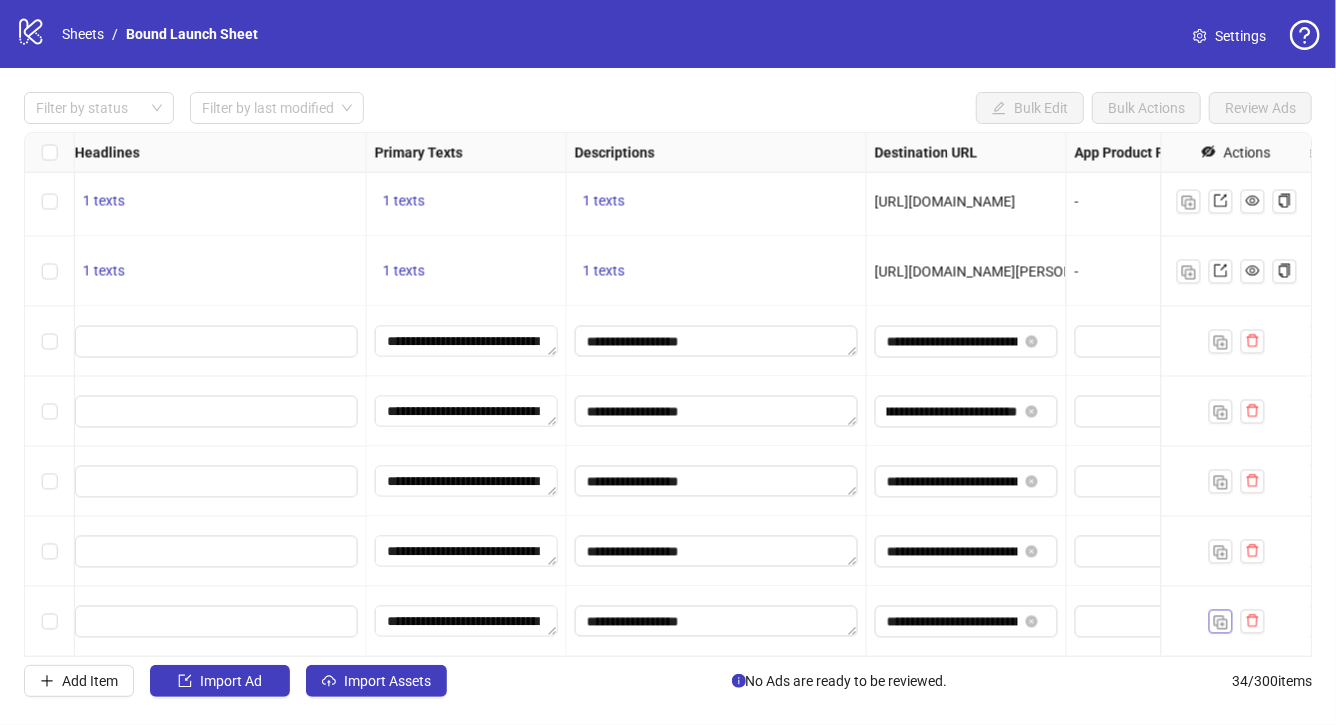 click at bounding box center (1221, 623) 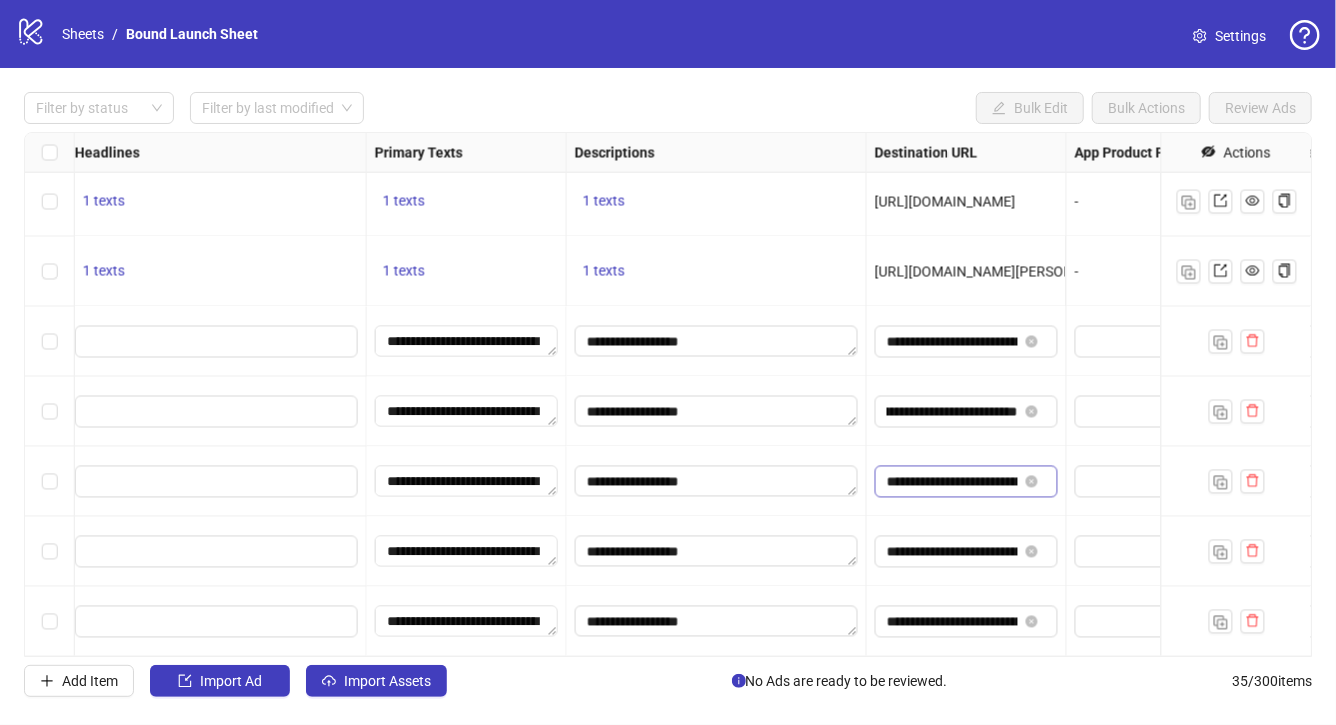 scroll, scrollTop: 1966, scrollLeft: 1118, axis: both 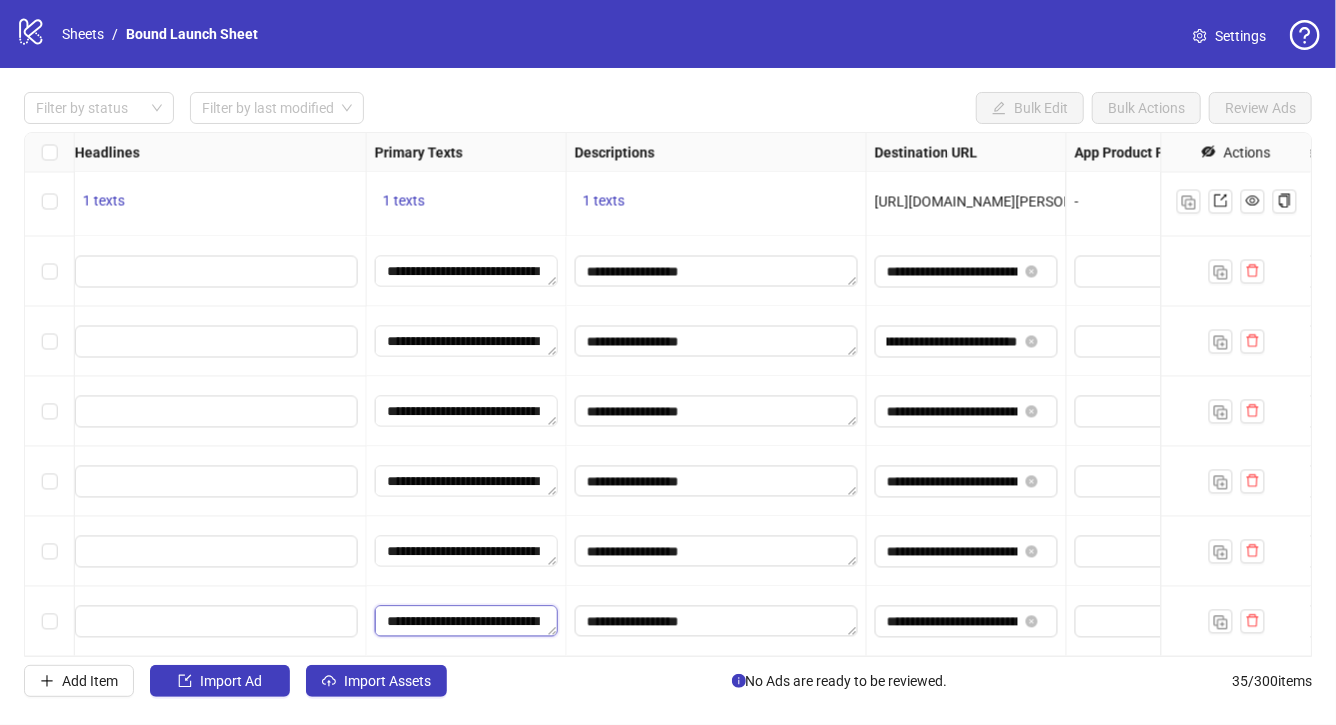 click on "**********" at bounding box center [466, 622] 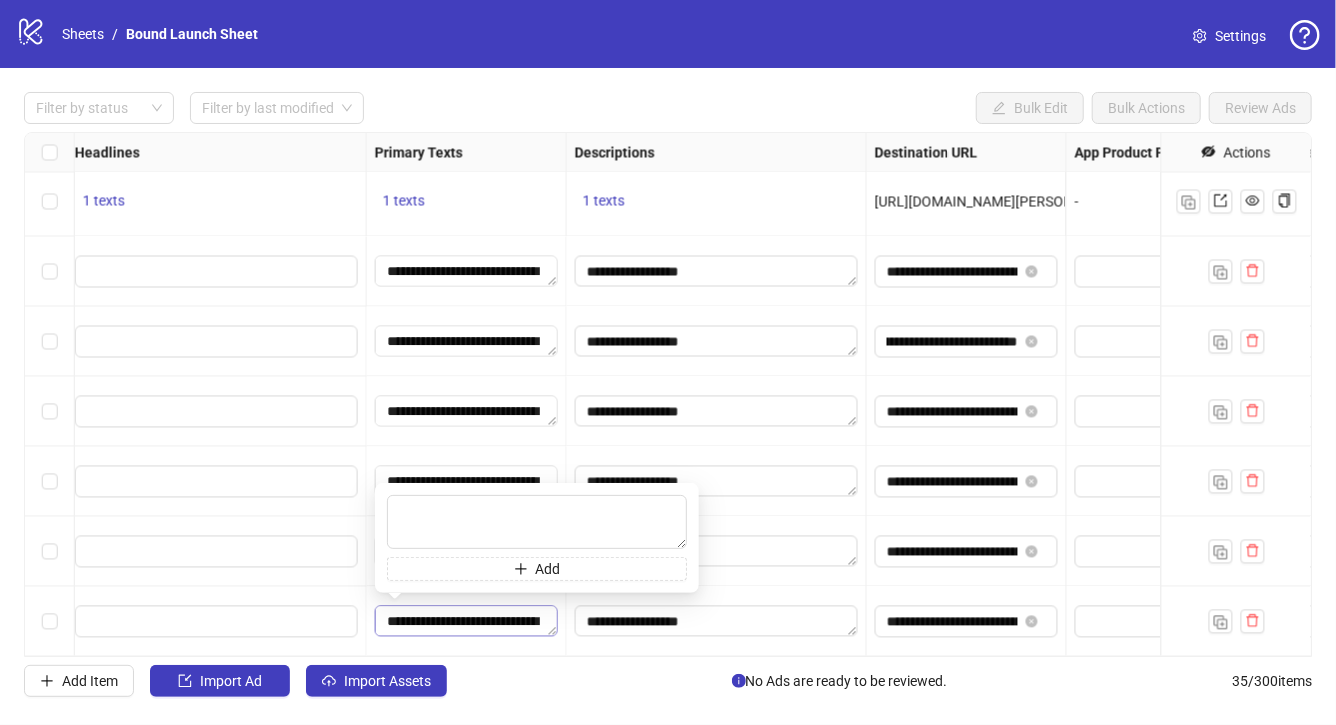 type on "**********" 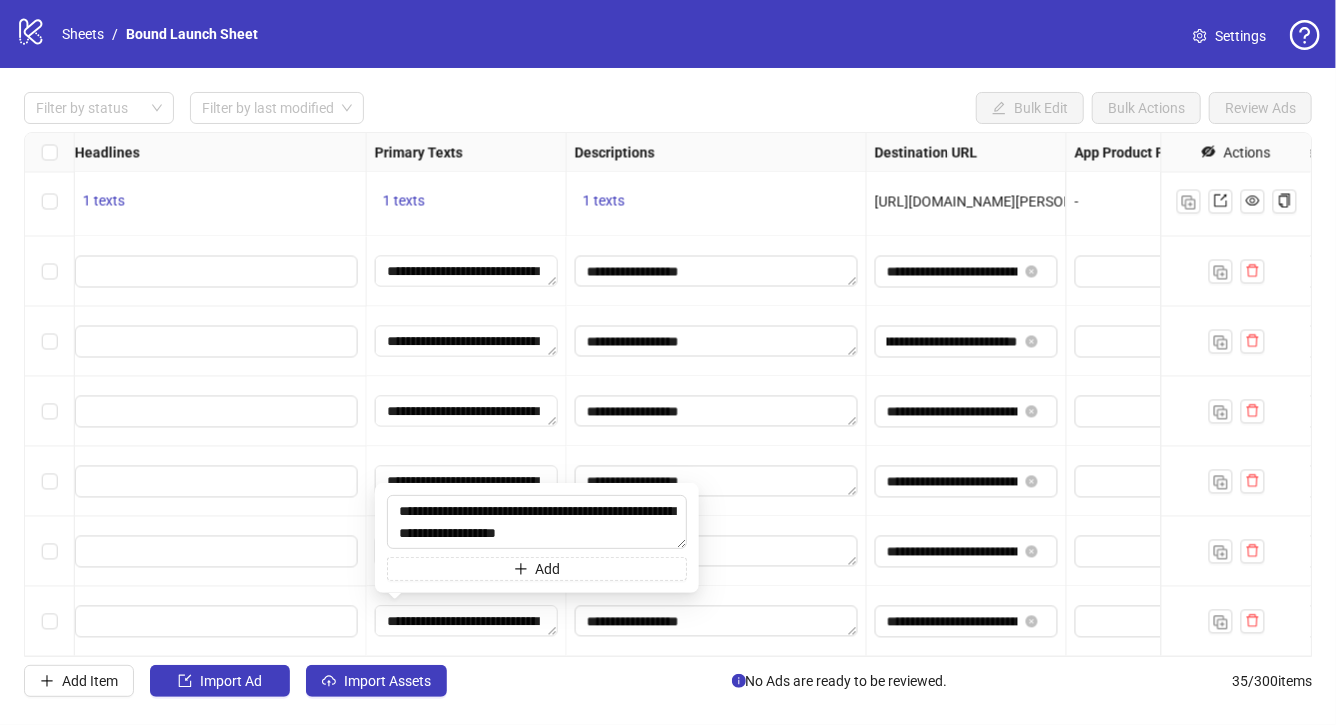 click on "Add Item Import Ad Import Assets  No Ads are ready to be reviewed. 35 / 300  items" at bounding box center [668, 681] 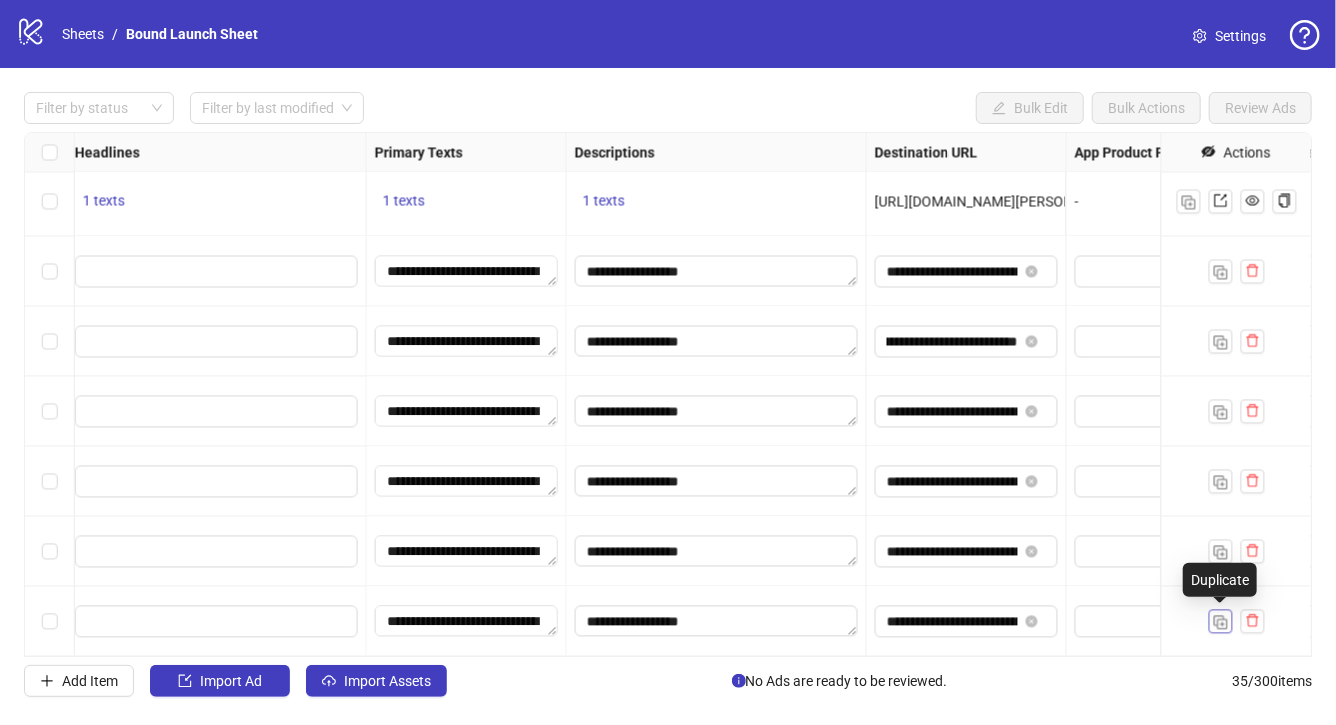 click at bounding box center (1221, 623) 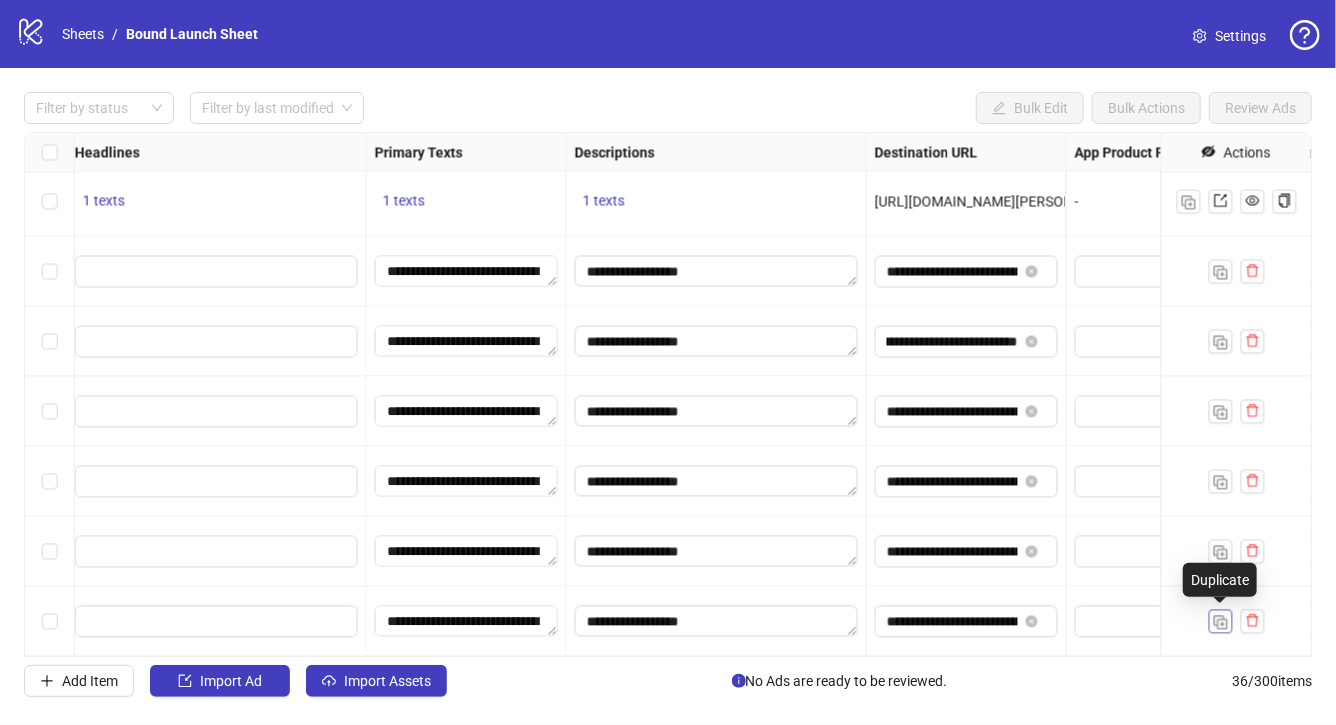 click at bounding box center [1221, 623] 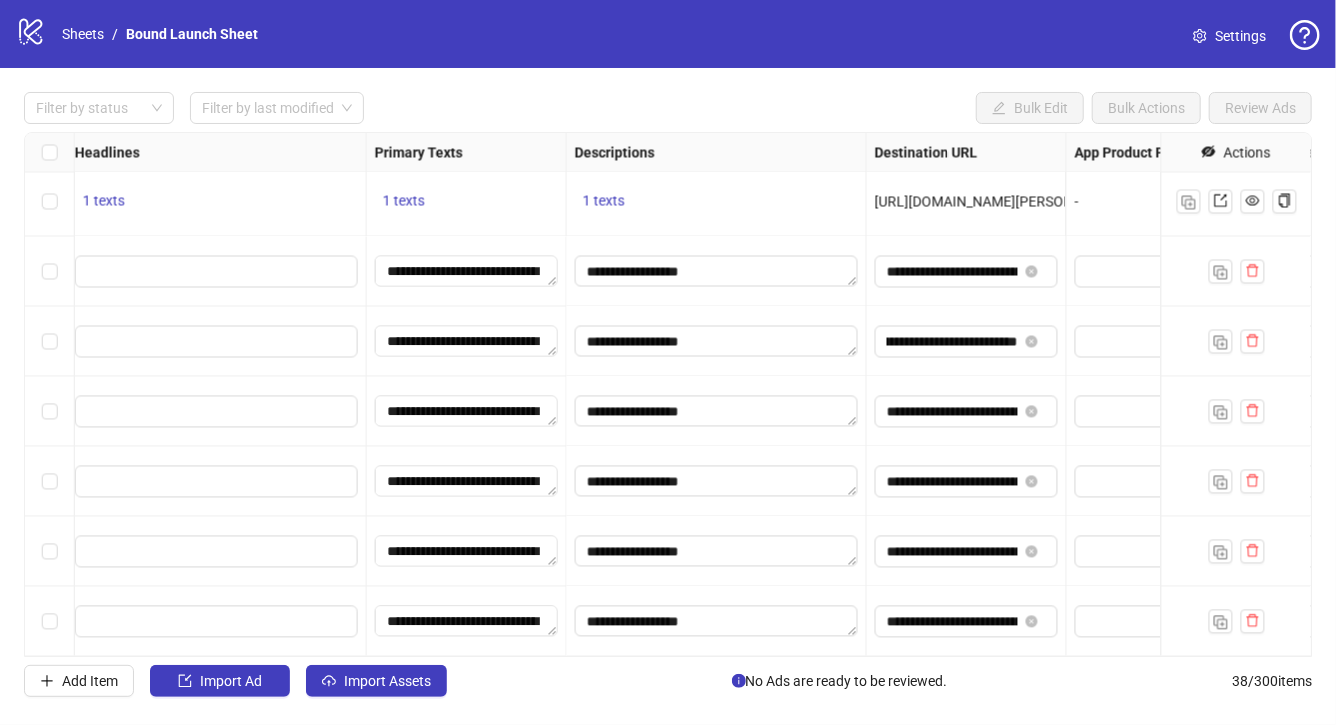 scroll, scrollTop: 2176, scrollLeft: 1118, axis: both 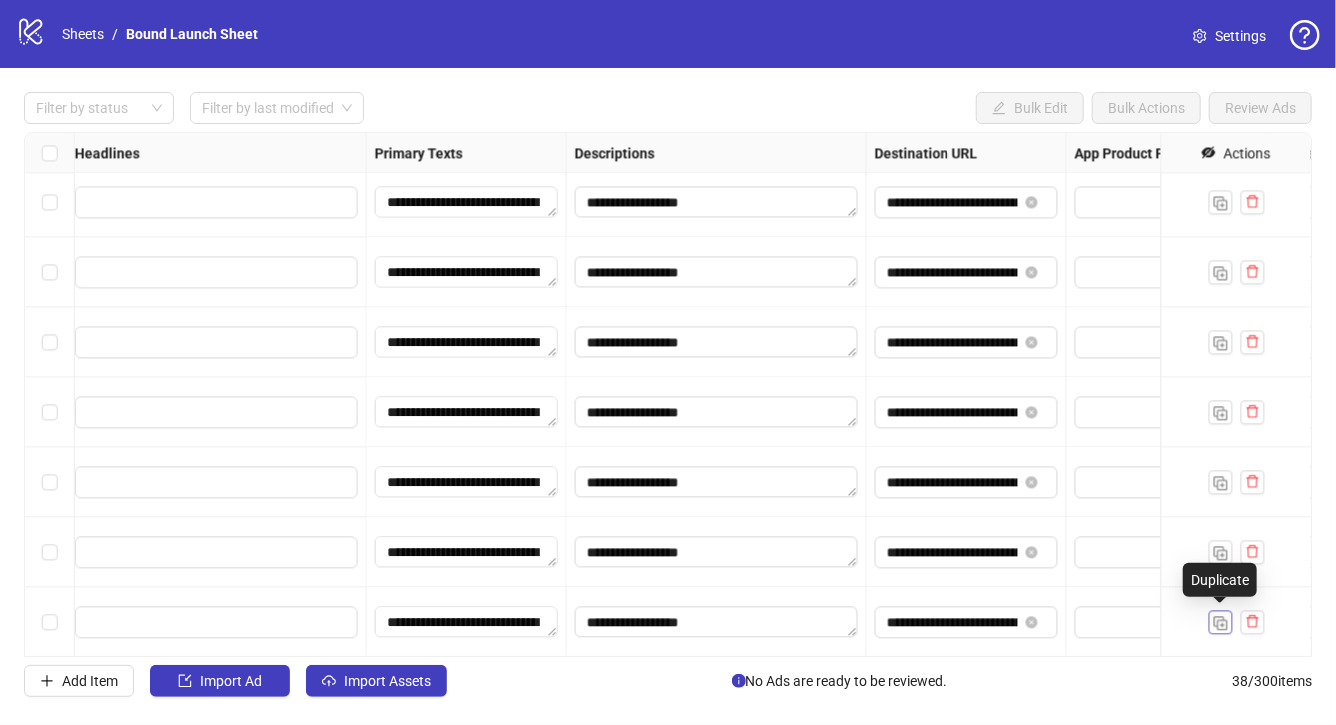click at bounding box center (1221, 623) 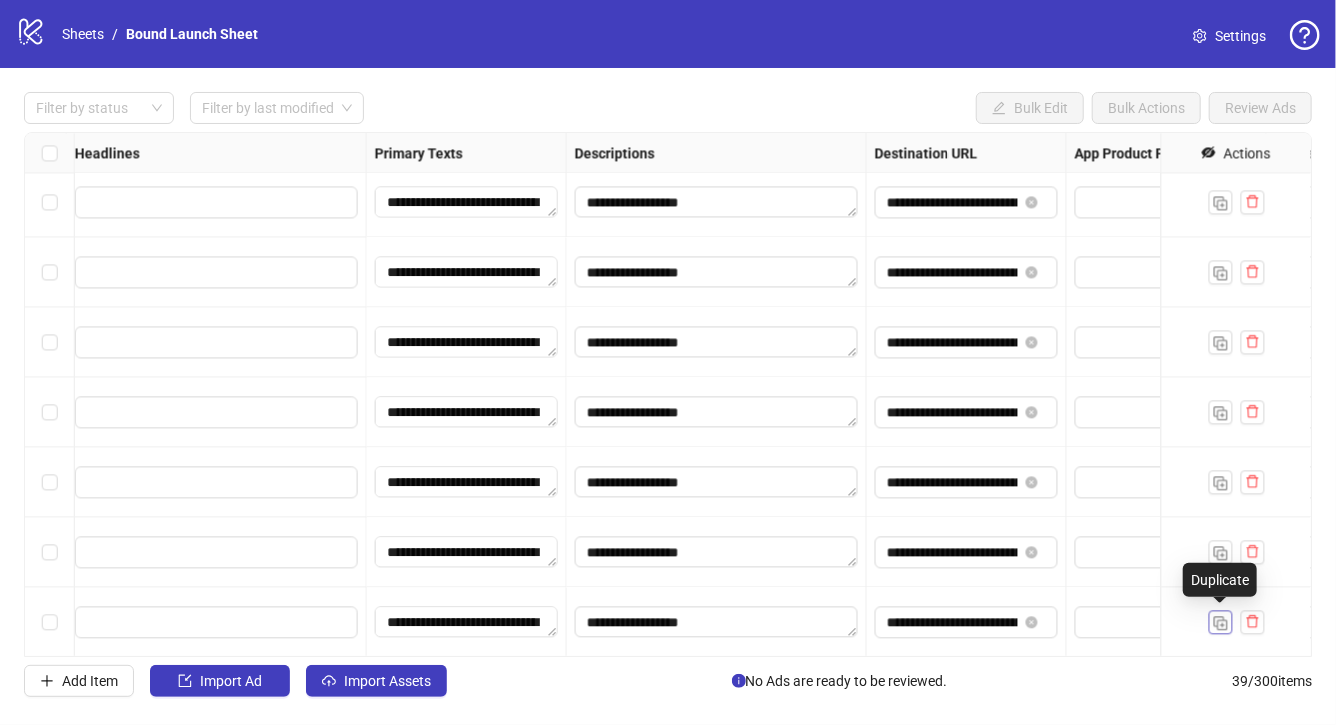 click at bounding box center (1221, 623) 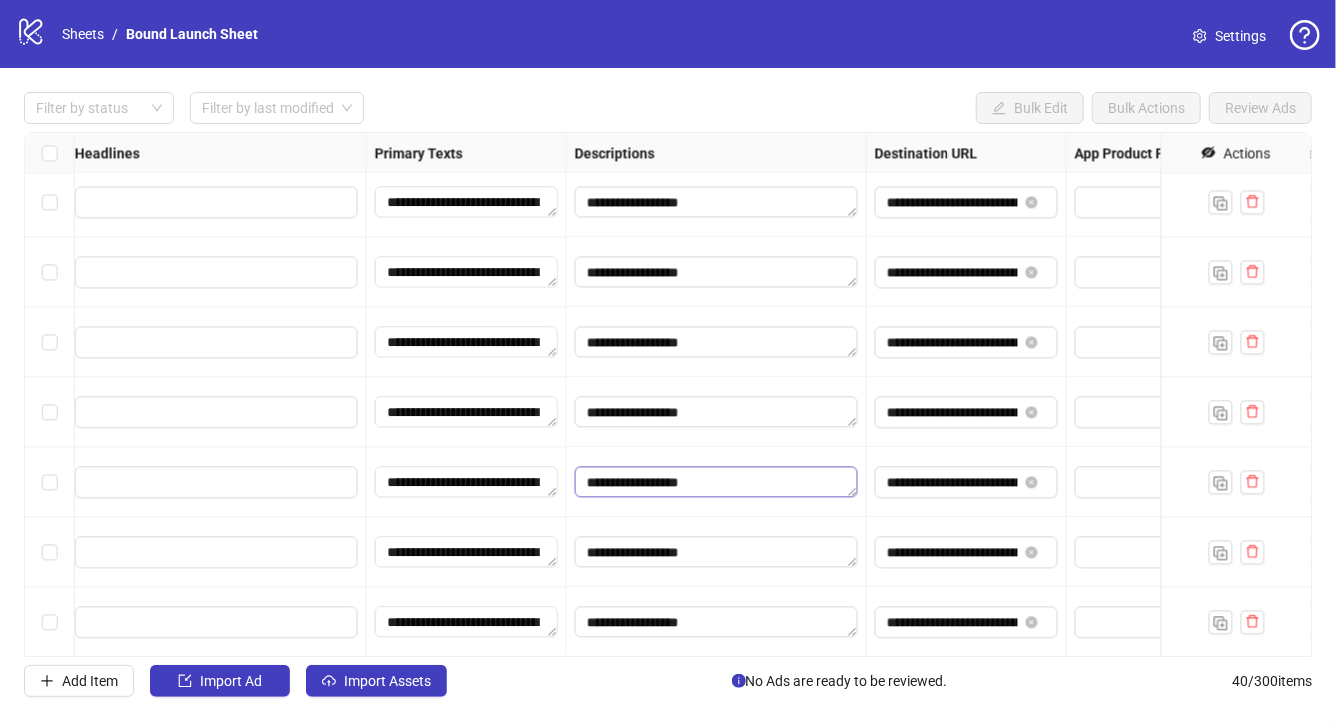 scroll, scrollTop: 2316, scrollLeft: 1118, axis: both 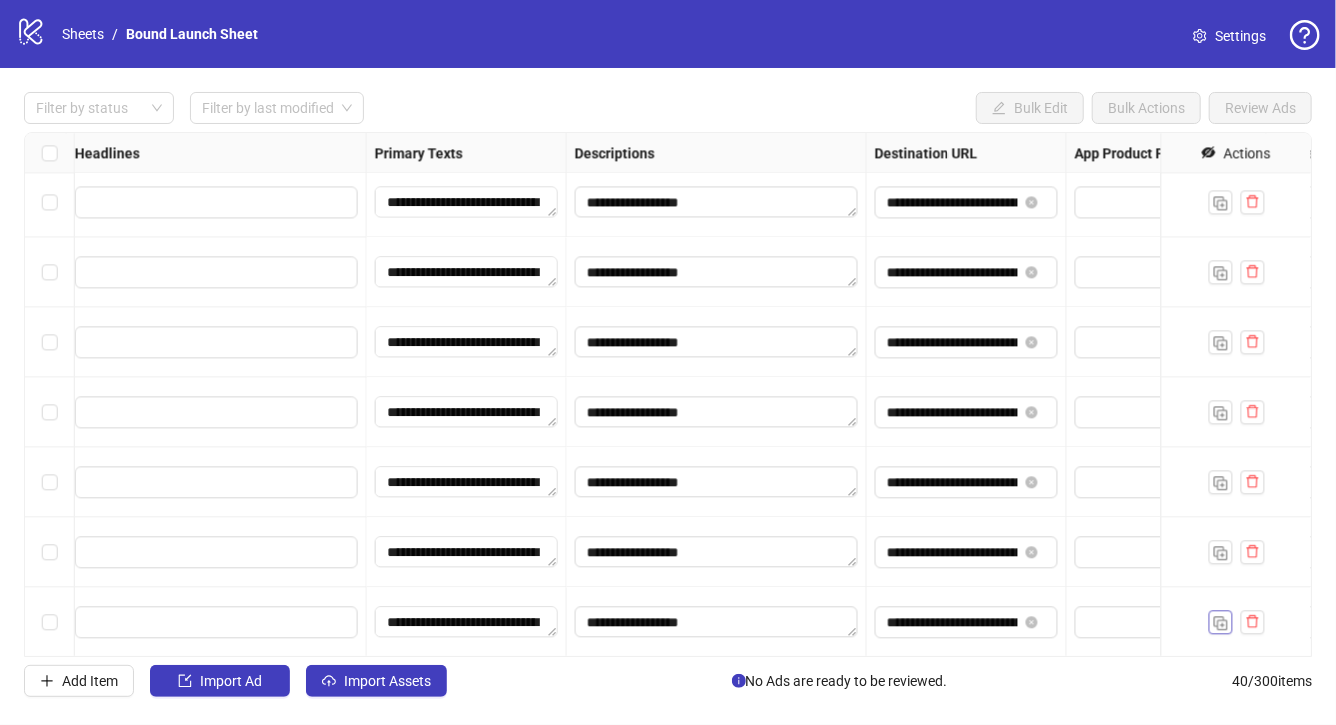 click at bounding box center [1221, 623] 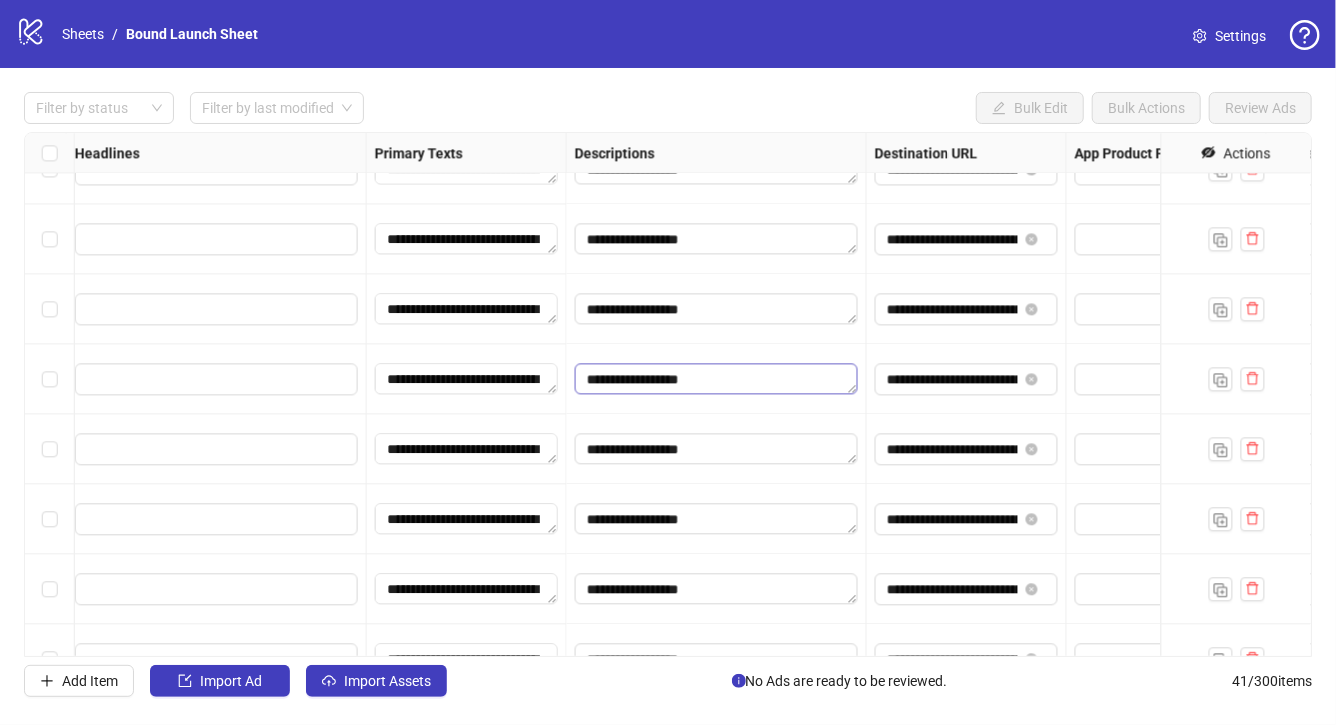 scroll, scrollTop: 2386, scrollLeft: 1118, axis: both 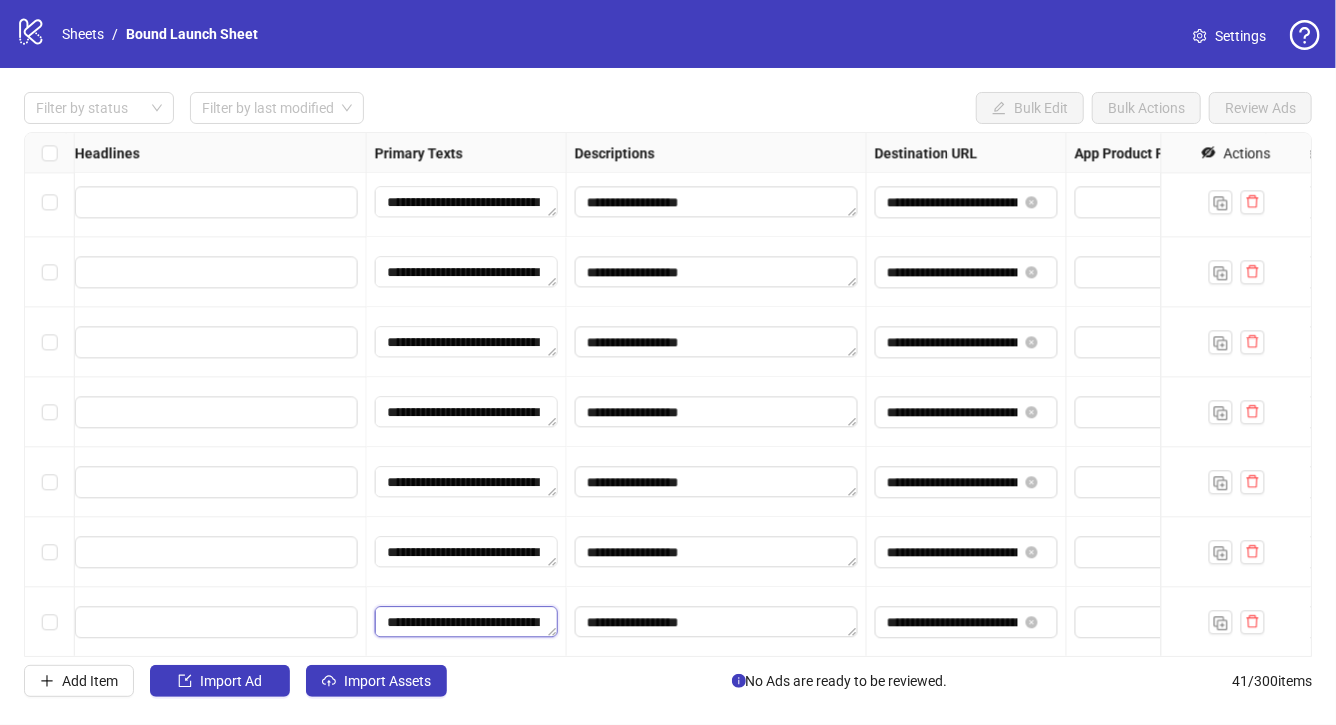 click on "**********" at bounding box center [466, 622] 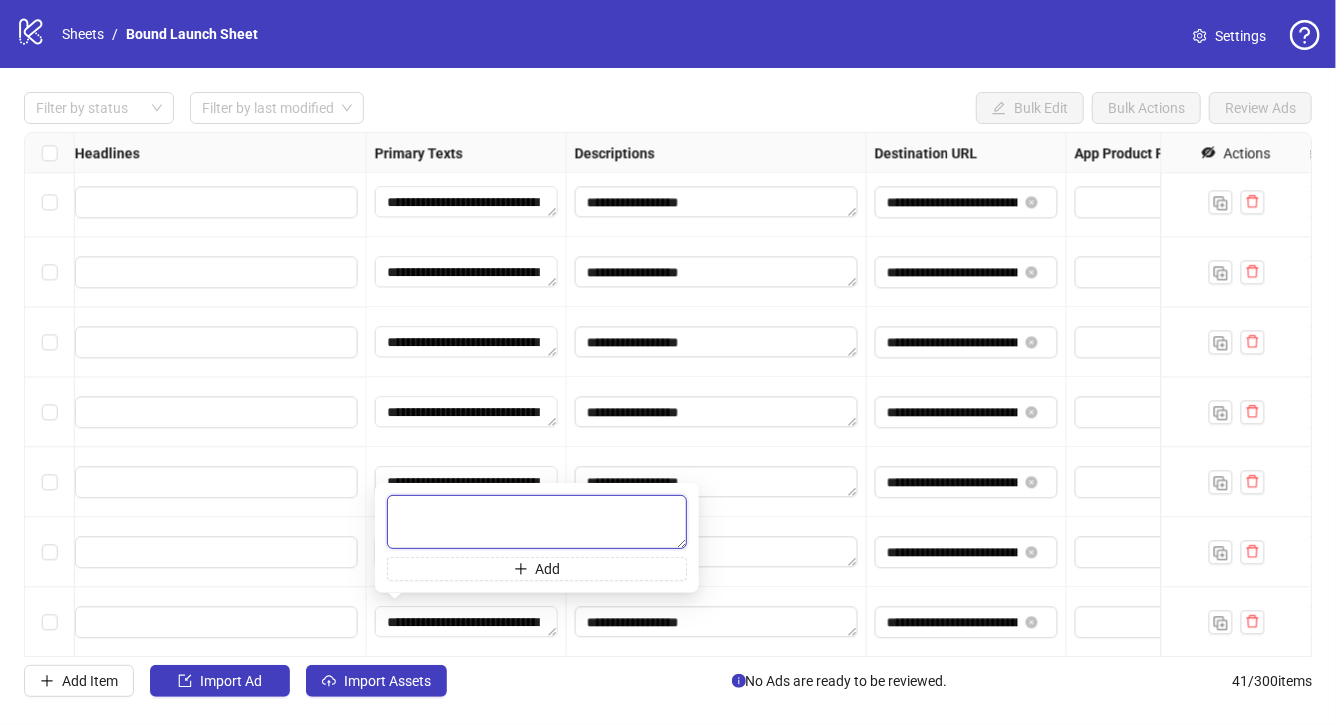 paste on "**********" 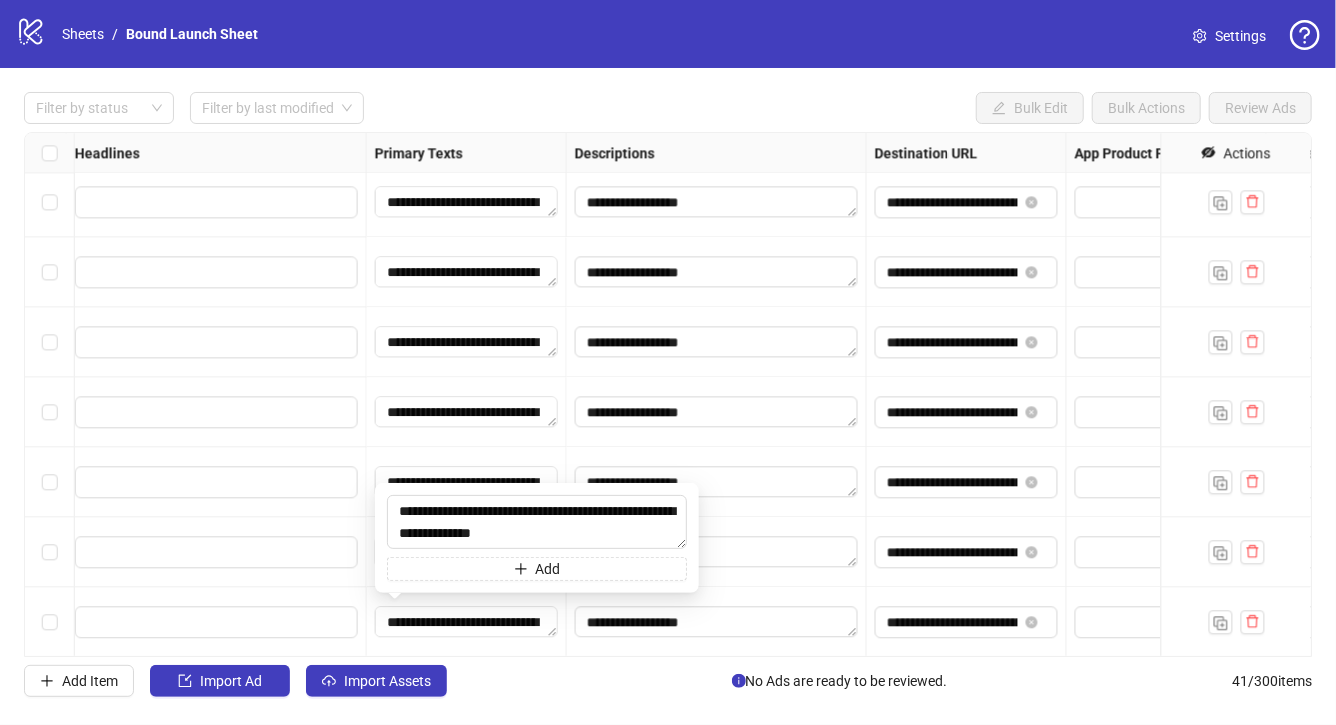 click on "**********" at bounding box center [717, 552] 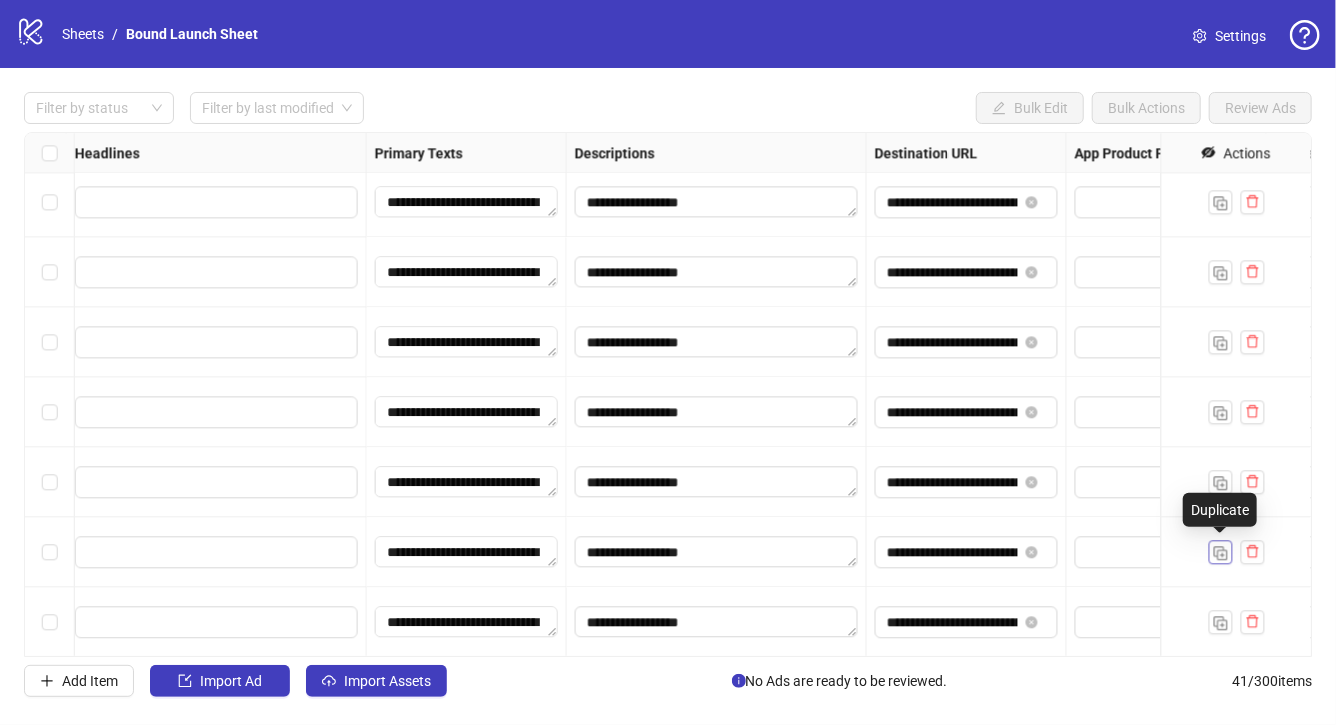 click at bounding box center [1221, 553] 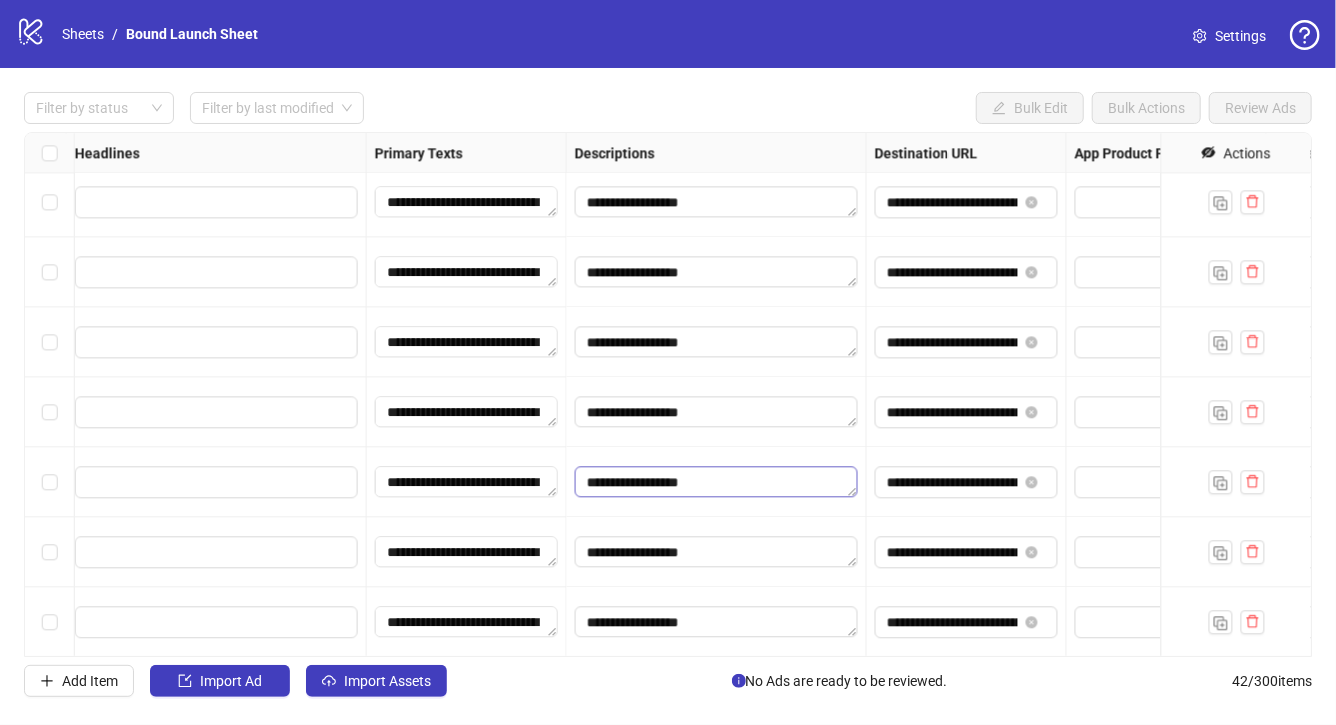 scroll, scrollTop: 2456, scrollLeft: 1118, axis: both 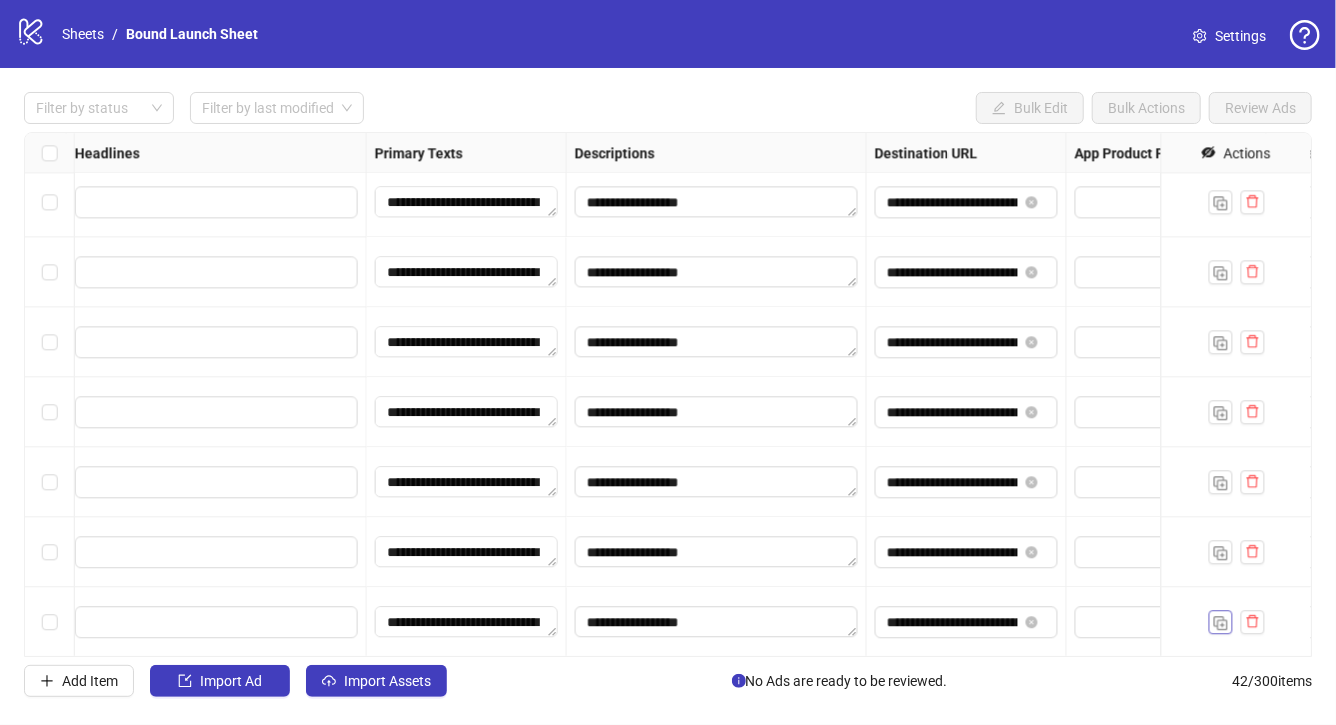 click at bounding box center [1221, 623] 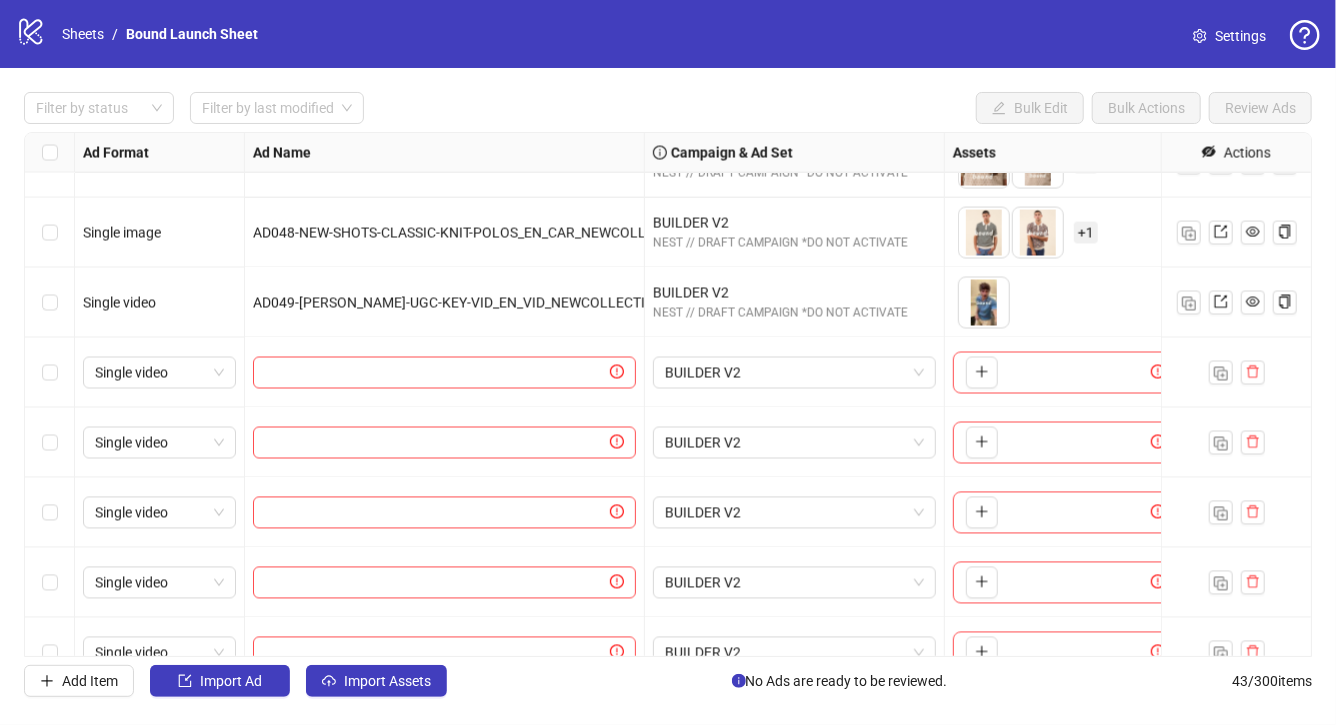 scroll, scrollTop: 1871, scrollLeft: 0, axis: vertical 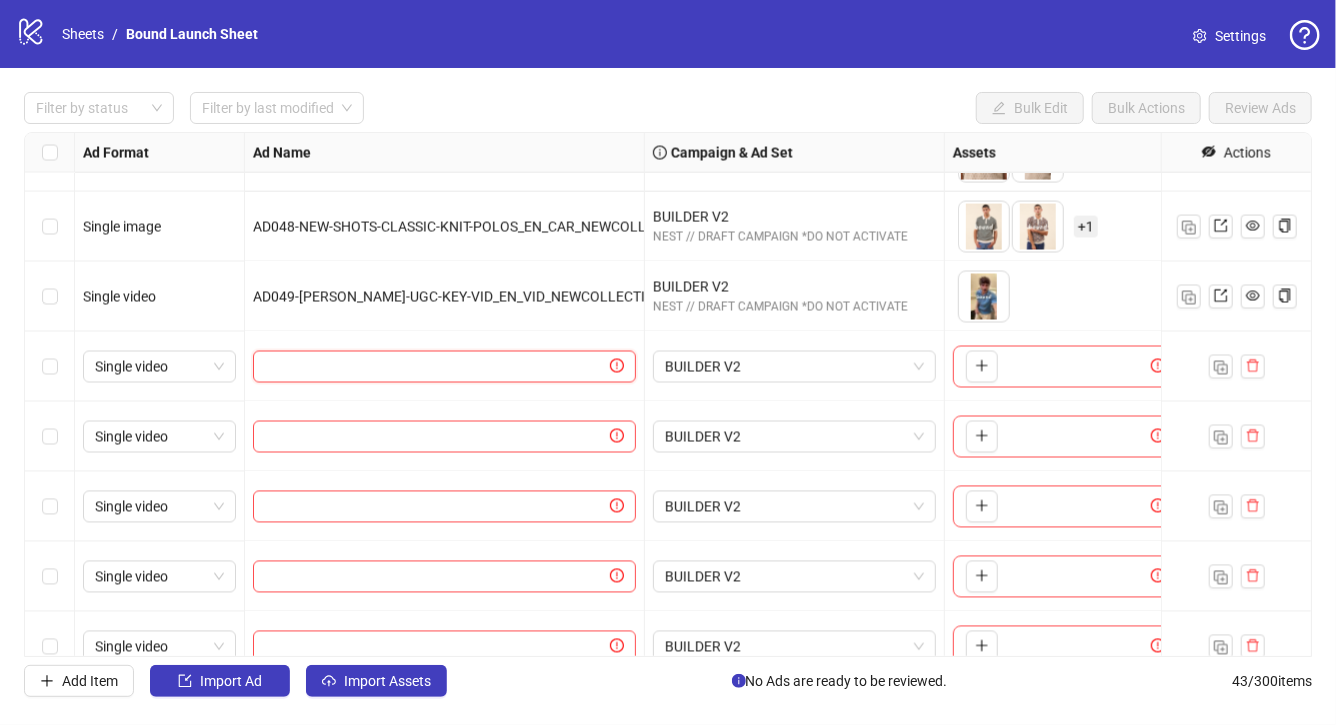 click at bounding box center (435, 367) 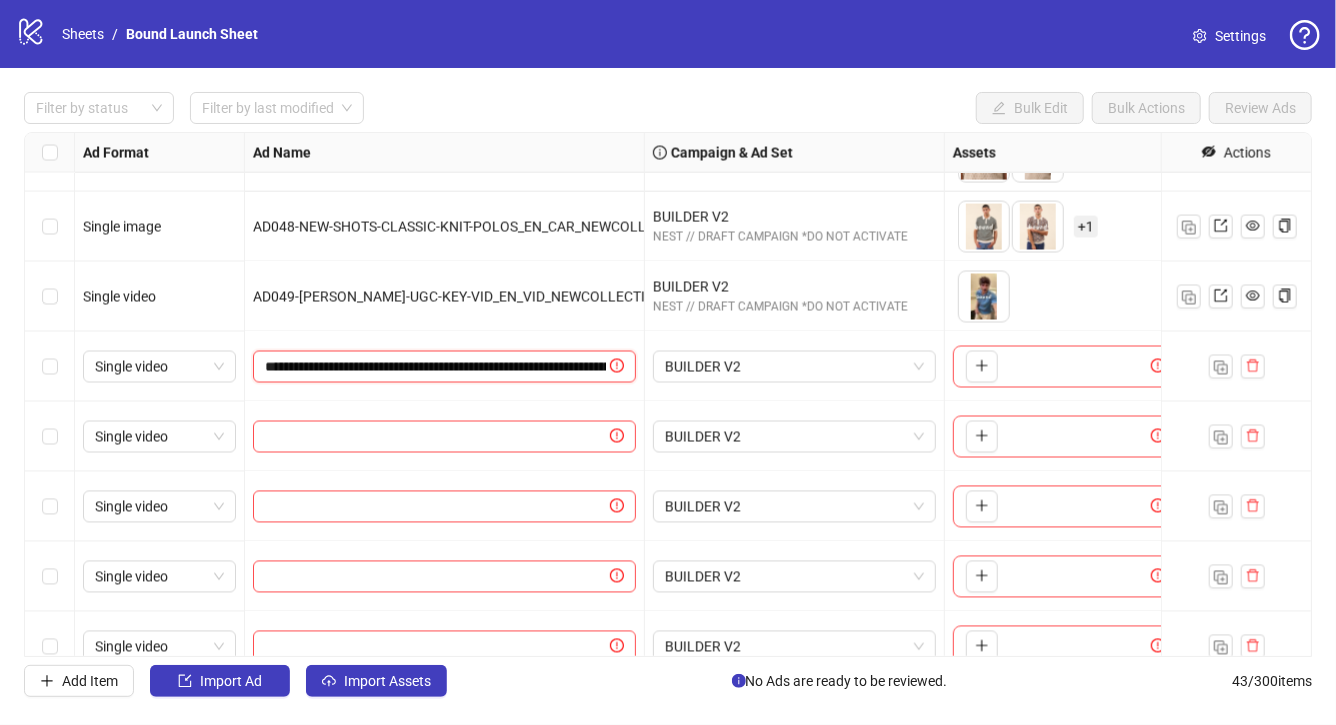 scroll, scrollTop: 0, scrollLeft: 184, axis: horizontal 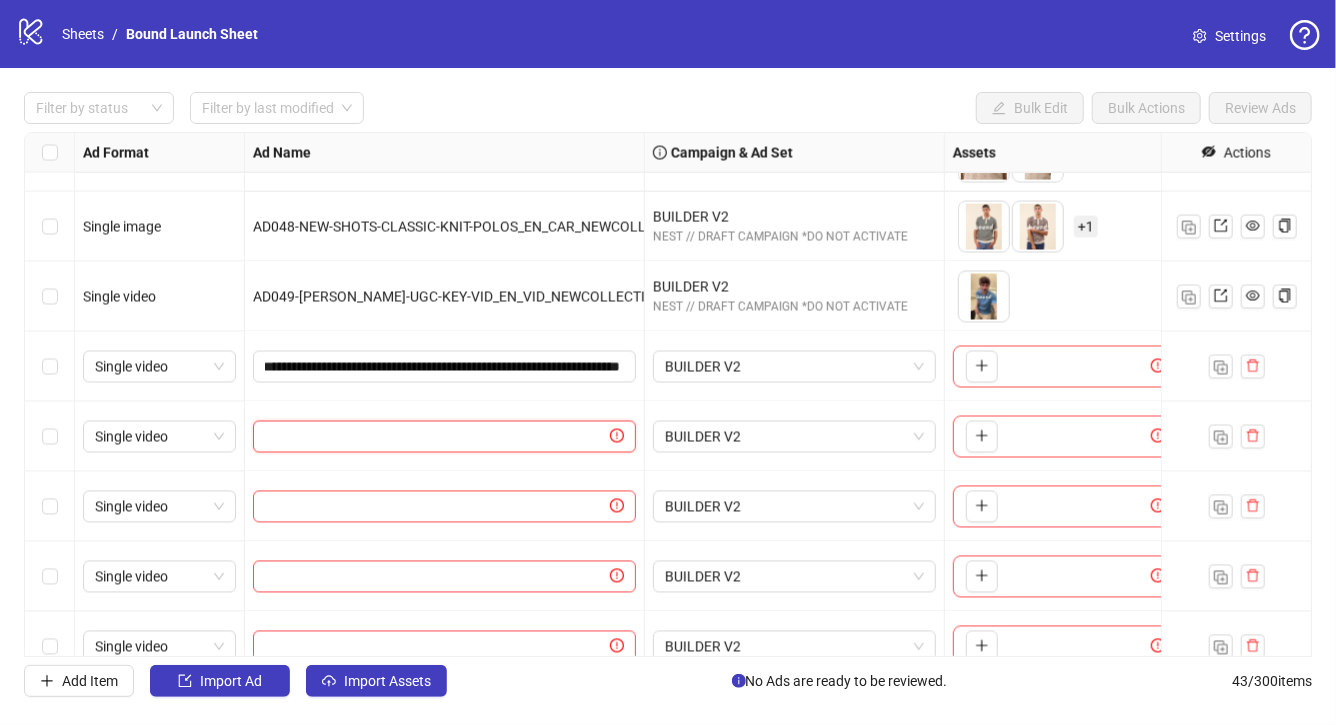 click at bounding box center [435, 437] 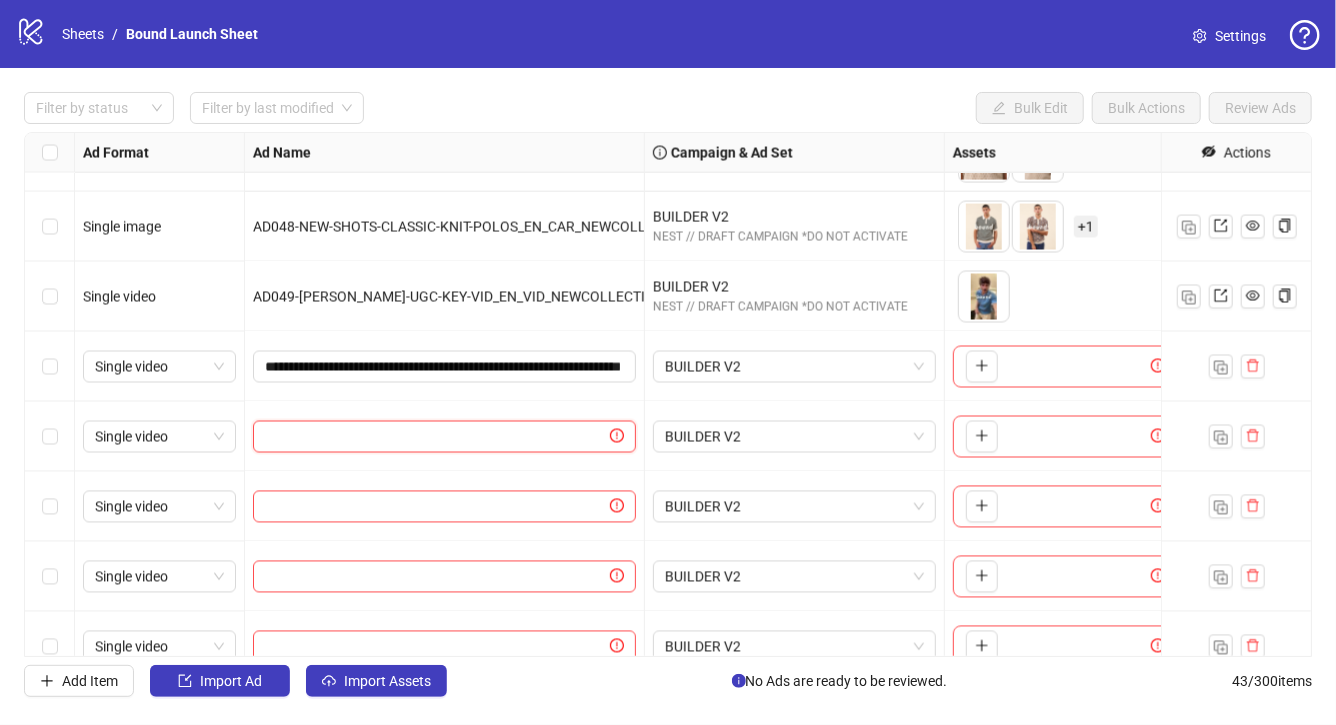paste on "**********" 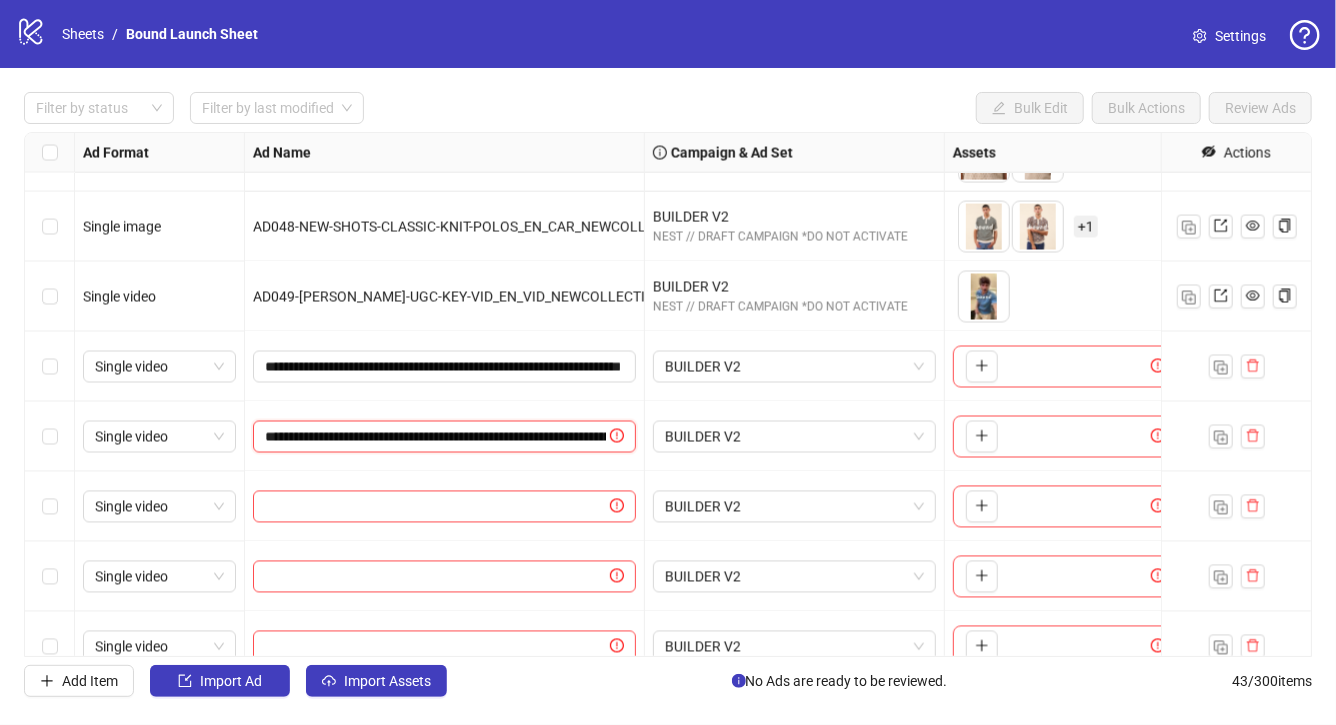 scroll, scrollTop: 0, scrollLeft: 184, axis: horizontal 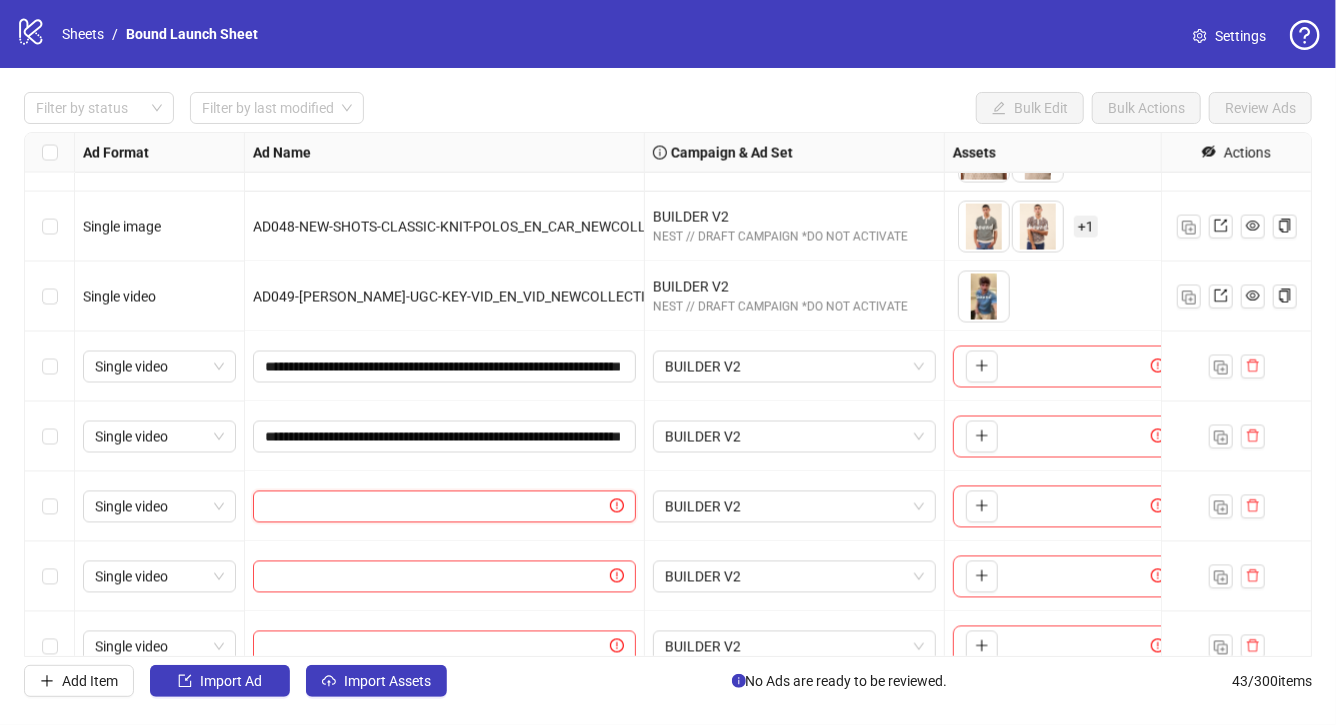 click at bounding box center (435, 507) 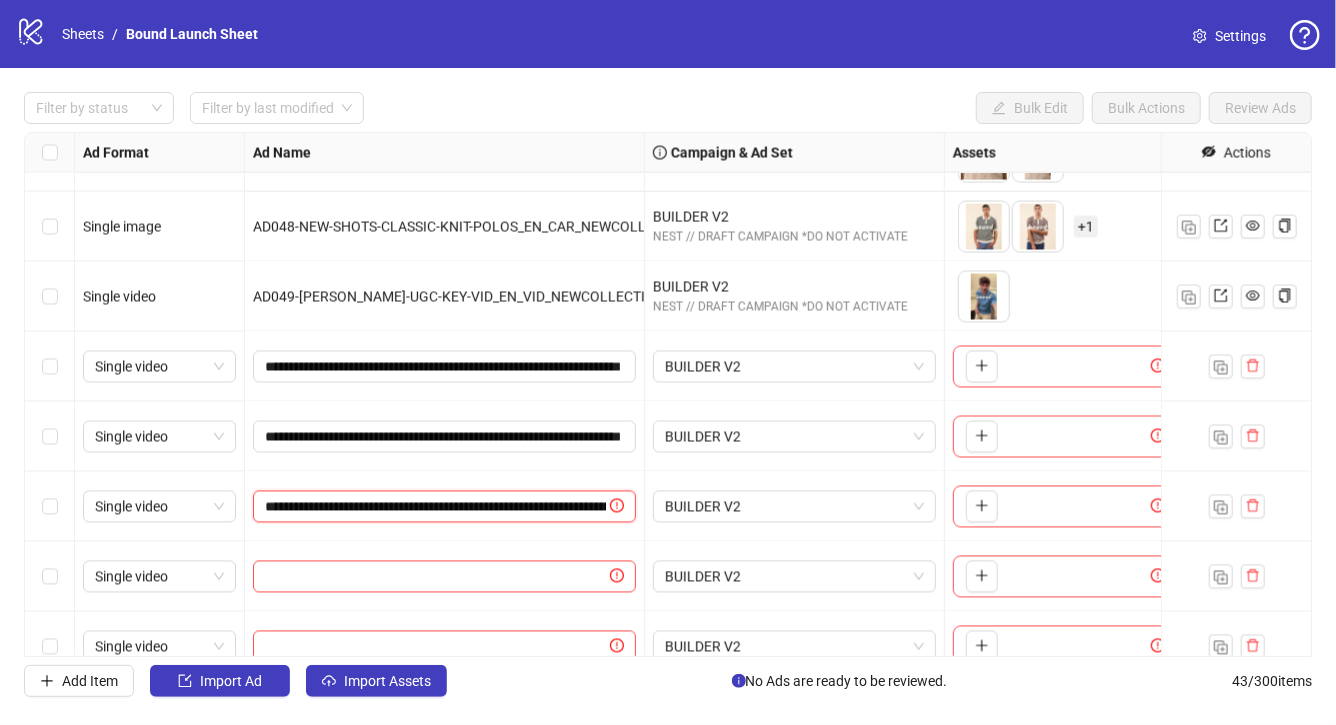 scroll, scrollTop: 0, scrollLeft: 184, axis: horizontal 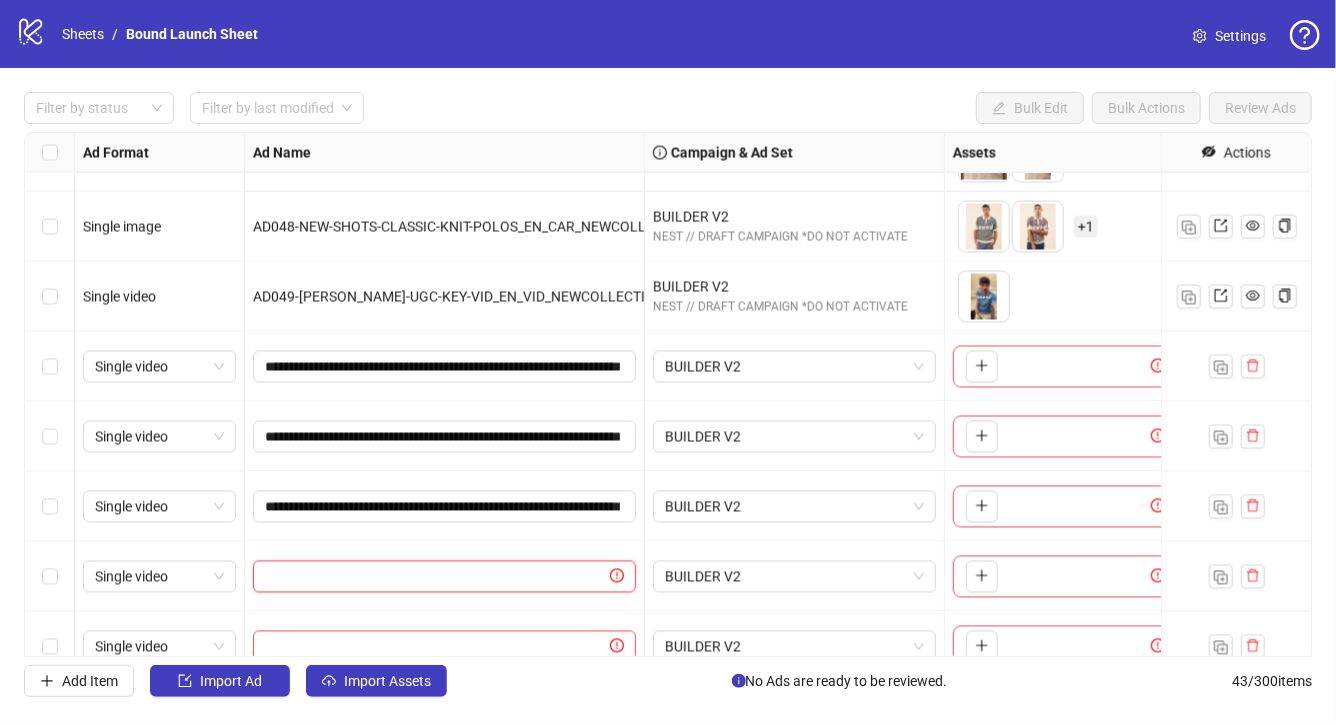 click at bounding box center [435, 577] 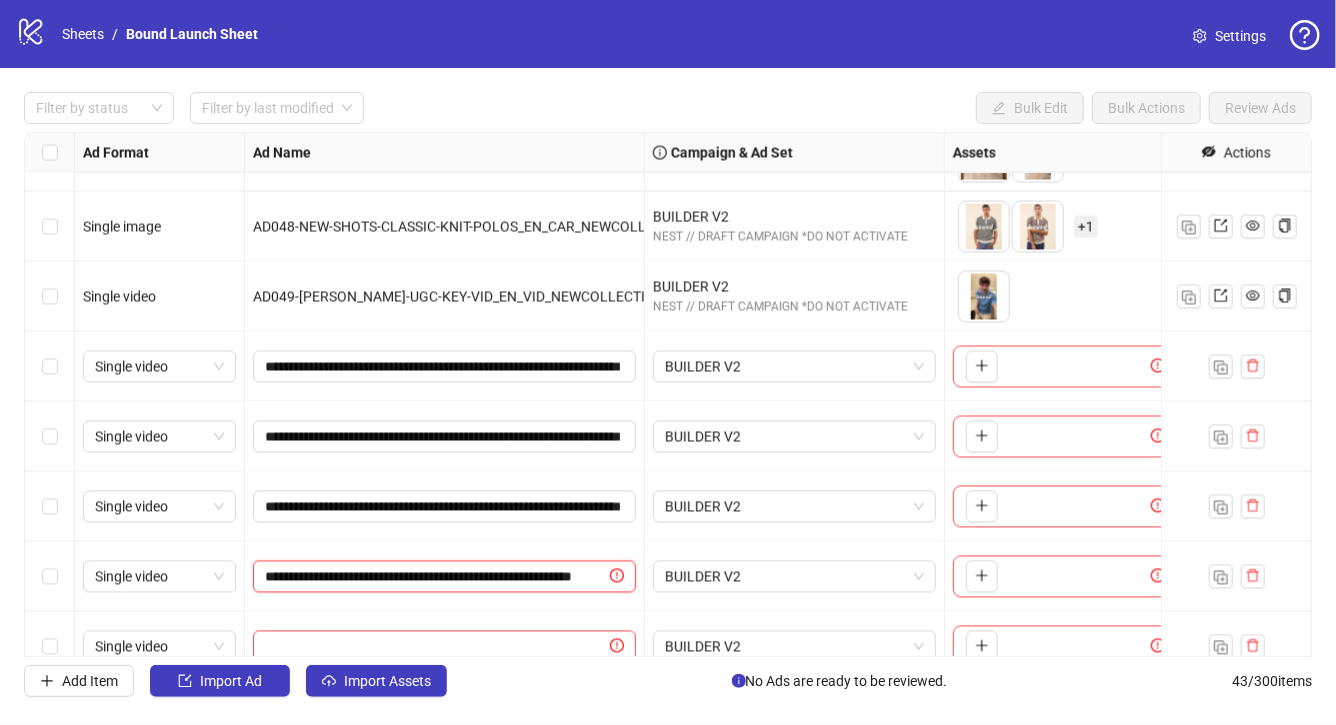 scroll, scrollTop: 0, scrollLeft: 127, axis: horizontal 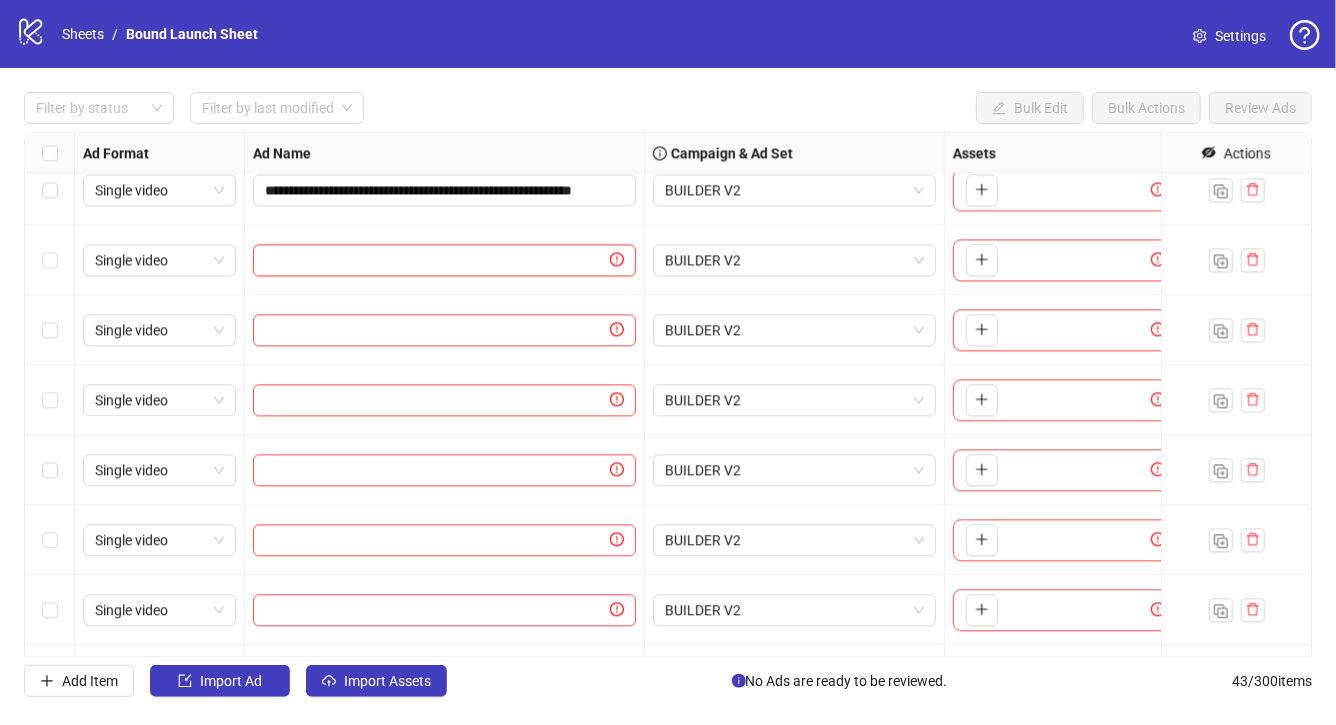 click at bounding box center [435, 260] 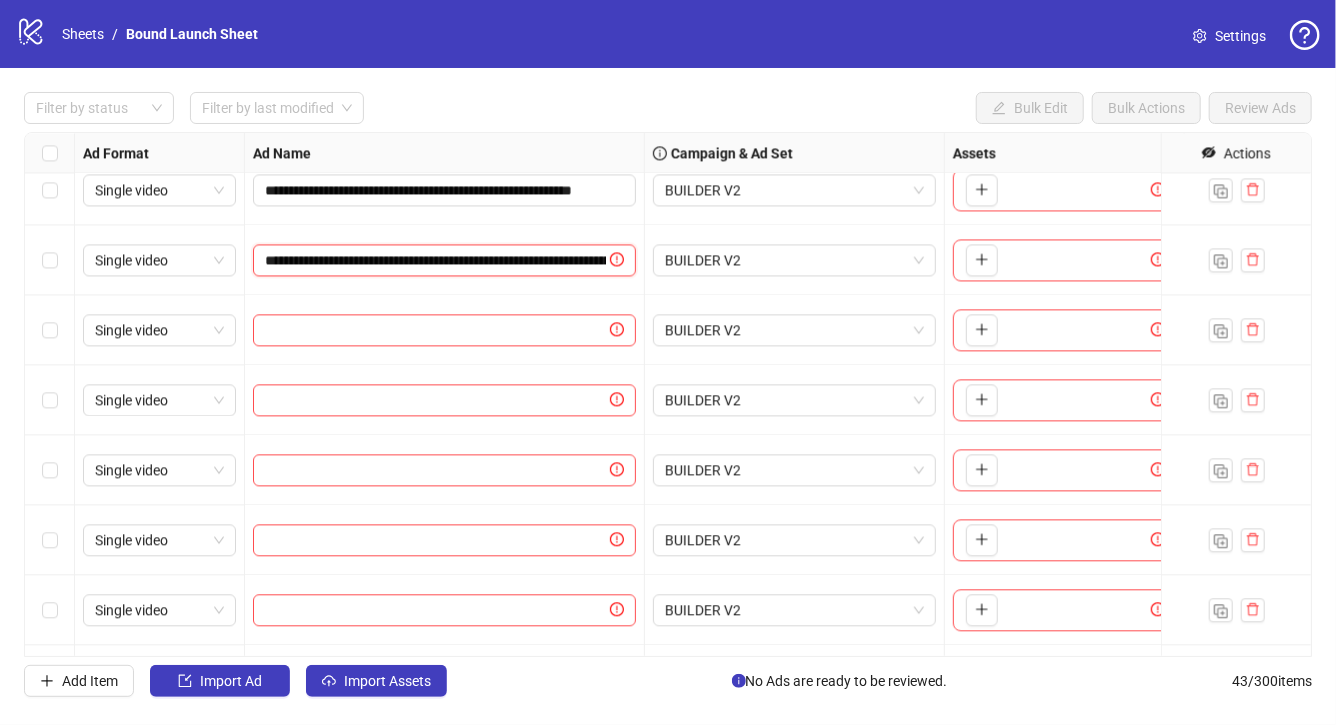 scroll, scrollTop: 0, scrollLeft: 200, axis: horizontal 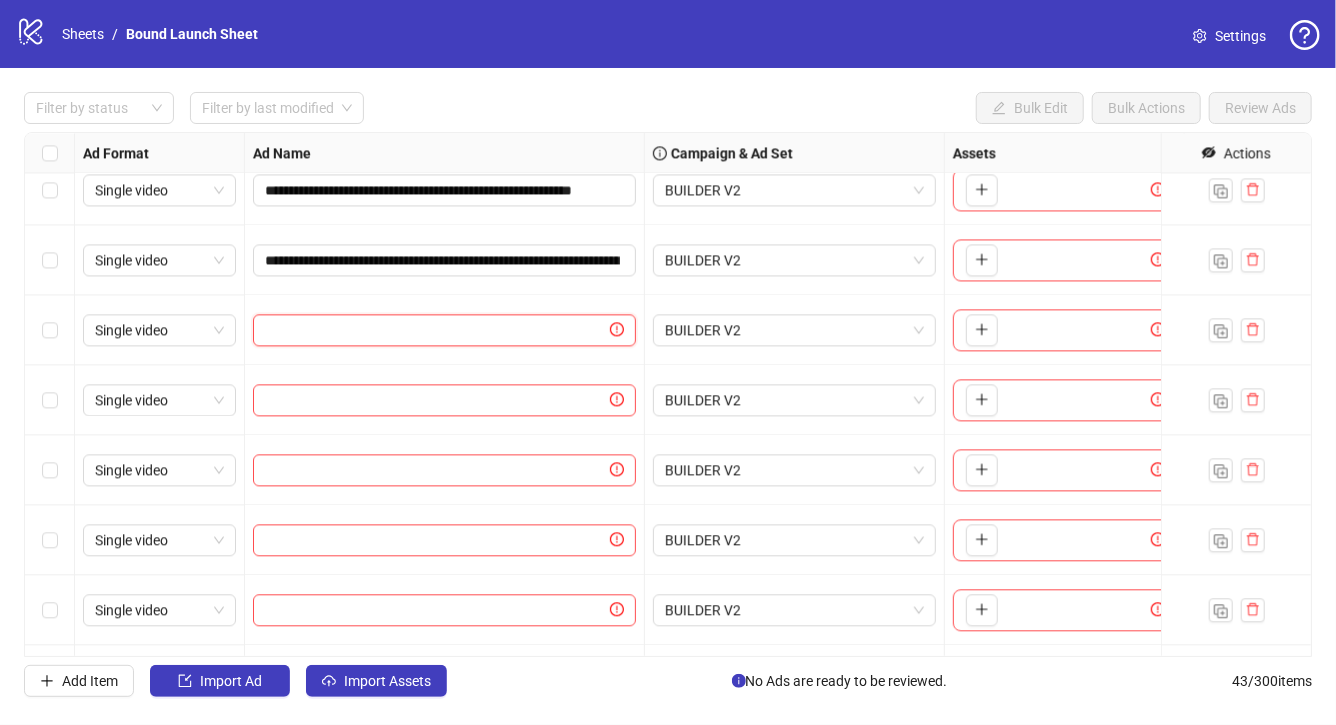 click at bounding box center [435, 330] 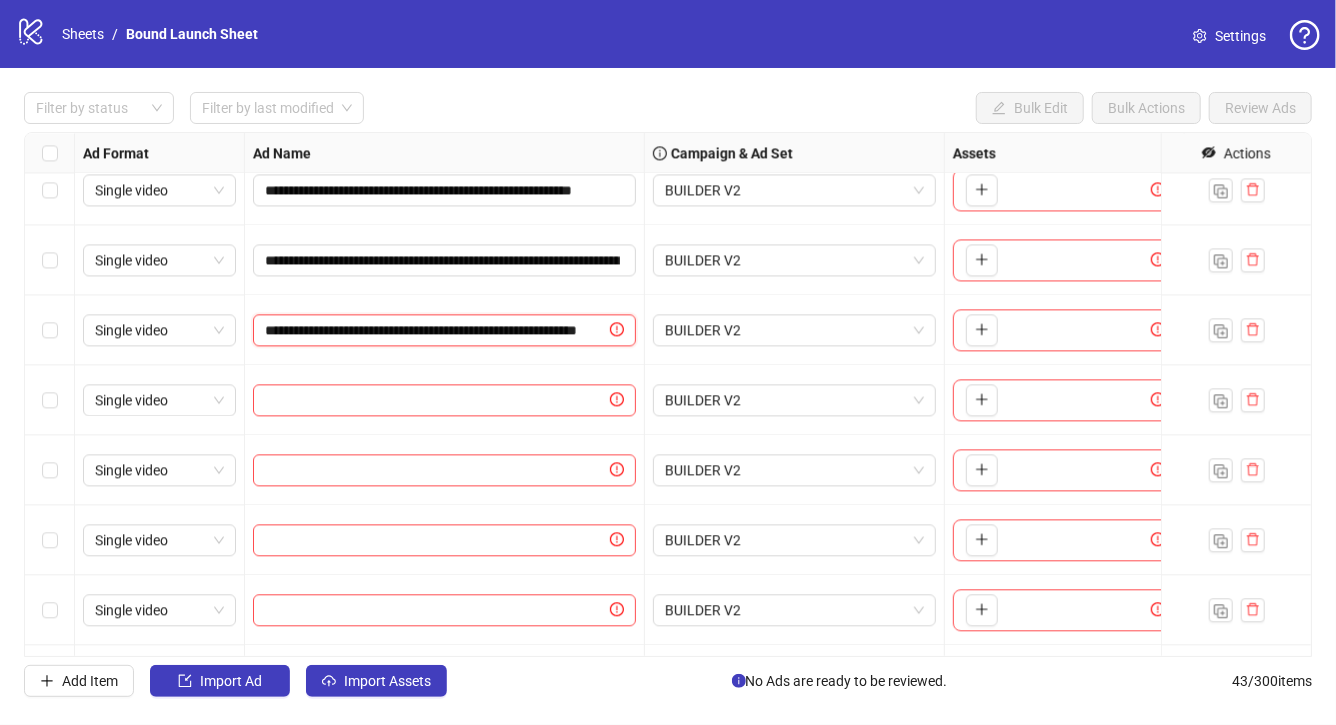 scroll, scrollTop: 0, scrollLeft: 129, axis: horizontal 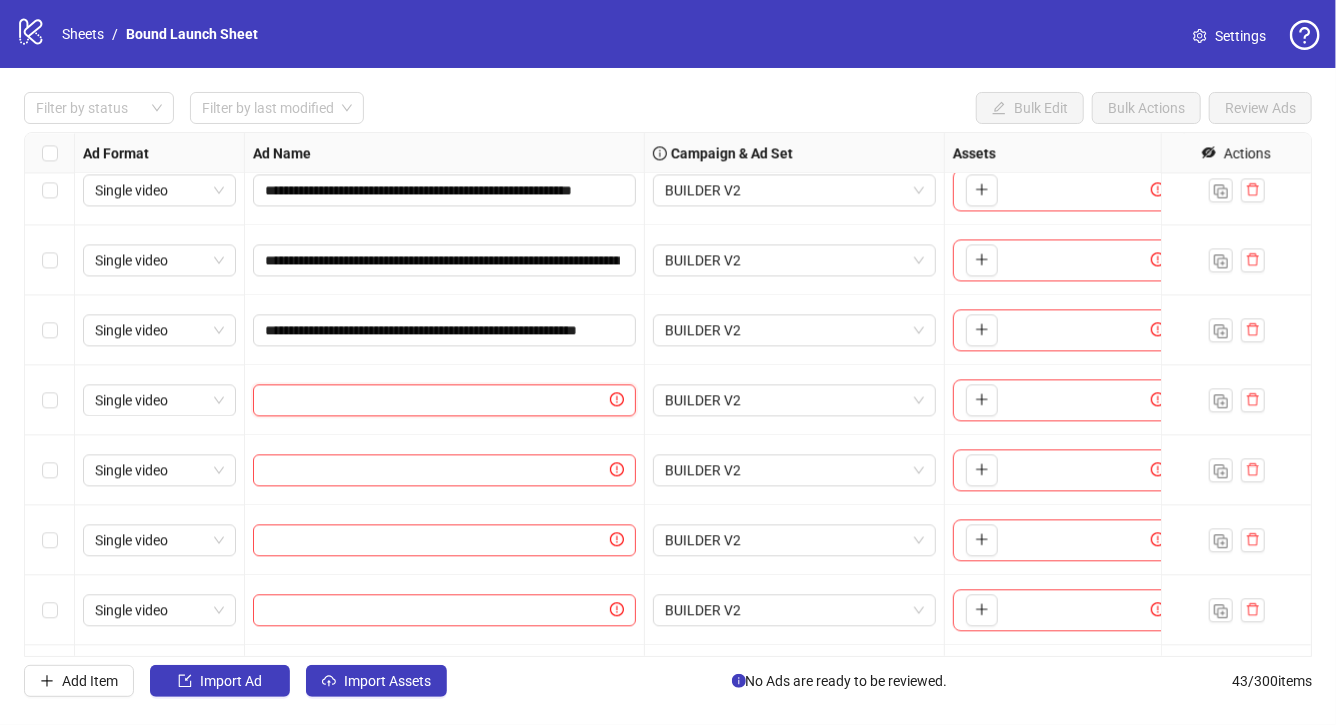 click at bounding box center (435, 400) 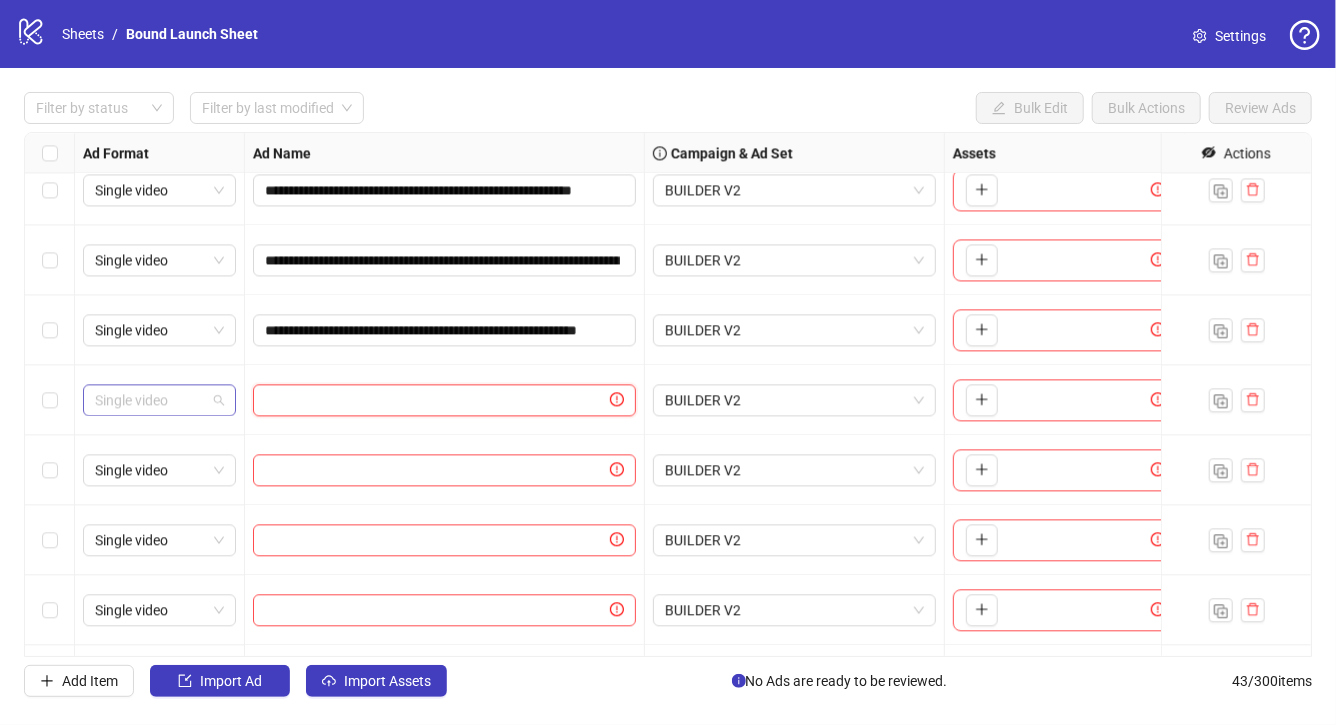 click on "Single video" at bounding box center (159, 400) 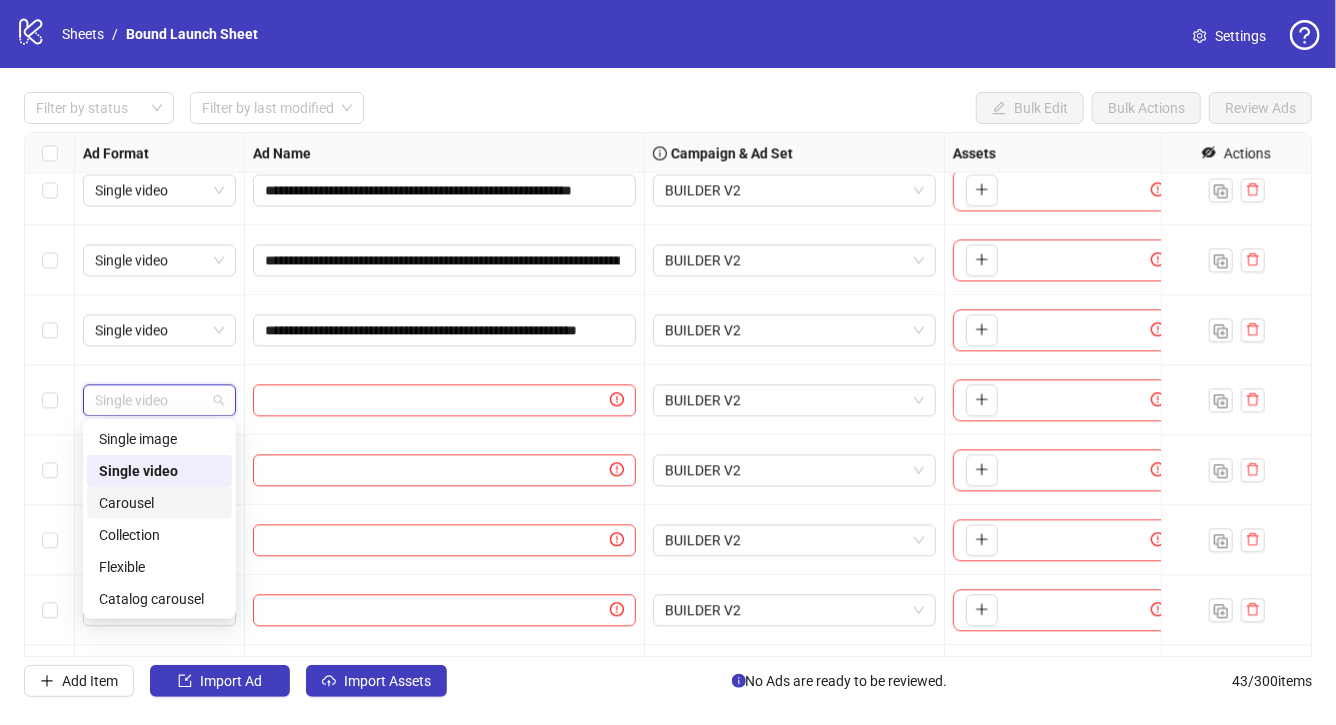 click on "Carousel" at bounding box center [159, 503] 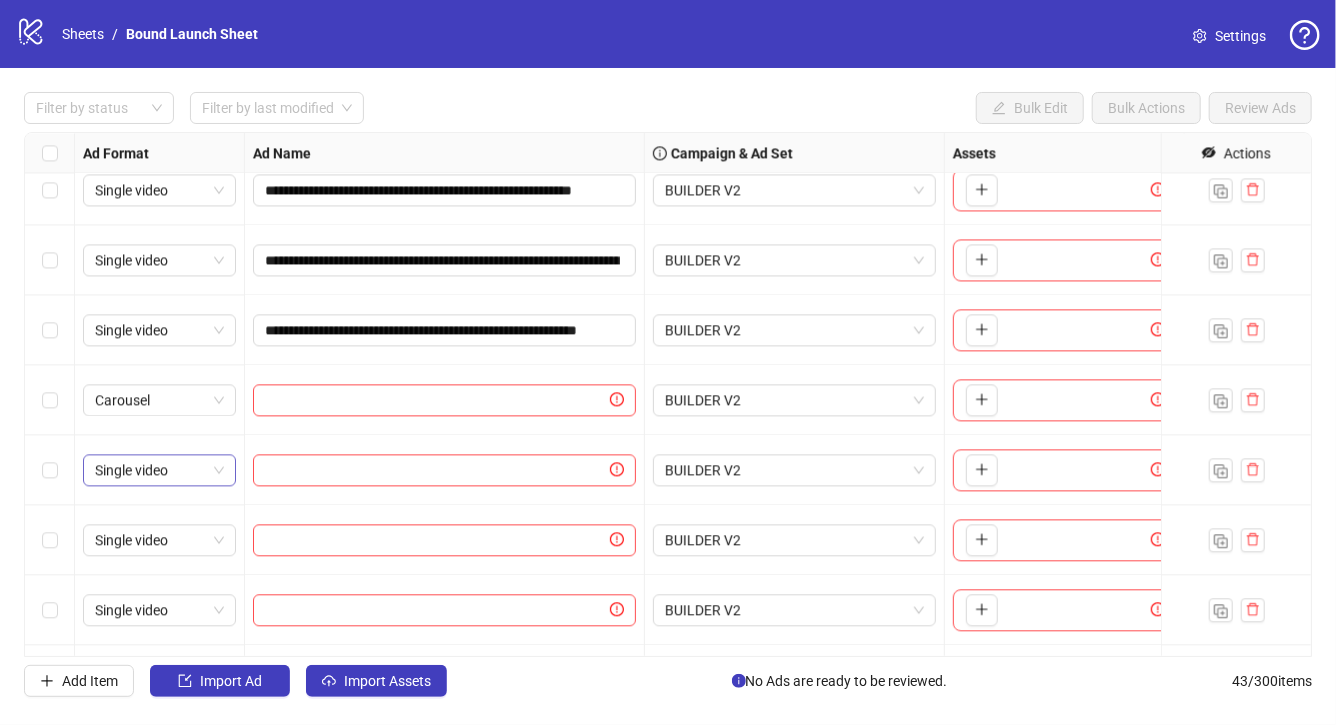 click on "Single video" at bounding box center (159, 470) 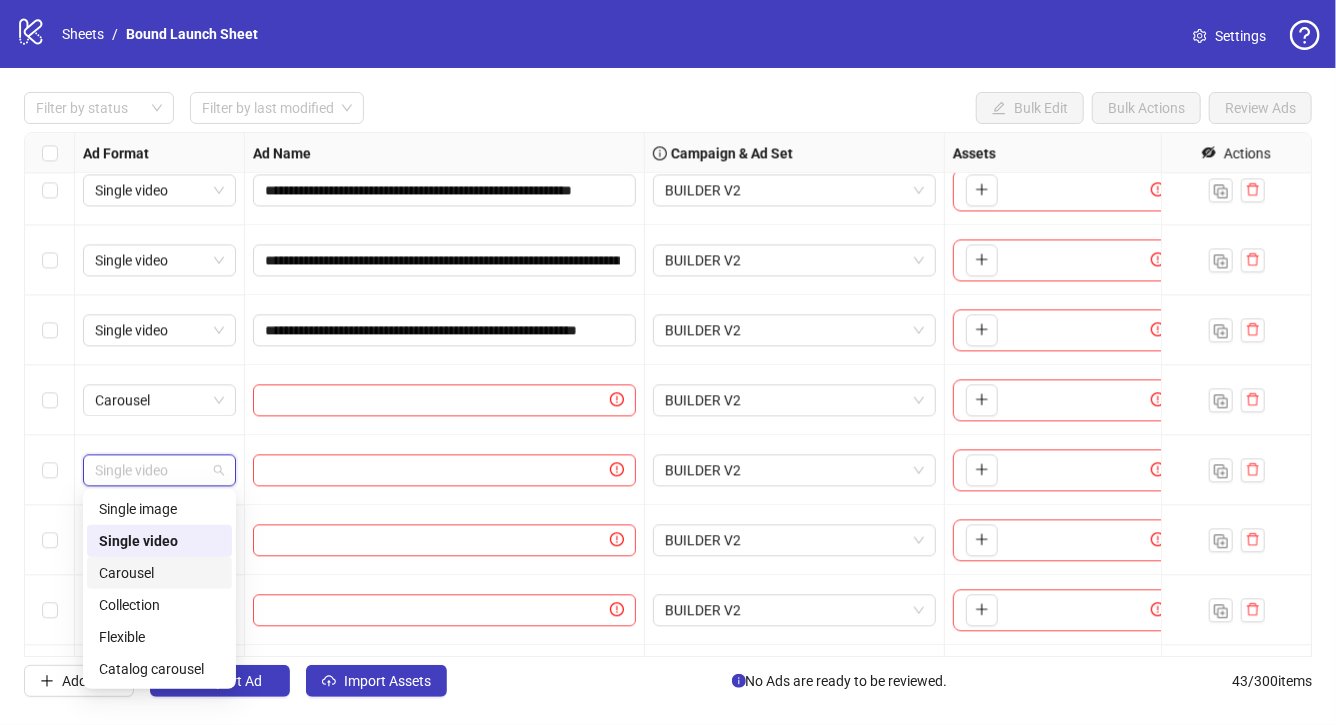 click on "Carousel" at bounding box center (159, 573) 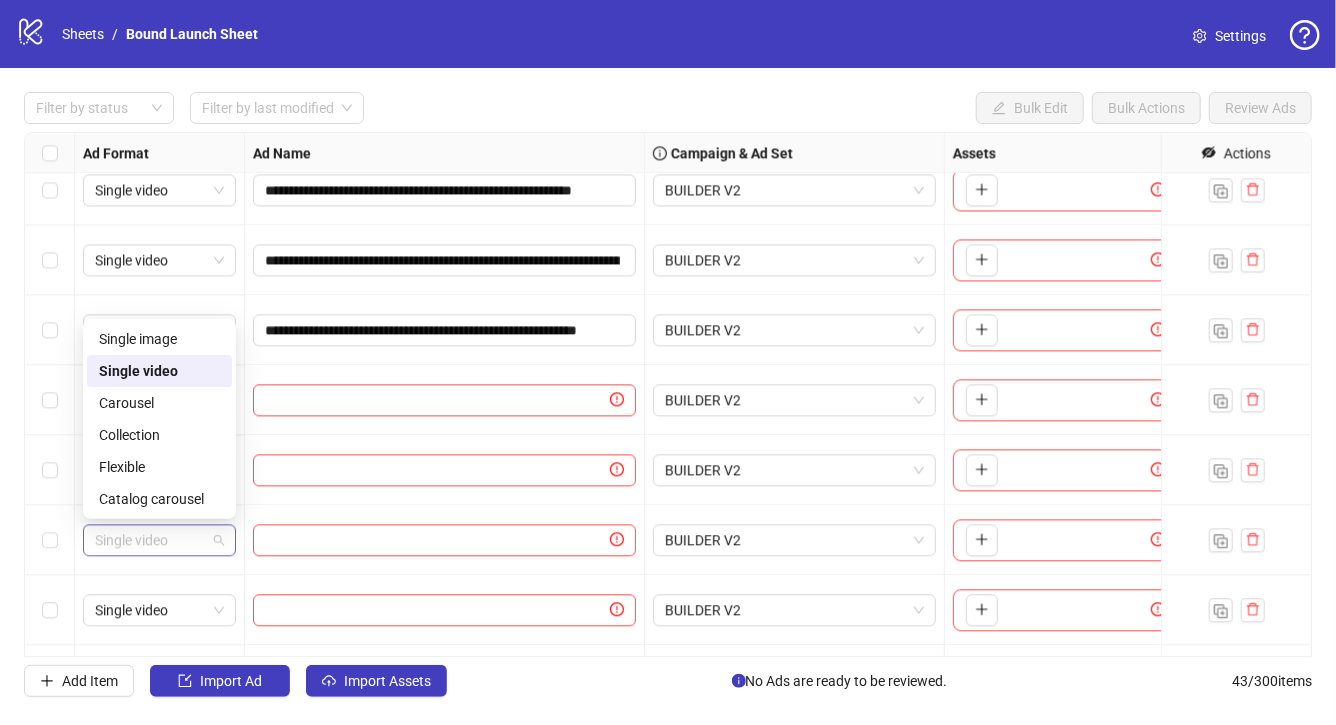 click on "Single video" at bounding box center (159, 540) 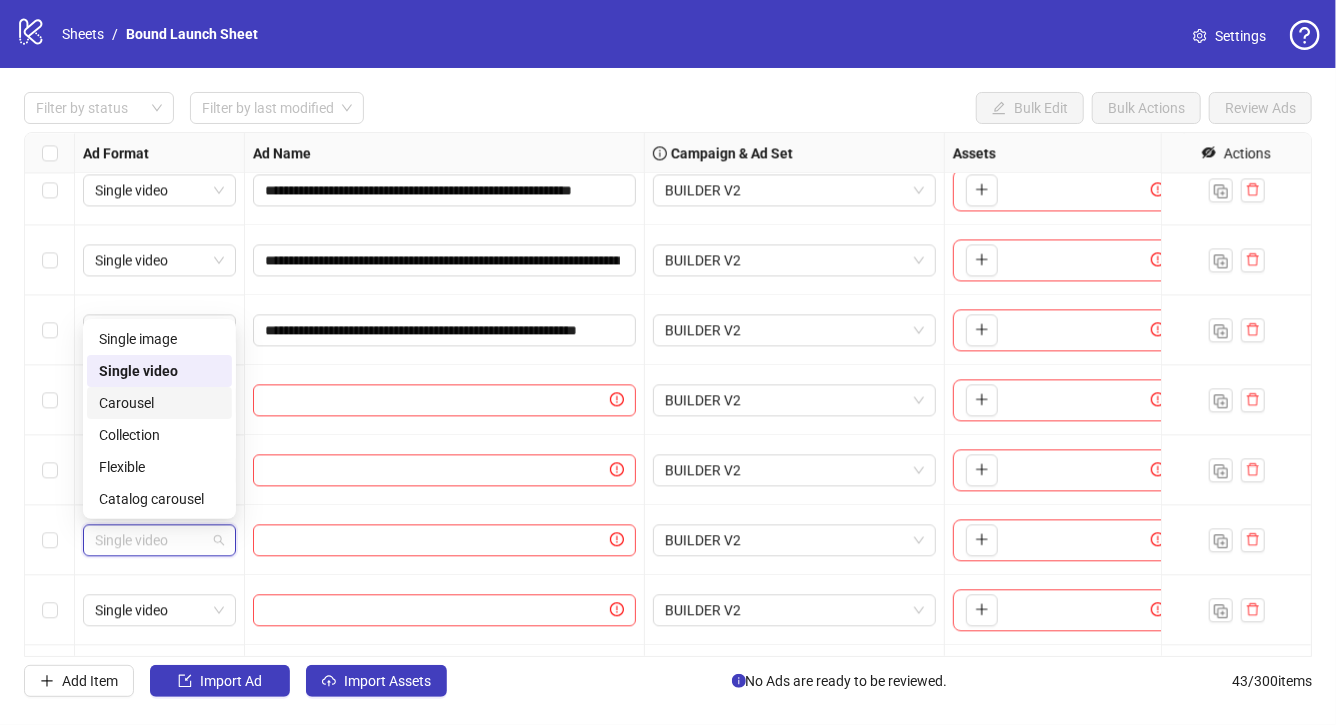 click on "Carousel" at bounding box center (159, 403) 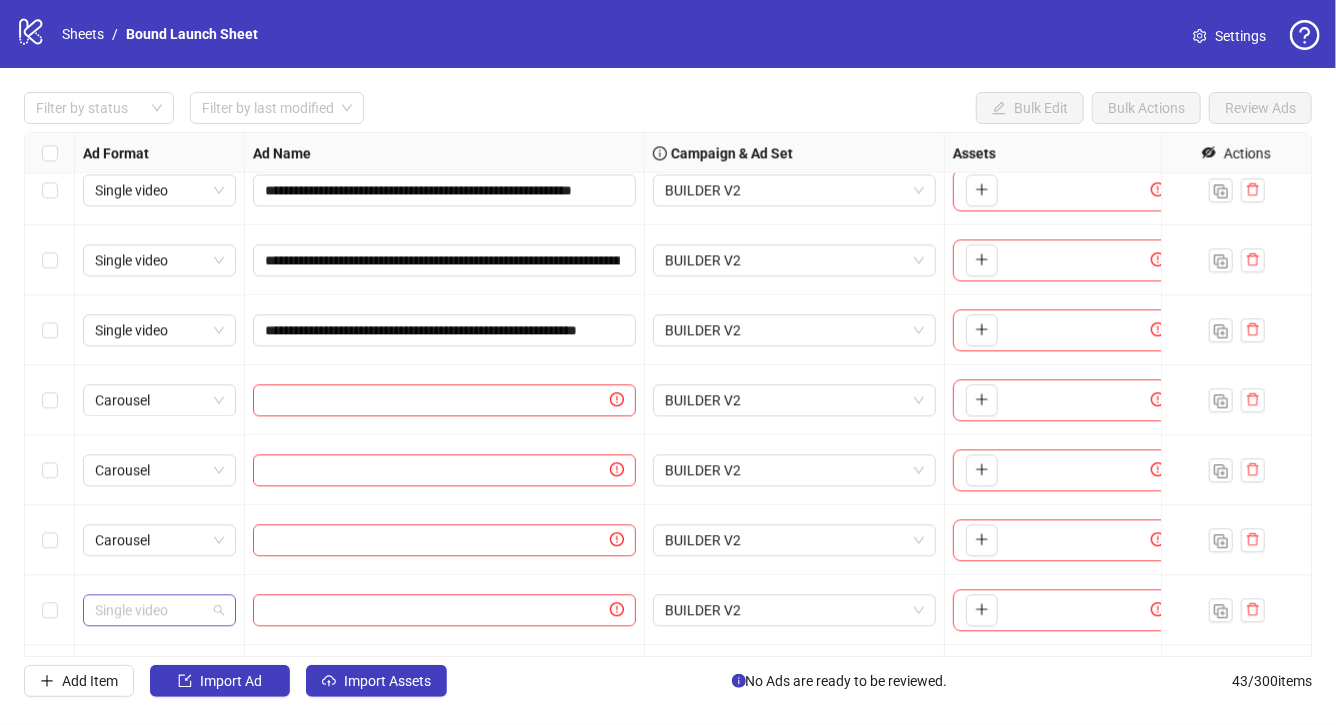 click on "Single video" at bounding box center [159, 610] 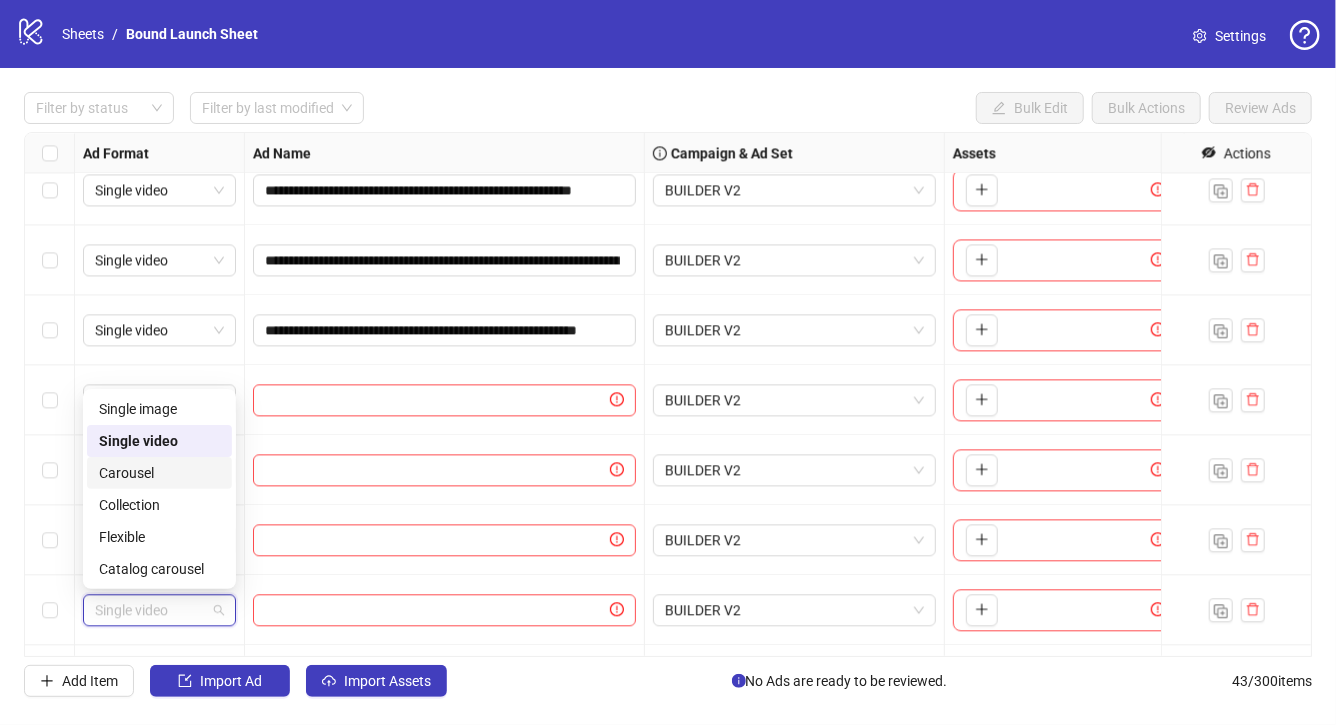 click on "Carousel" at bounding box center [159, 473] 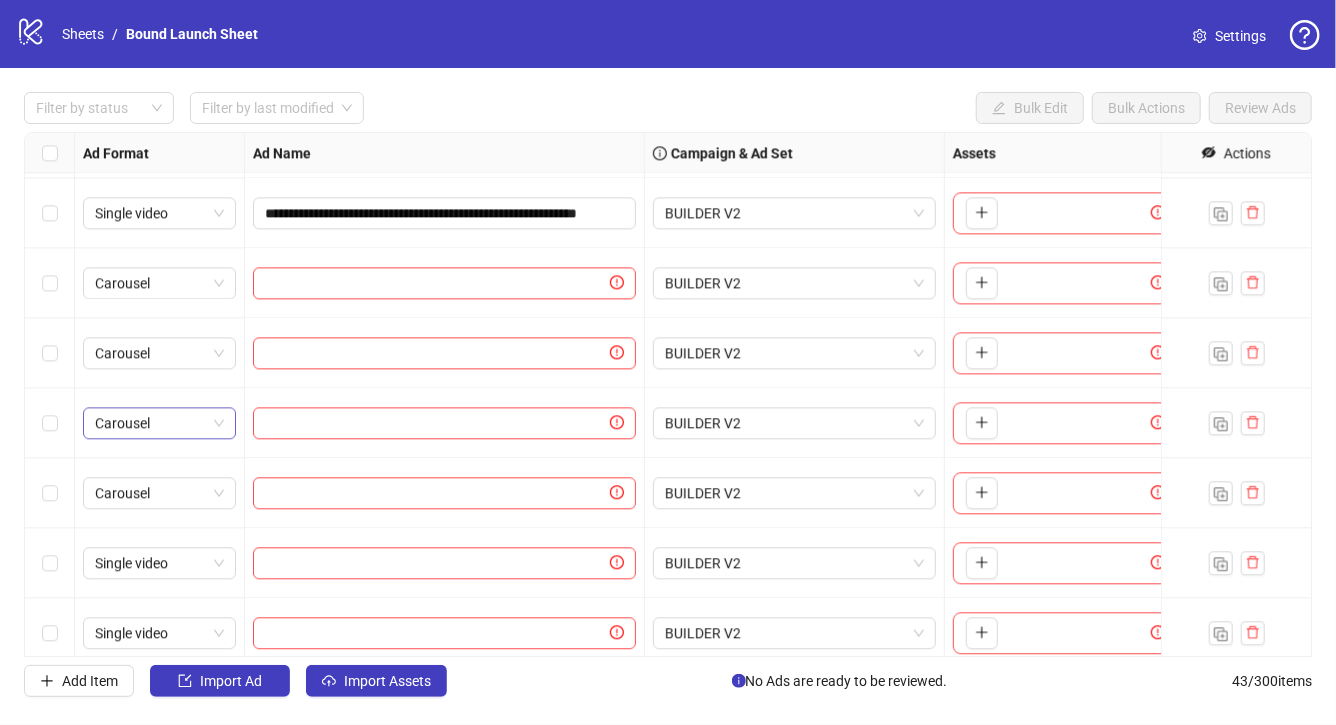 scroll, scrollTop: 2396, scrollLeft: 0, axis: vertical 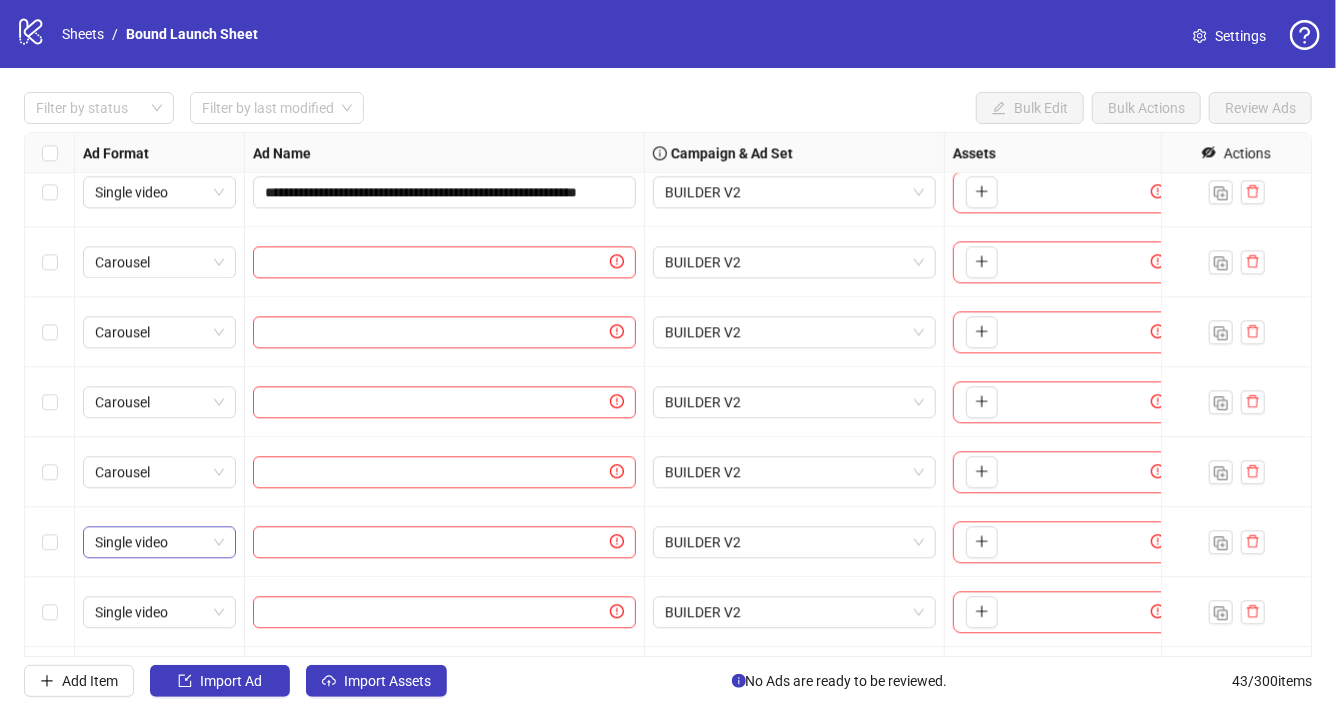 click on "Single video" at bounding box center (159, 542) 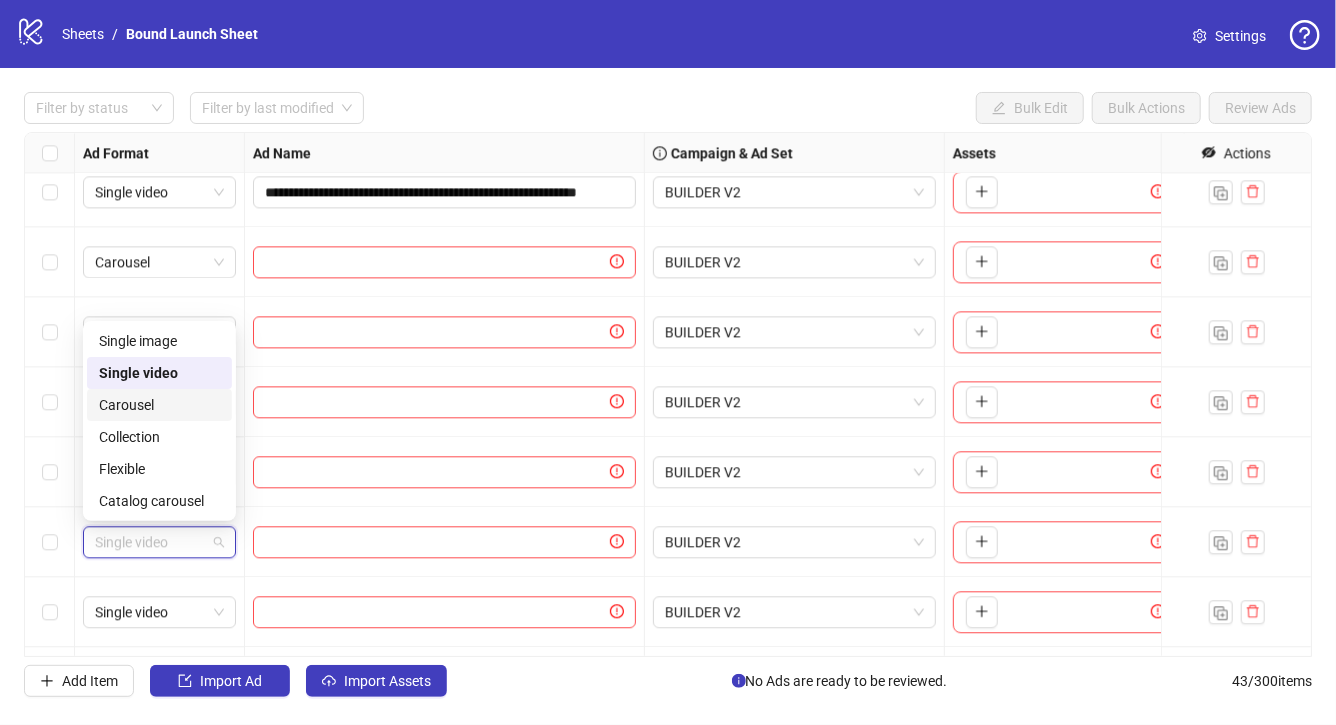 click on "Carousel" at bounding box center (159, 405) 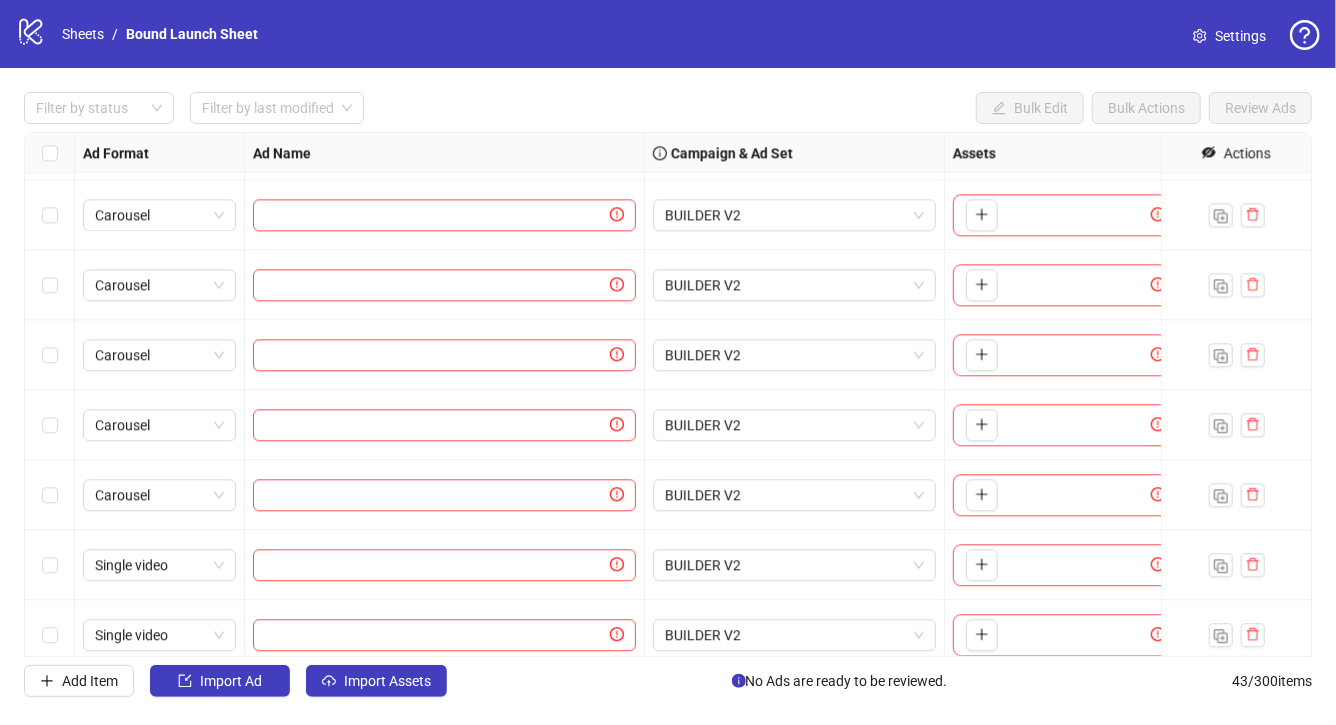scroll, scrollTop: 2490, scrollLeft: 0, axis: vertical 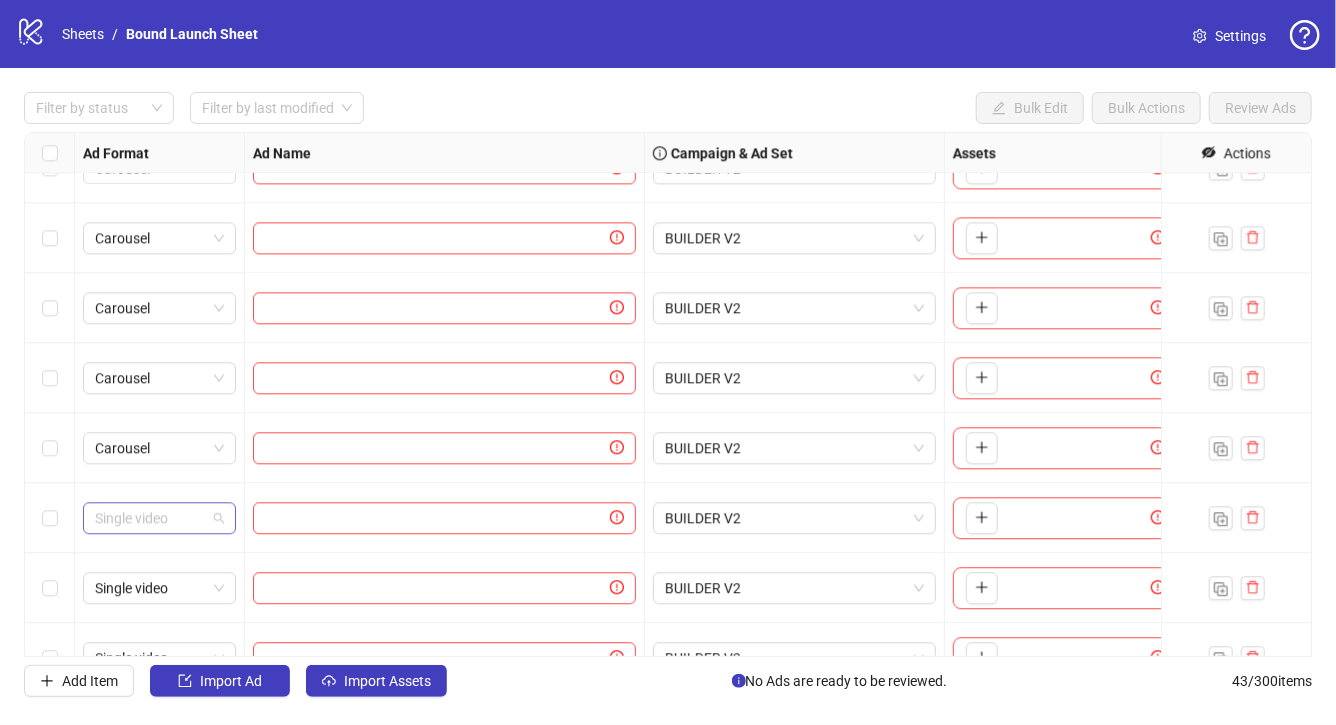 click on "Single video" at bounding box center [159, 518] 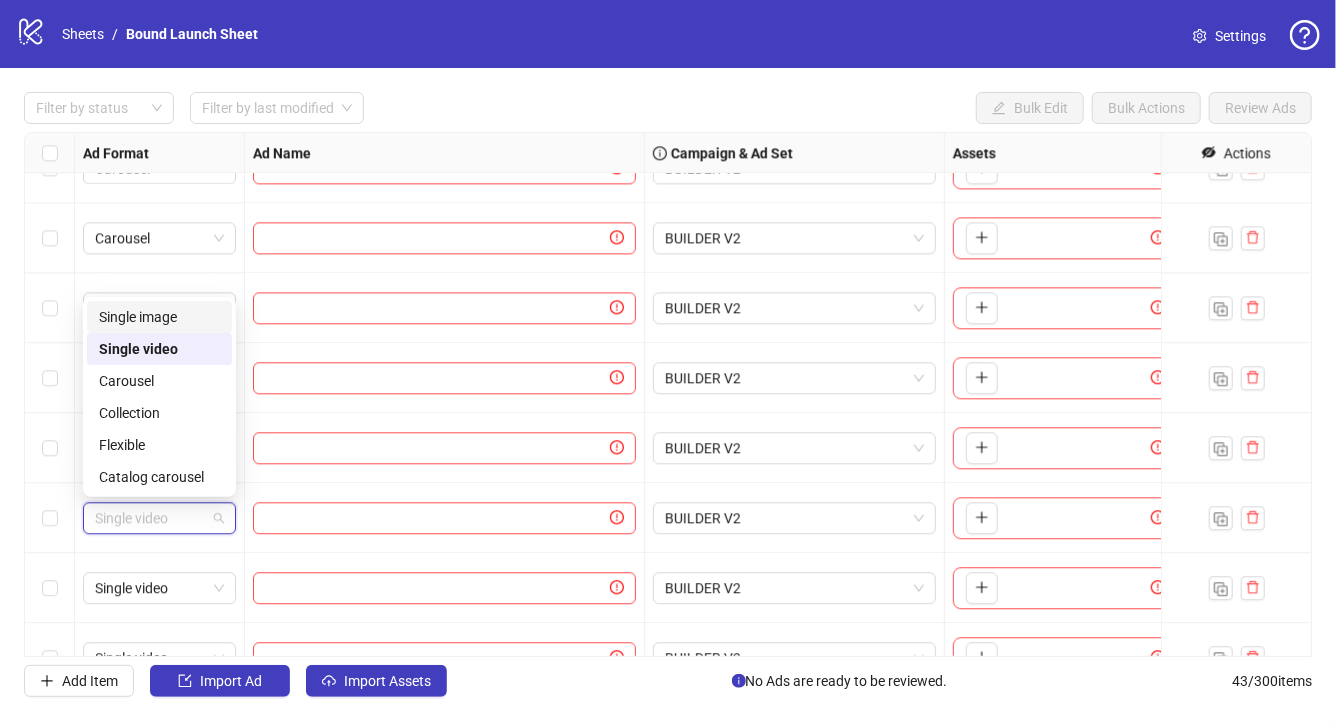 click on "Single image" at bounding box center [159, 317] 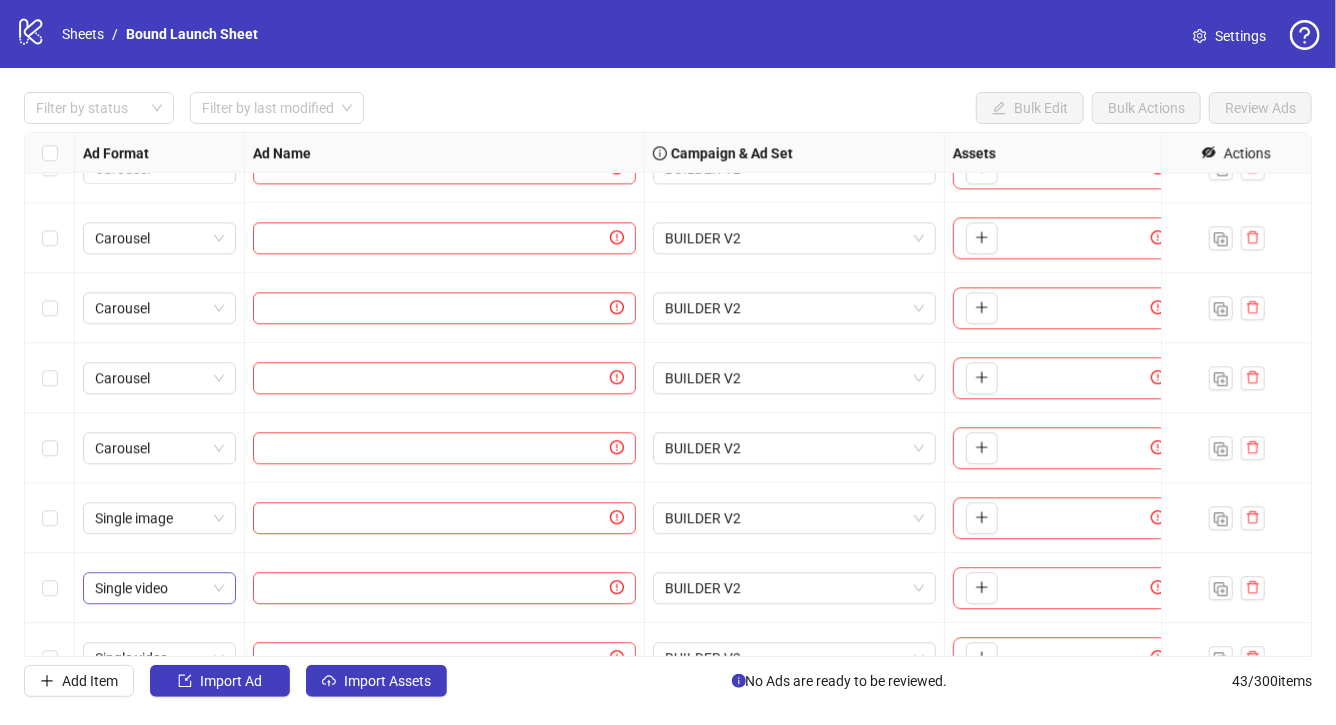 scroll, scrollTop: 2526, scrollLeft: 0, axis: vertical 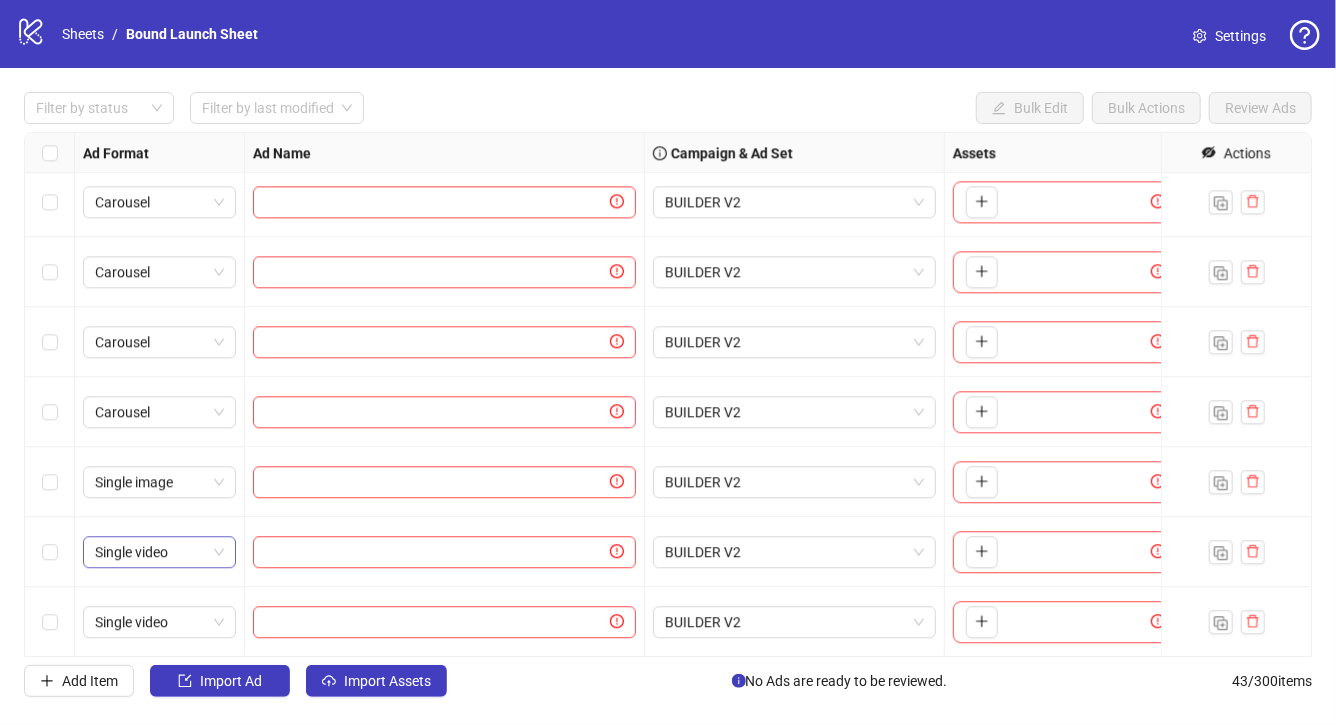 click on "Single video" at bounding box center (159, 552) 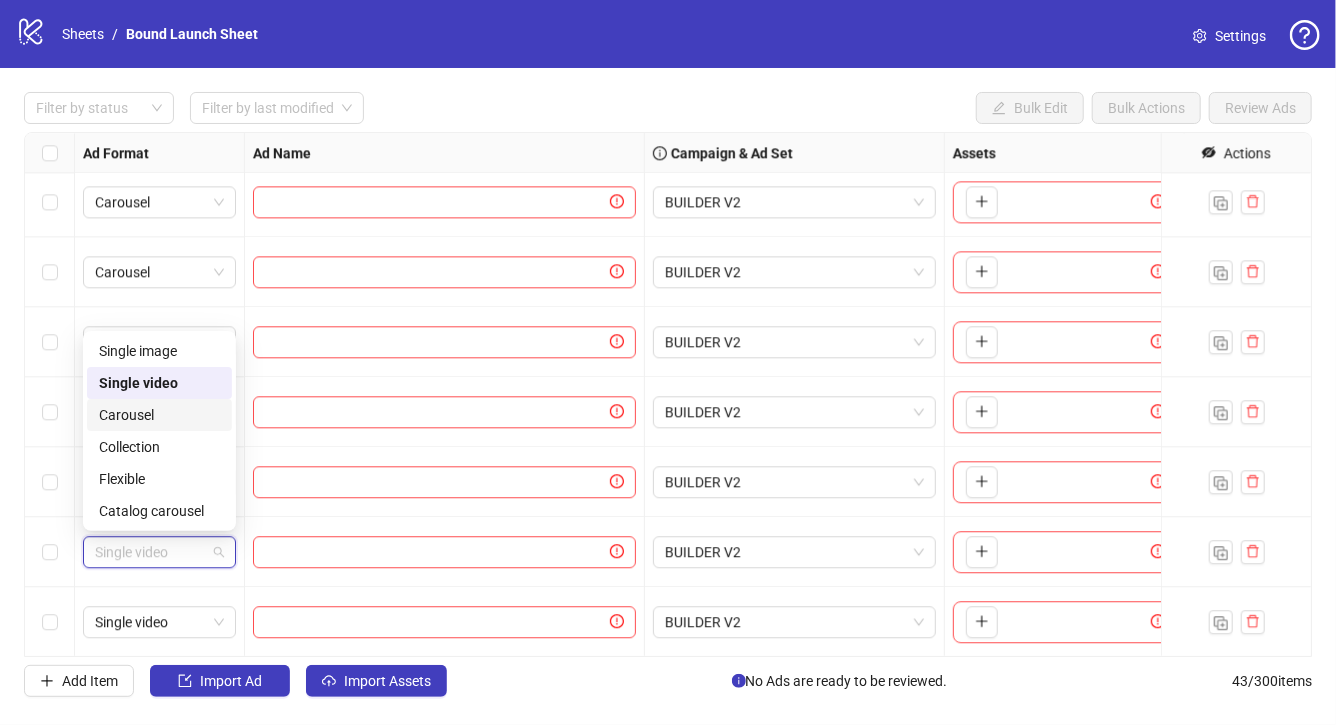 click on "Carousel" at bounding box center (159, 415) 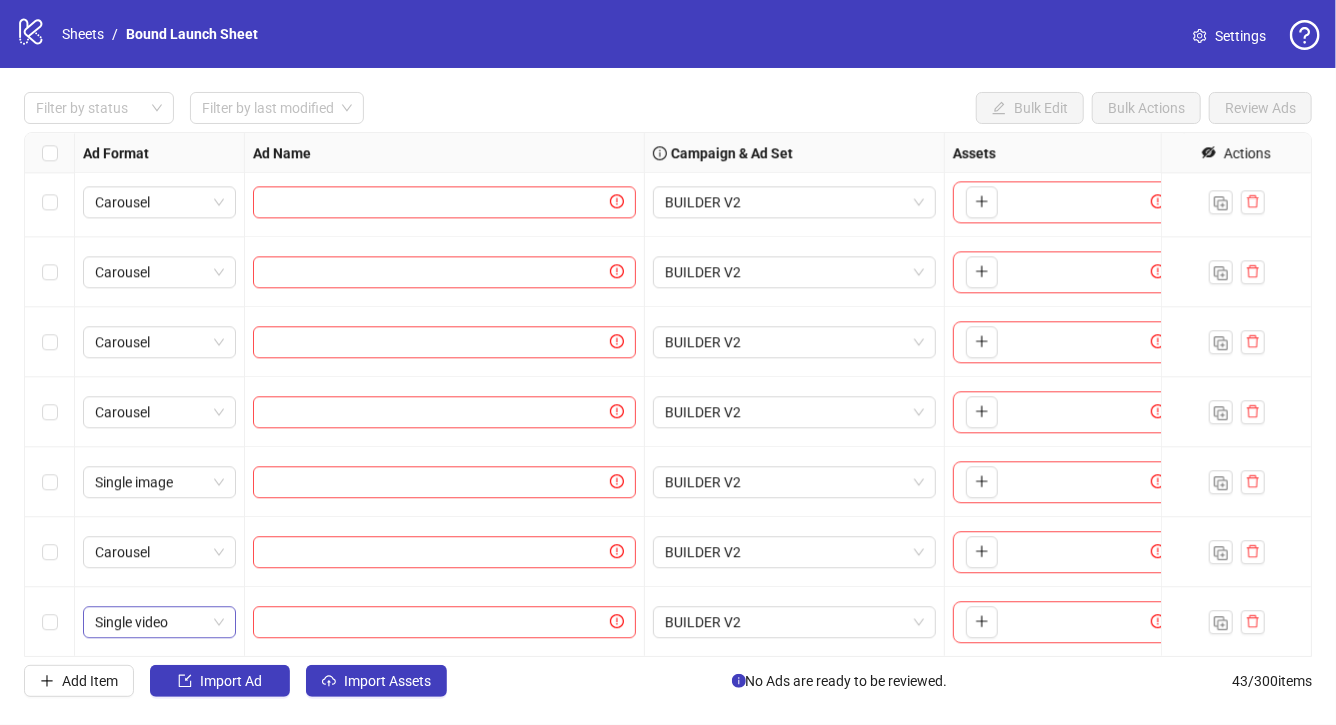 click on "Single video" at bounding box center [159, 622] 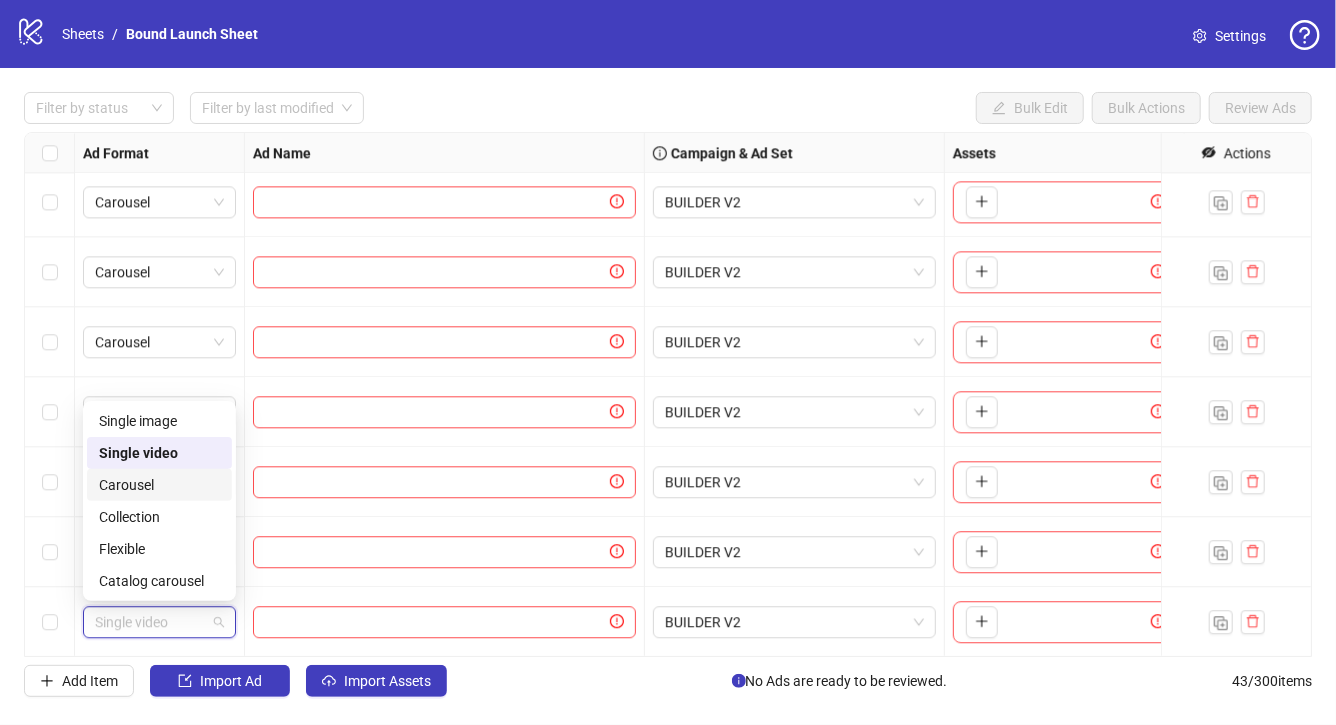 click on "Carousel" at bounding box center (159, 485) 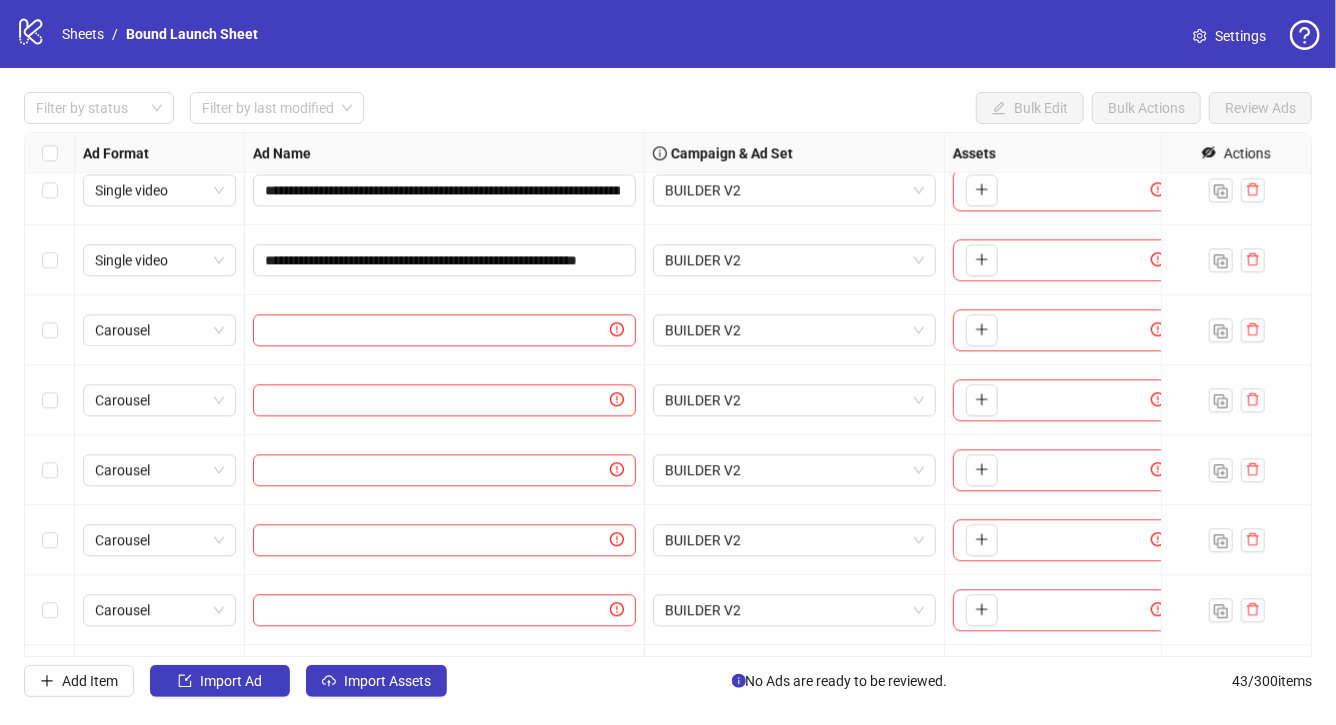 scroll, scrollTop: 2311, scrollLeft: 0, axis: vertical 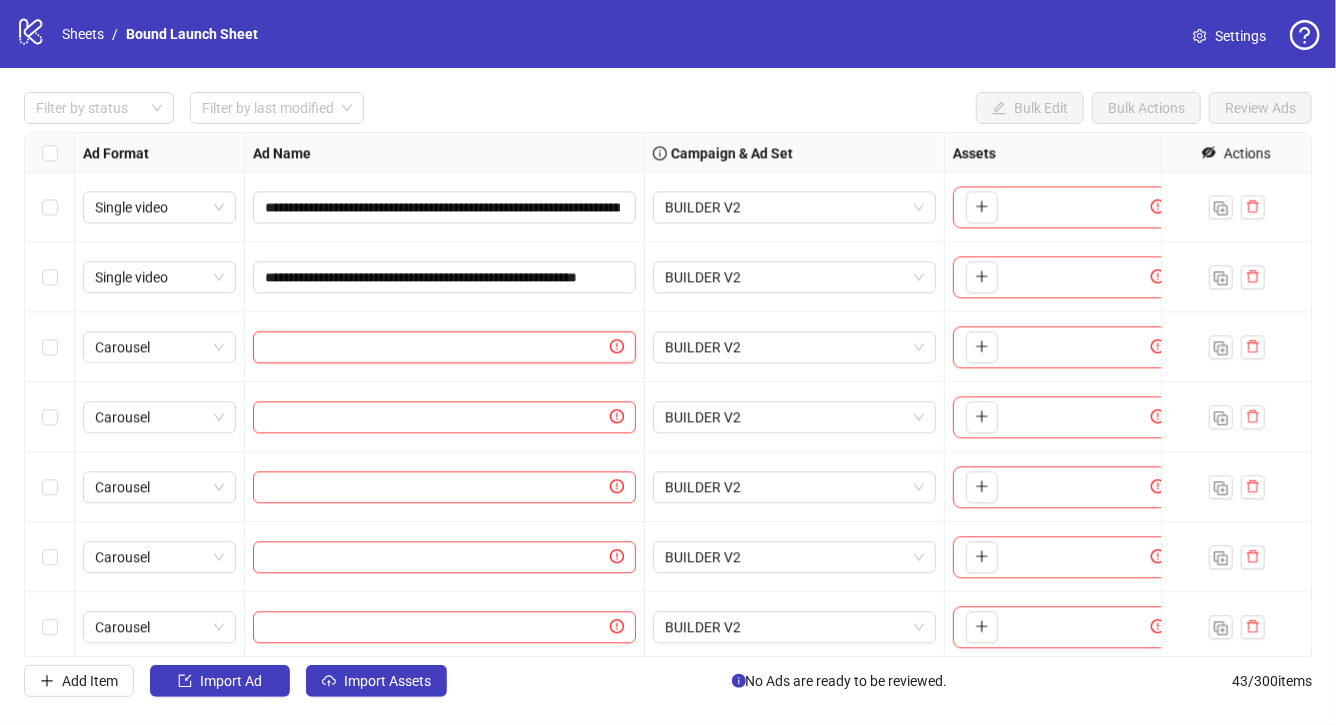 click at bounding box center [435, 347] 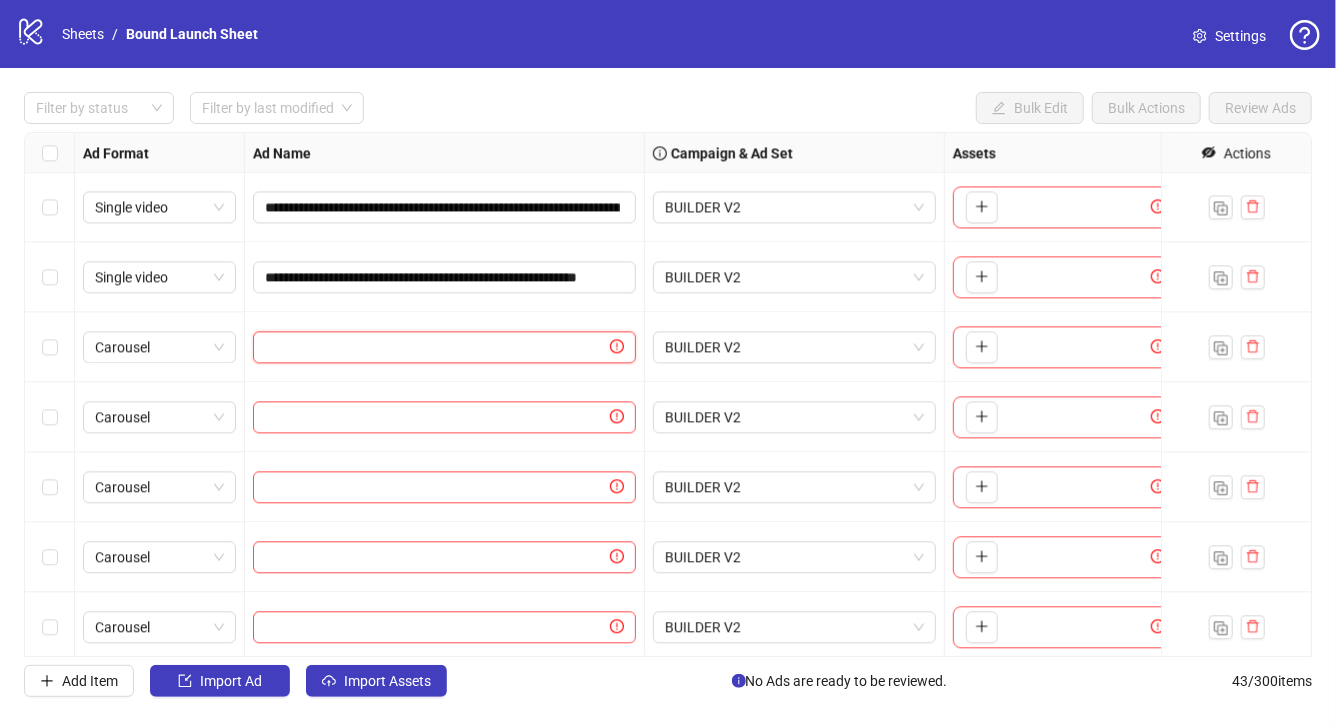 paste on "**********" 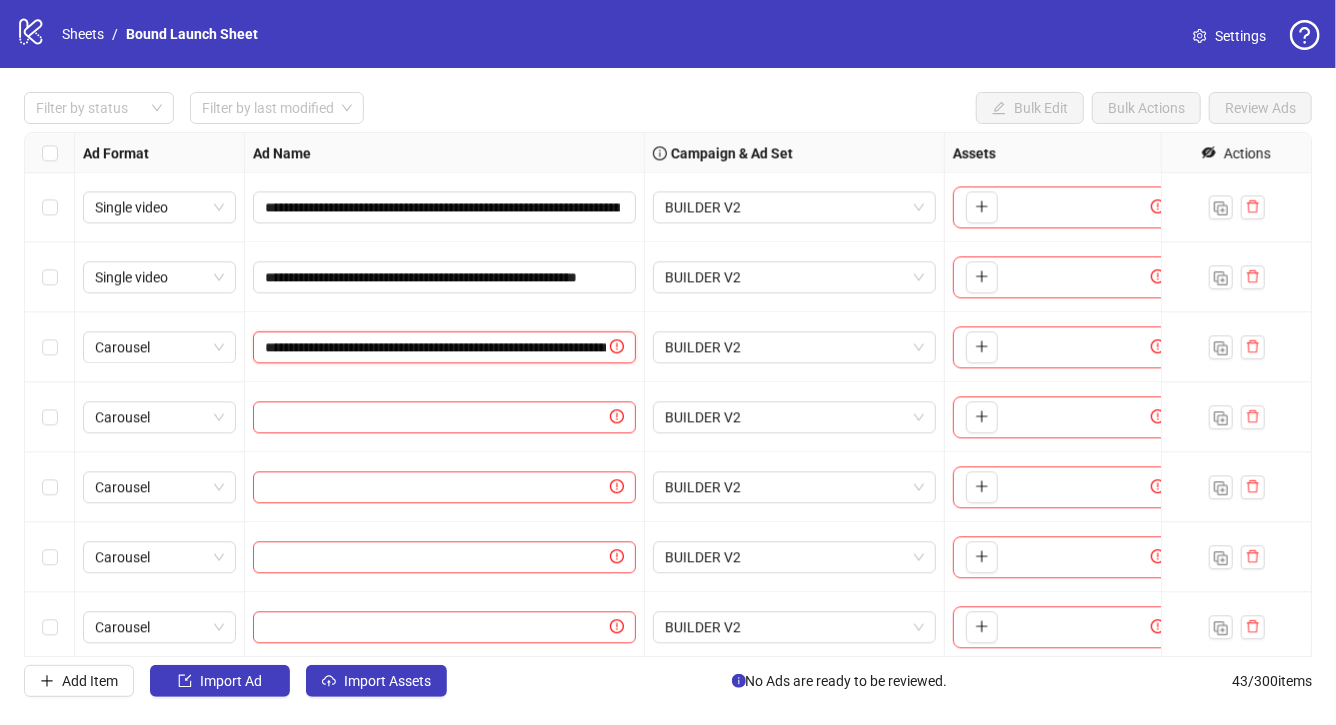scroll, scrollTop: 0, scrollLeft: 187, axis: horizontal 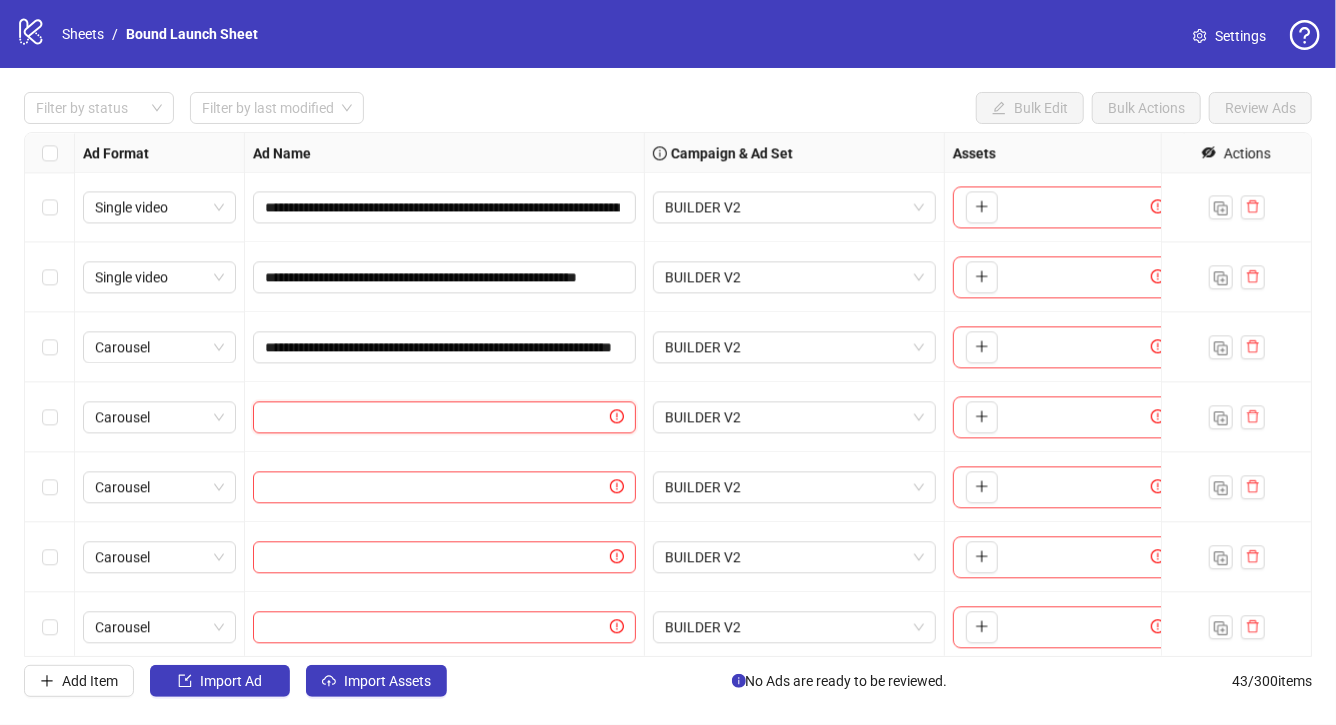 click at bounding box center (435, 417) 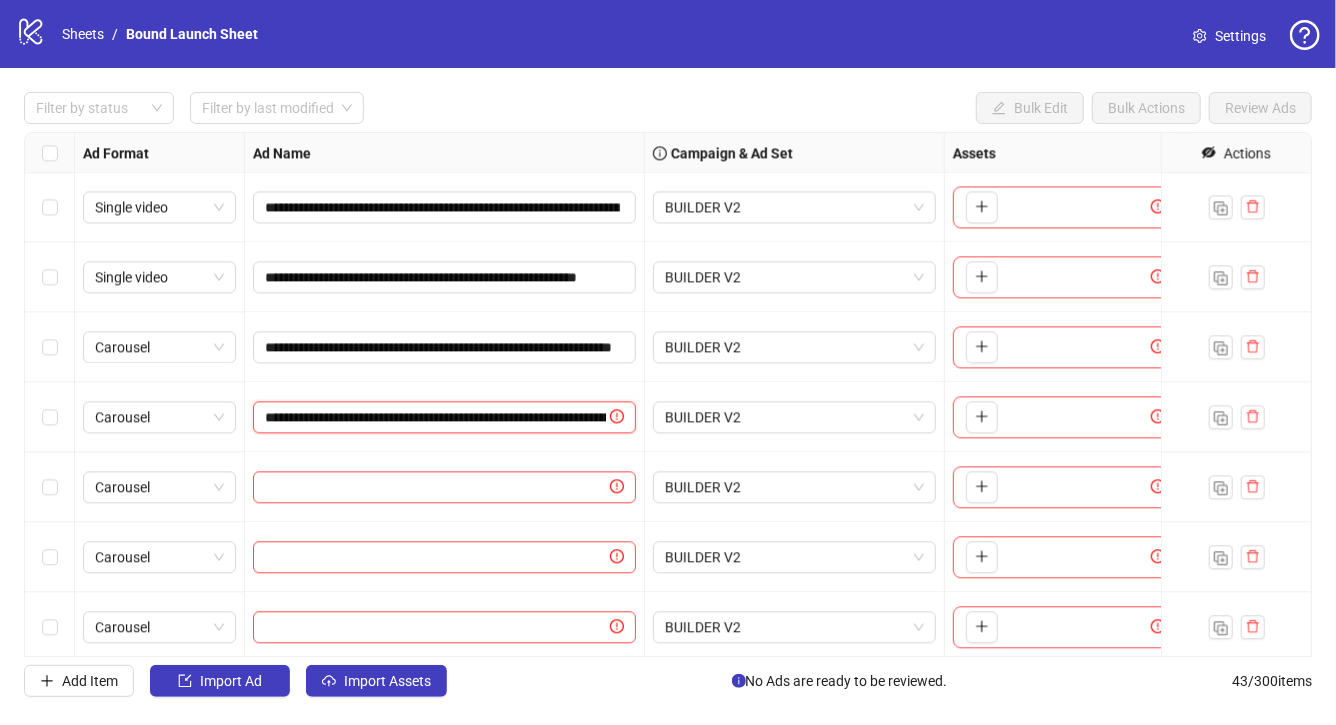 scroll, scrollTop: 0, scrollLeft: 219, axis: horizontal 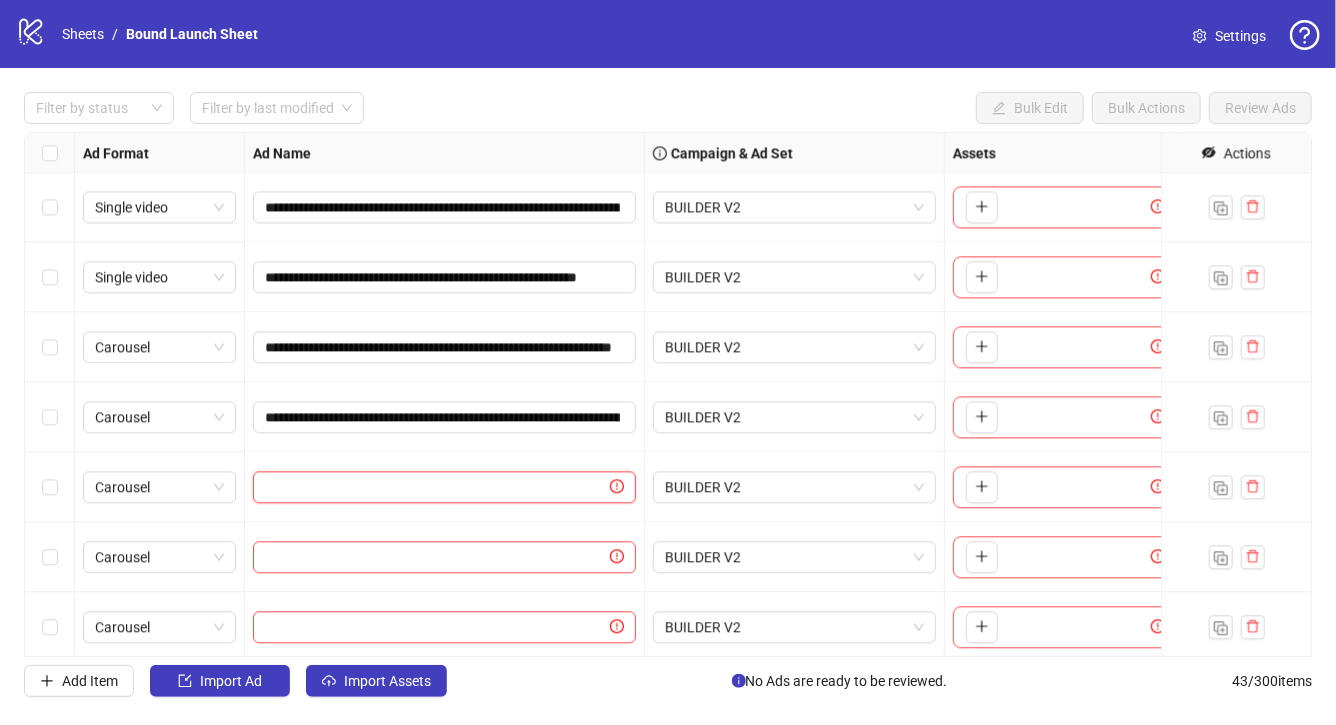 click at bounding box center (435, 487) 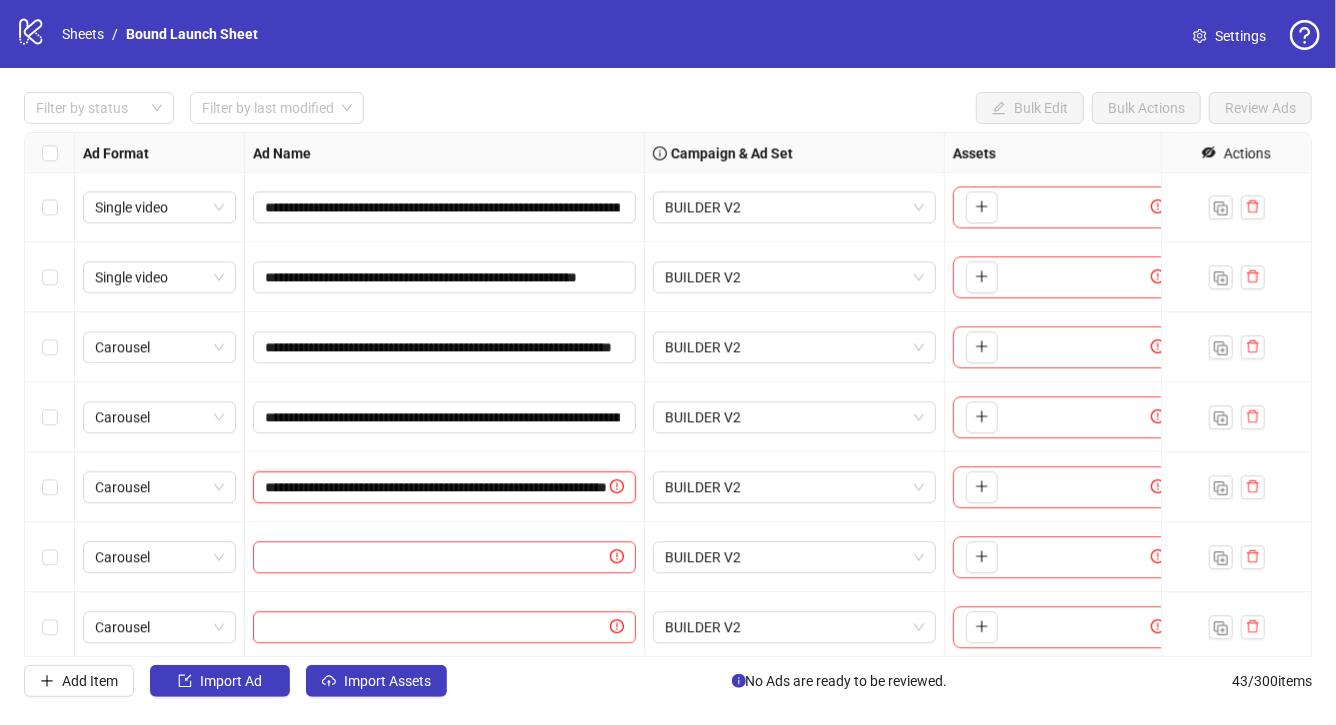 scroll, scrollTop: 0, scrollLeft: 180, axis: horizontal 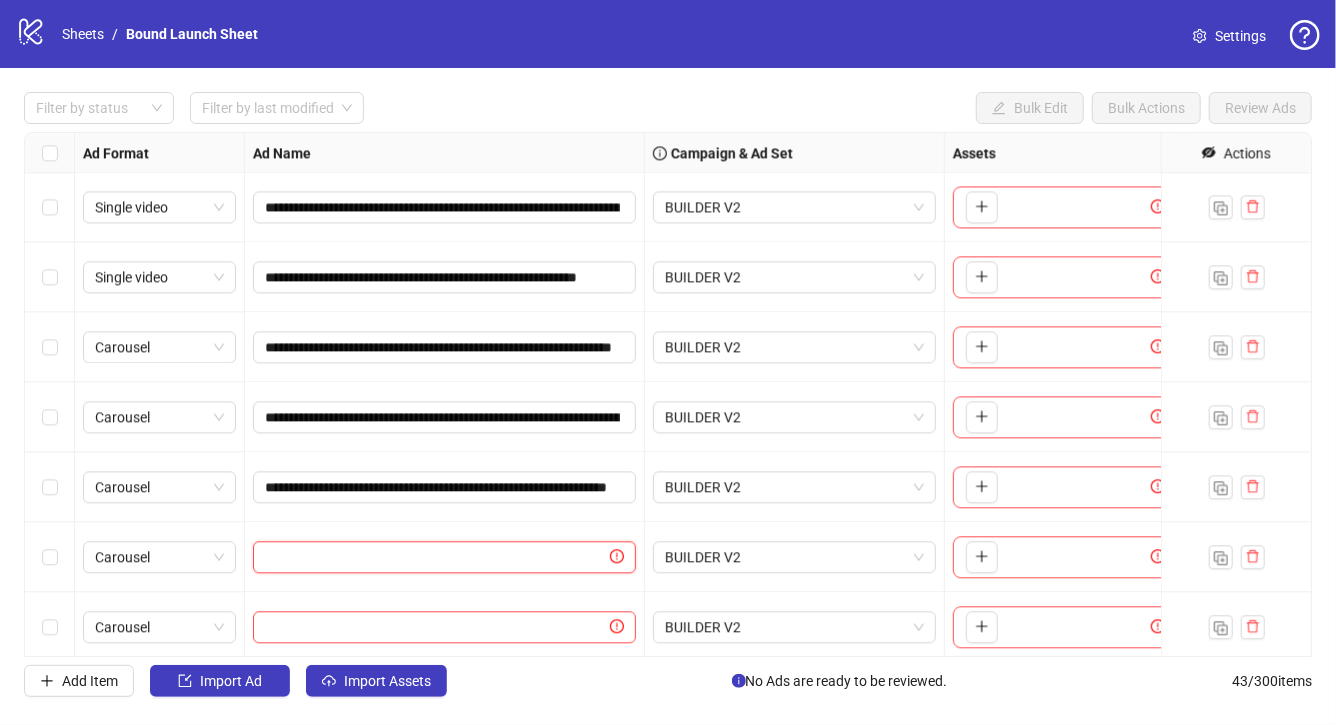 click at bounding box center [435, 557] 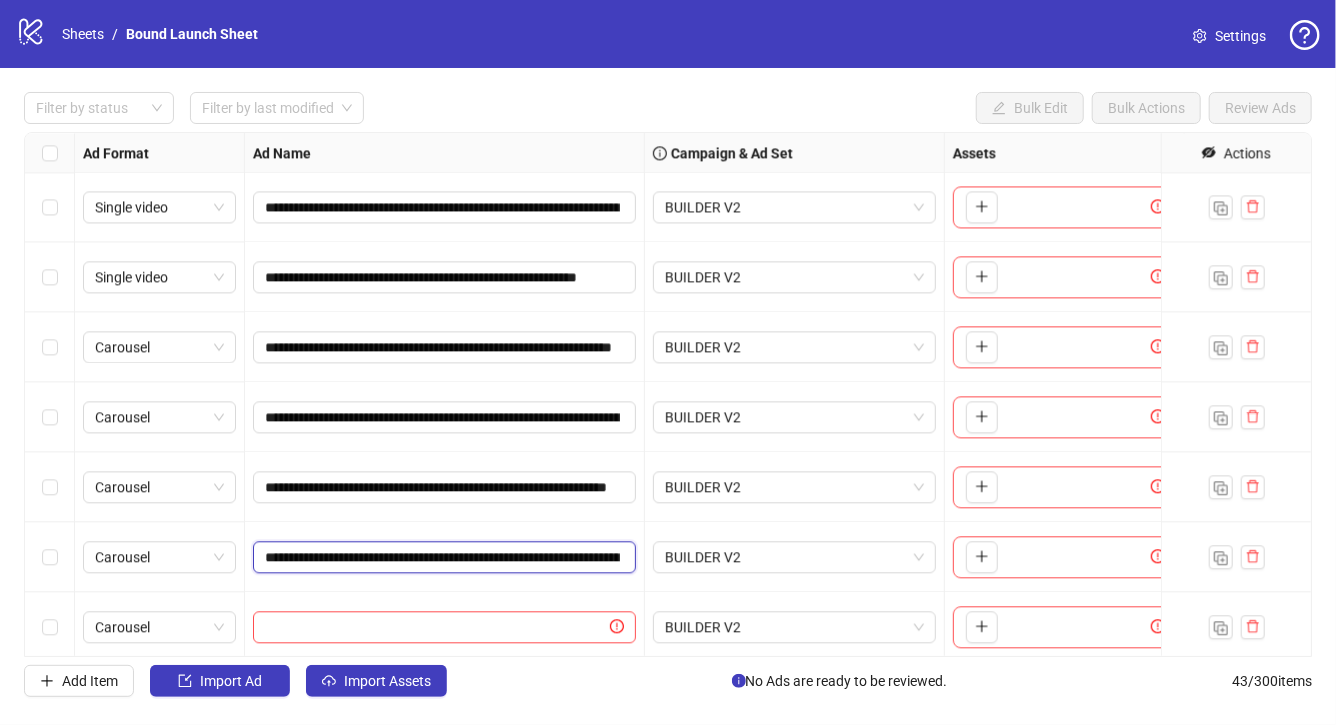 scroll, scrollTop: 0, scrollLeft: 208, axis: horizontal 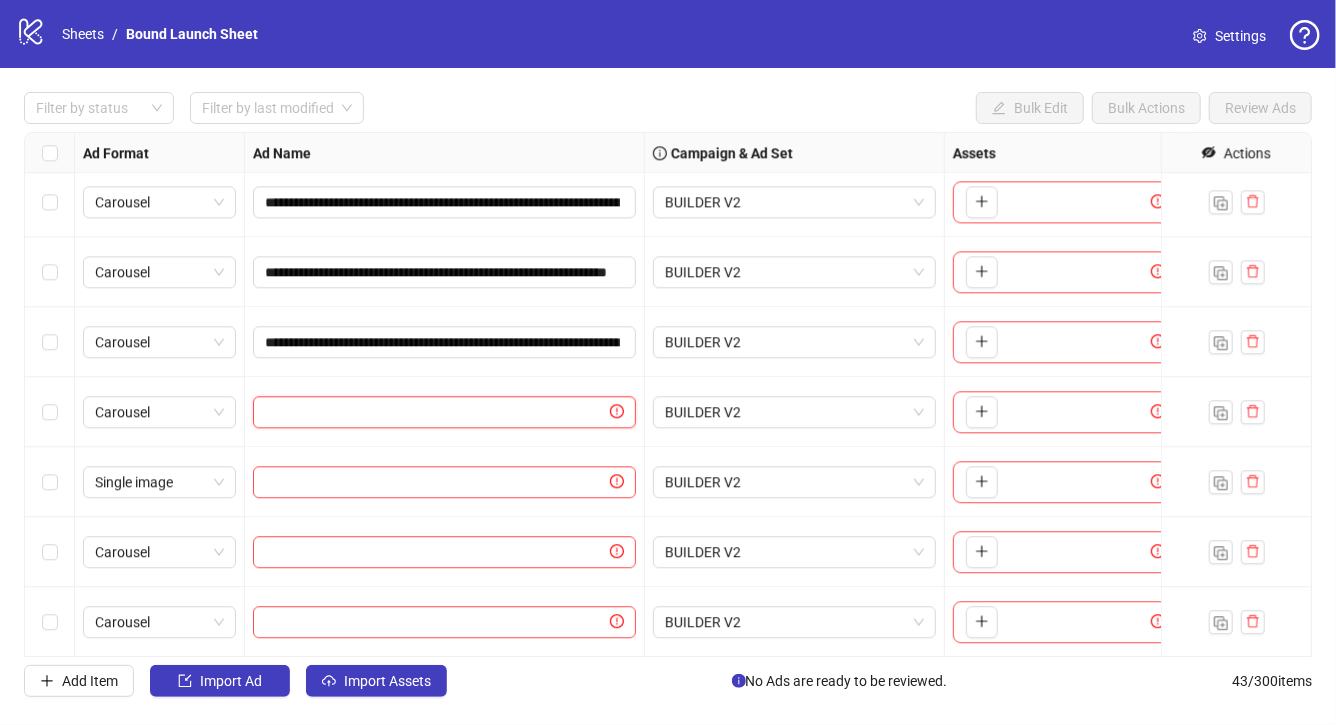 click at bounding box center (435, 412) 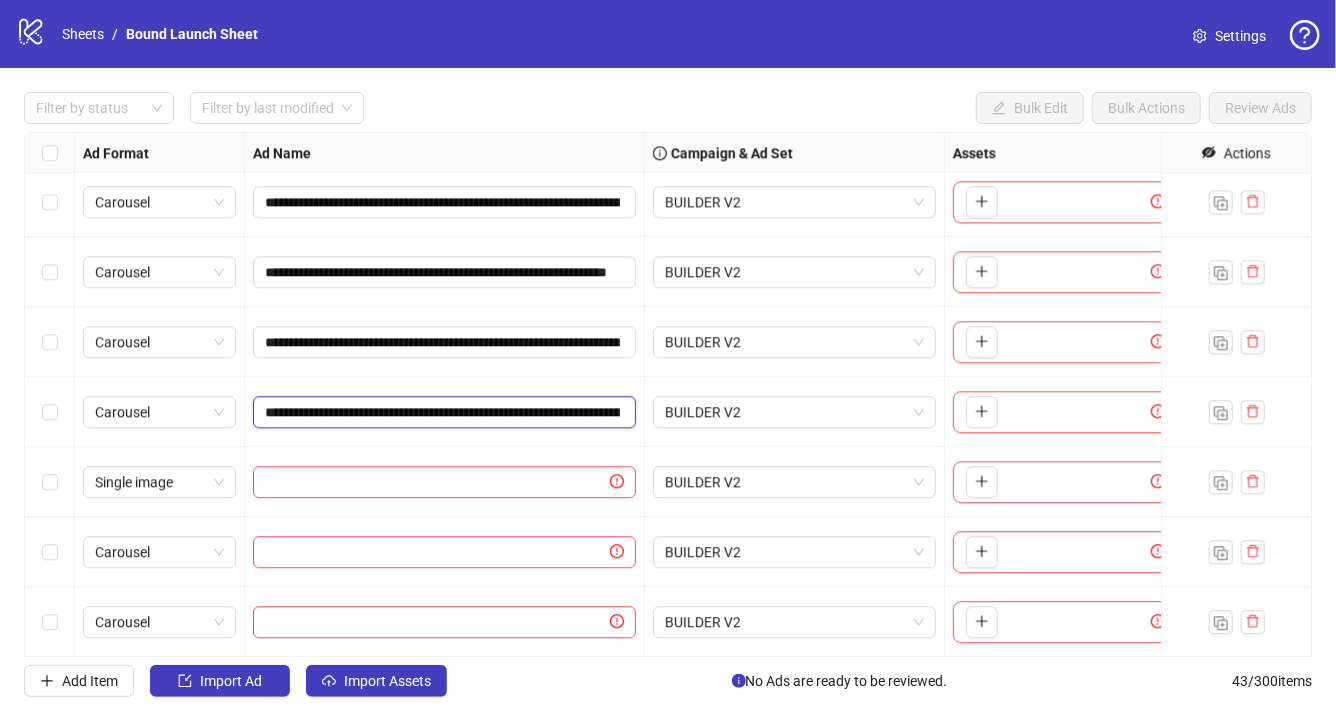 scroll, scrollTop: 0, scrollLeft: 220, axis: horizontal 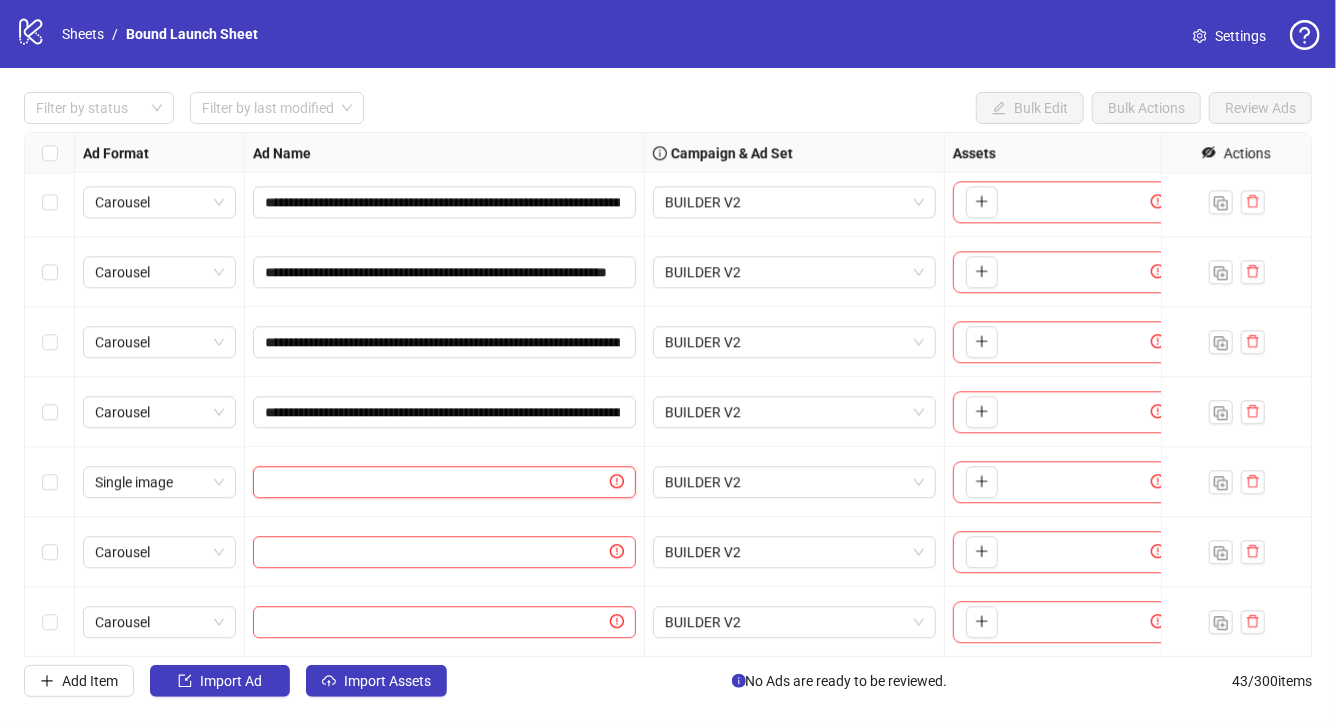 click at bounding box center [435, 482] 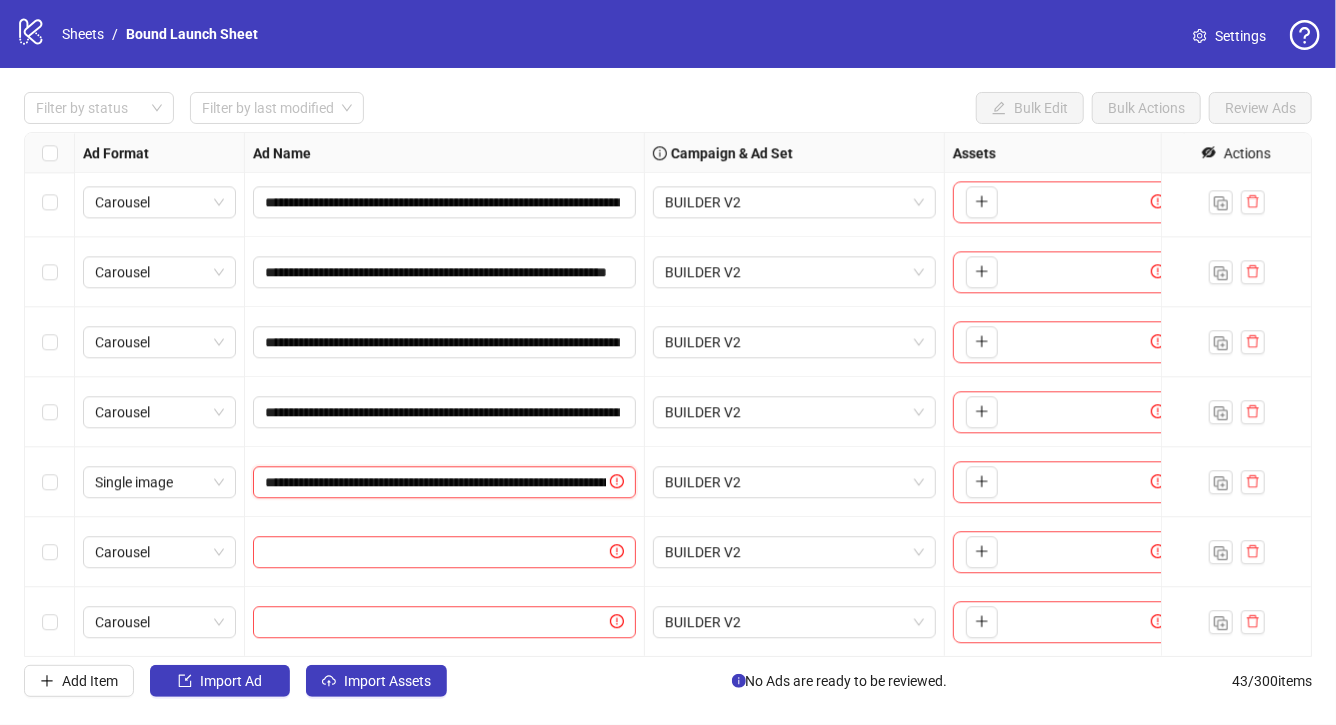 scroll, scrollTop: 0, scrollLeft: 235, axis: horizontal 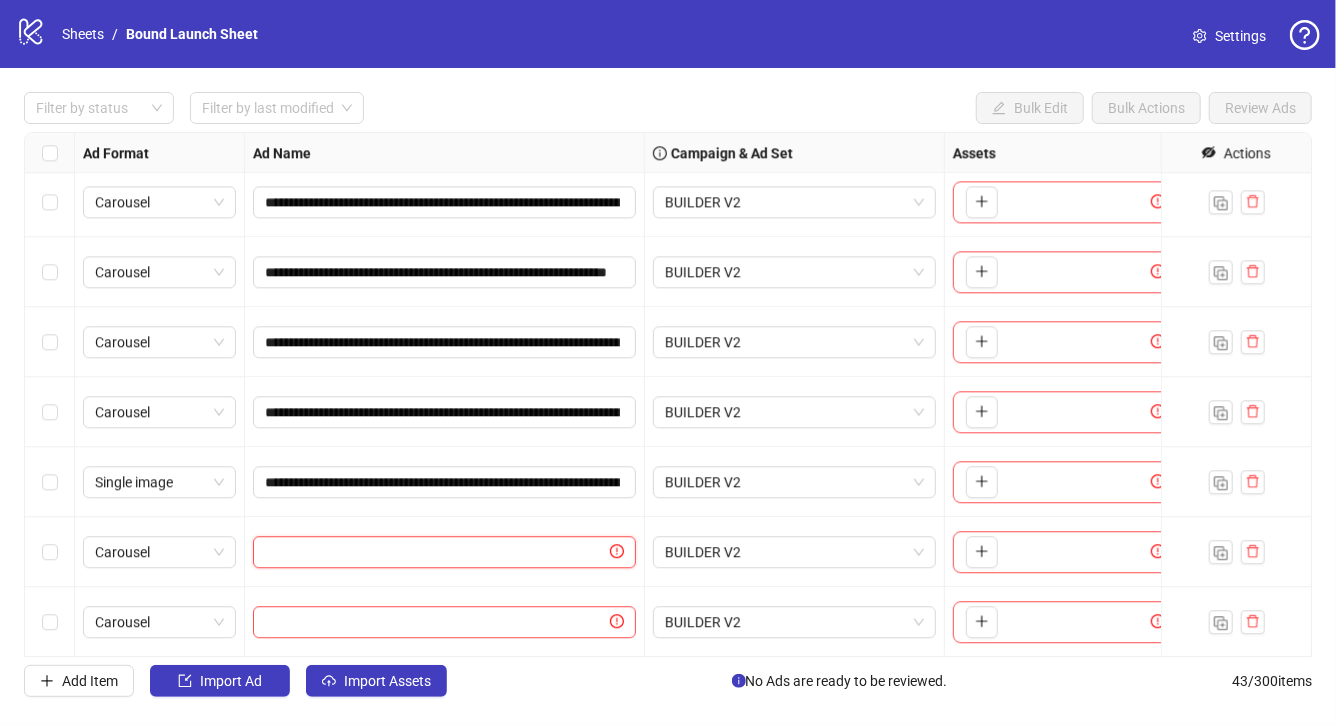 click at bounding box center [435, 552] 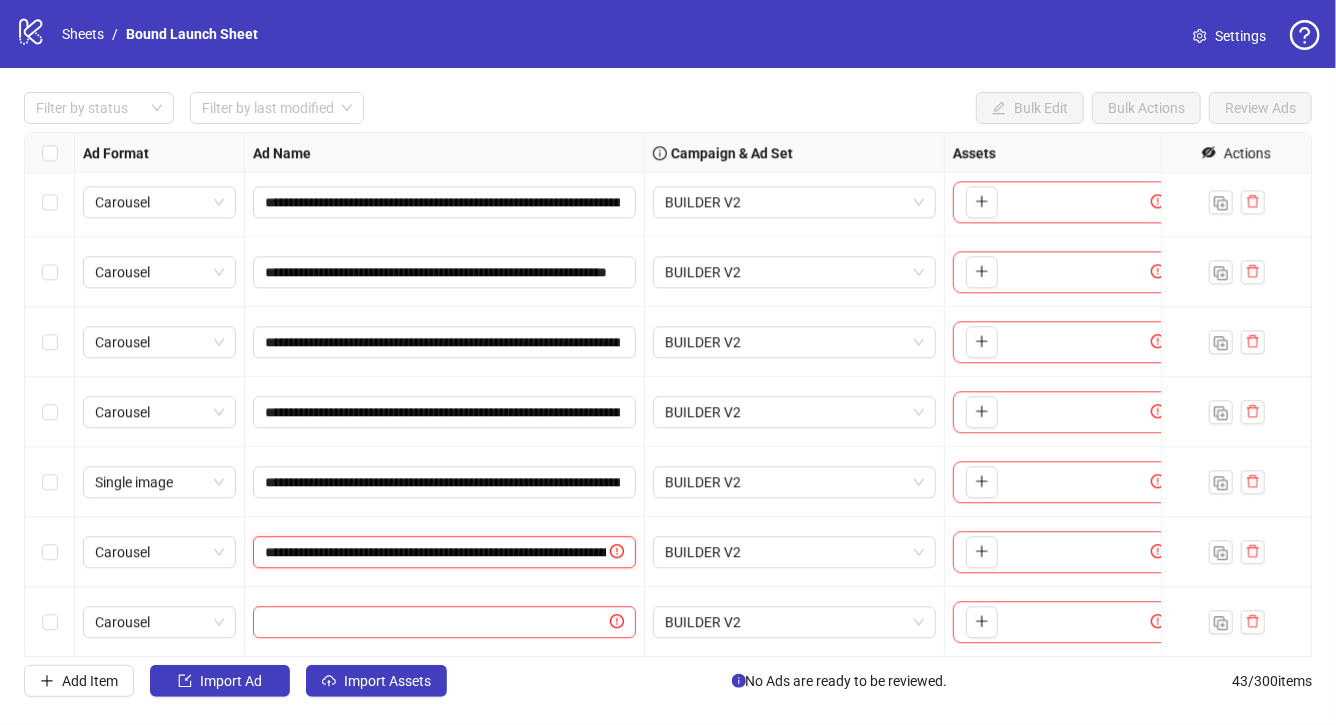 scroll, scrollTop: 0, scrollLeft: 220, axis: horizontal 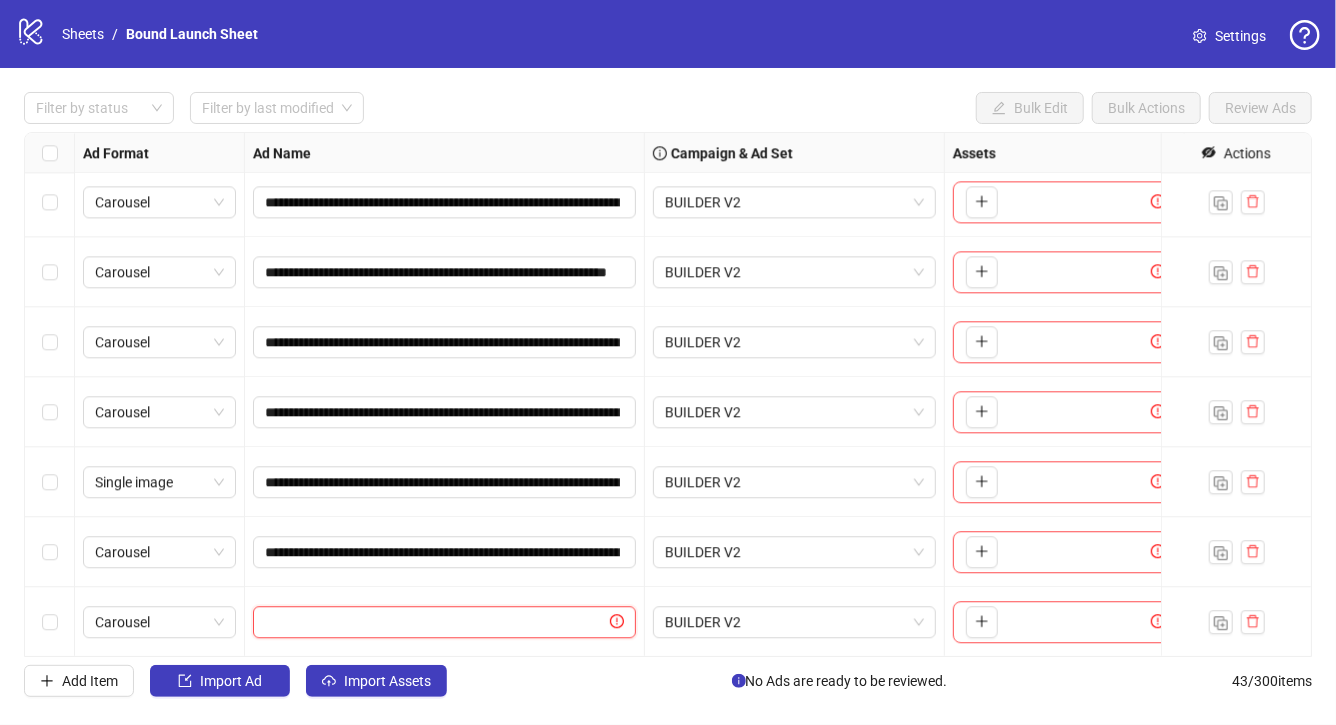 click at bounding box center [435, 622] 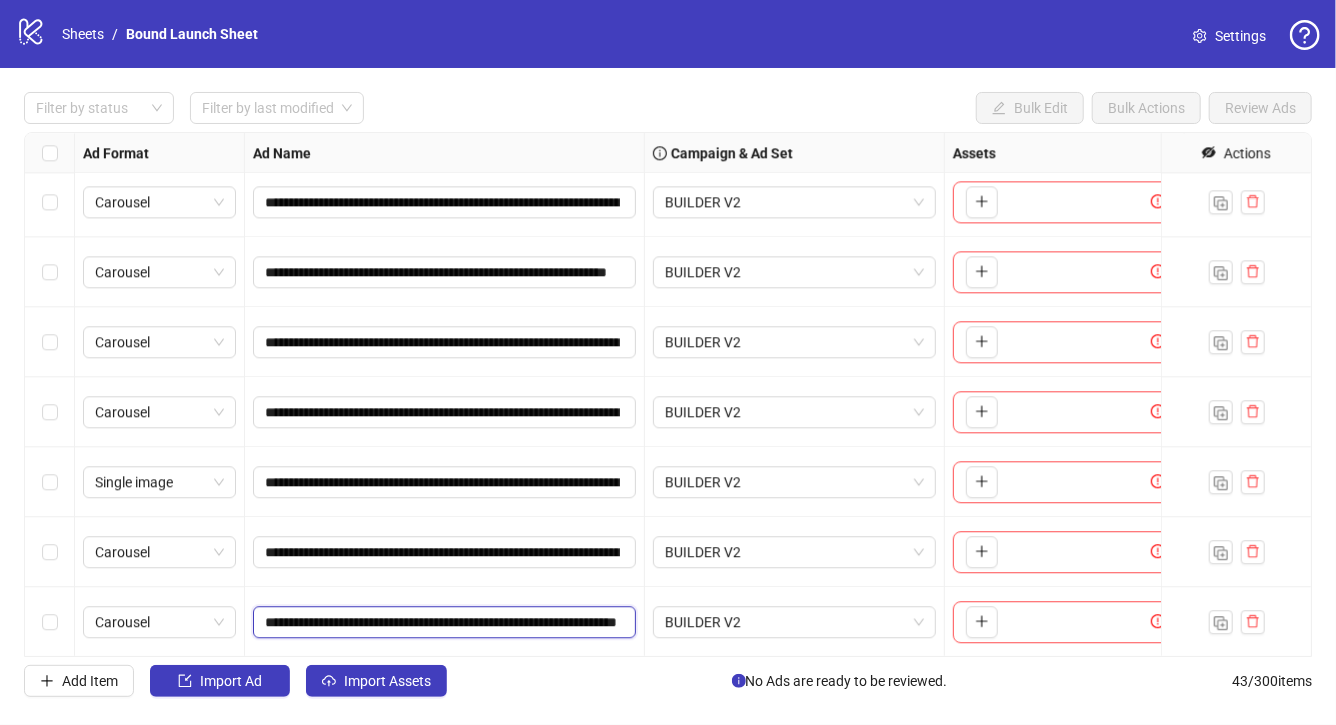scroll, scrollTop: 0, scrollLeft: 189, axis: horizontal 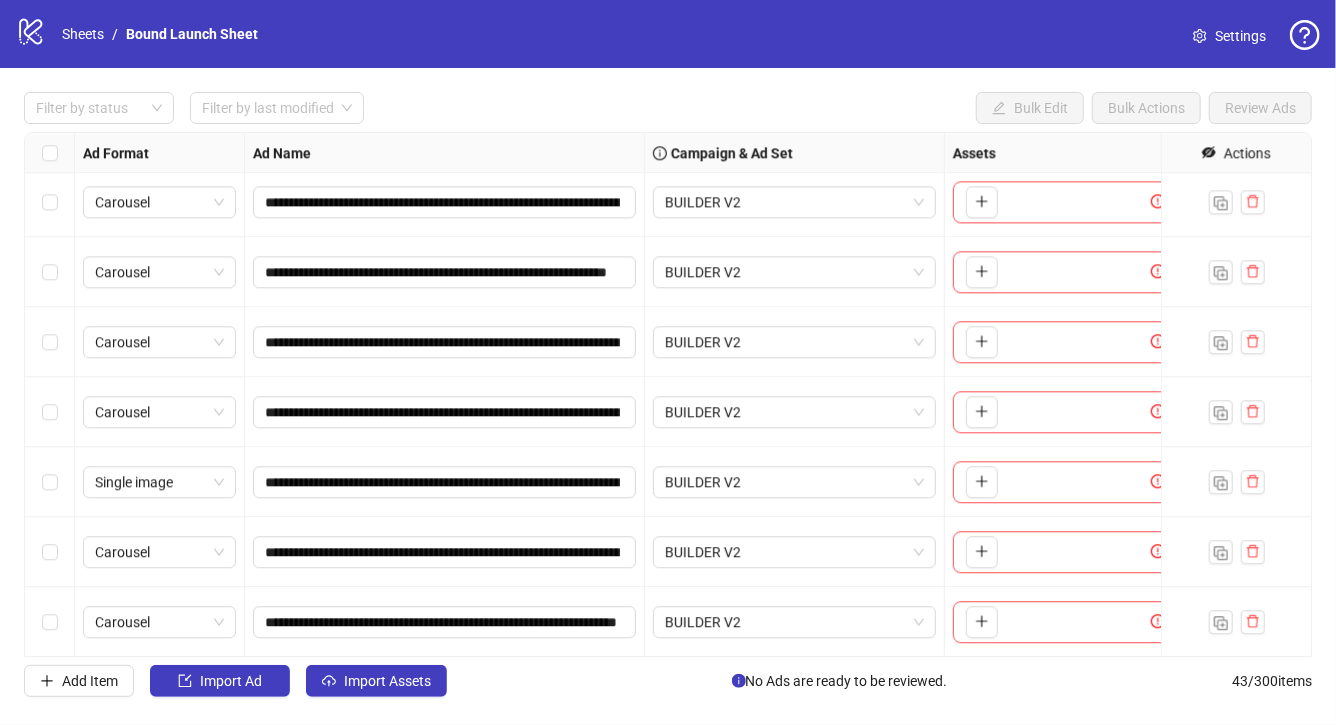 click on "**********" at bounding box center (445, 622) 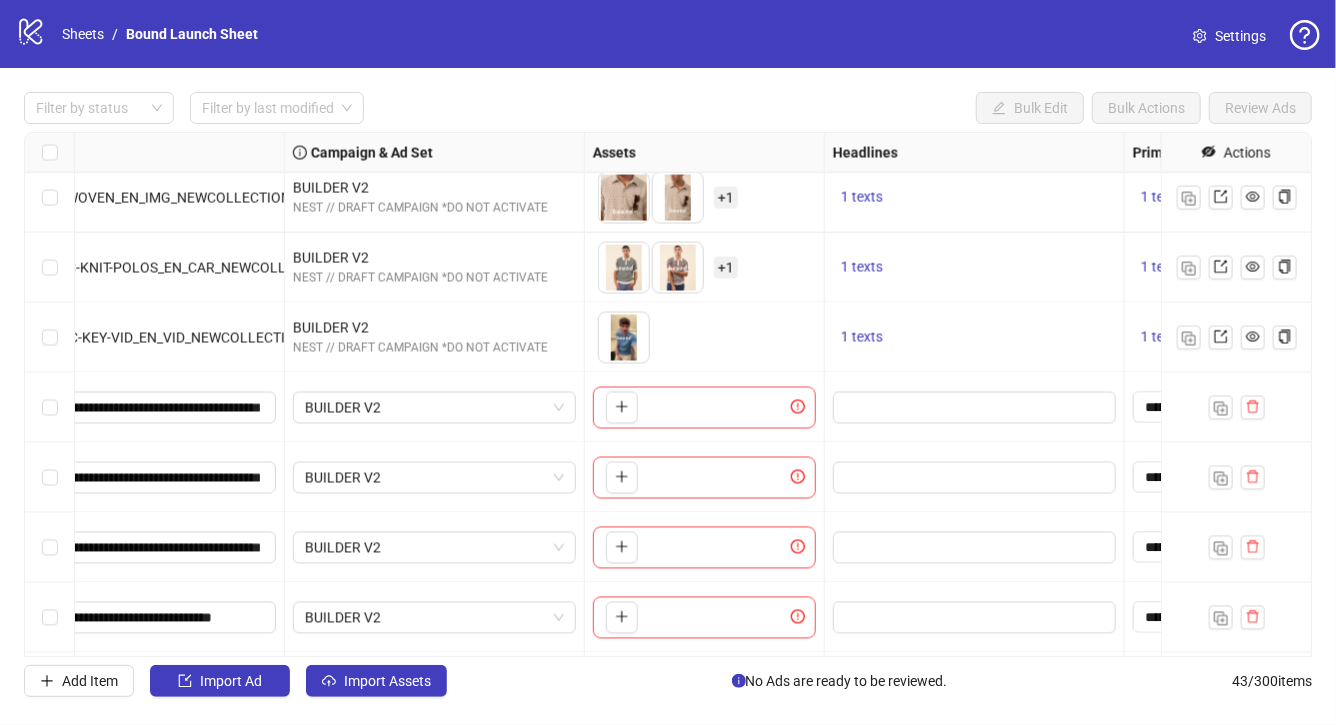 scroll, scrollTop: 1813, scrollLeft: 360, axis: both 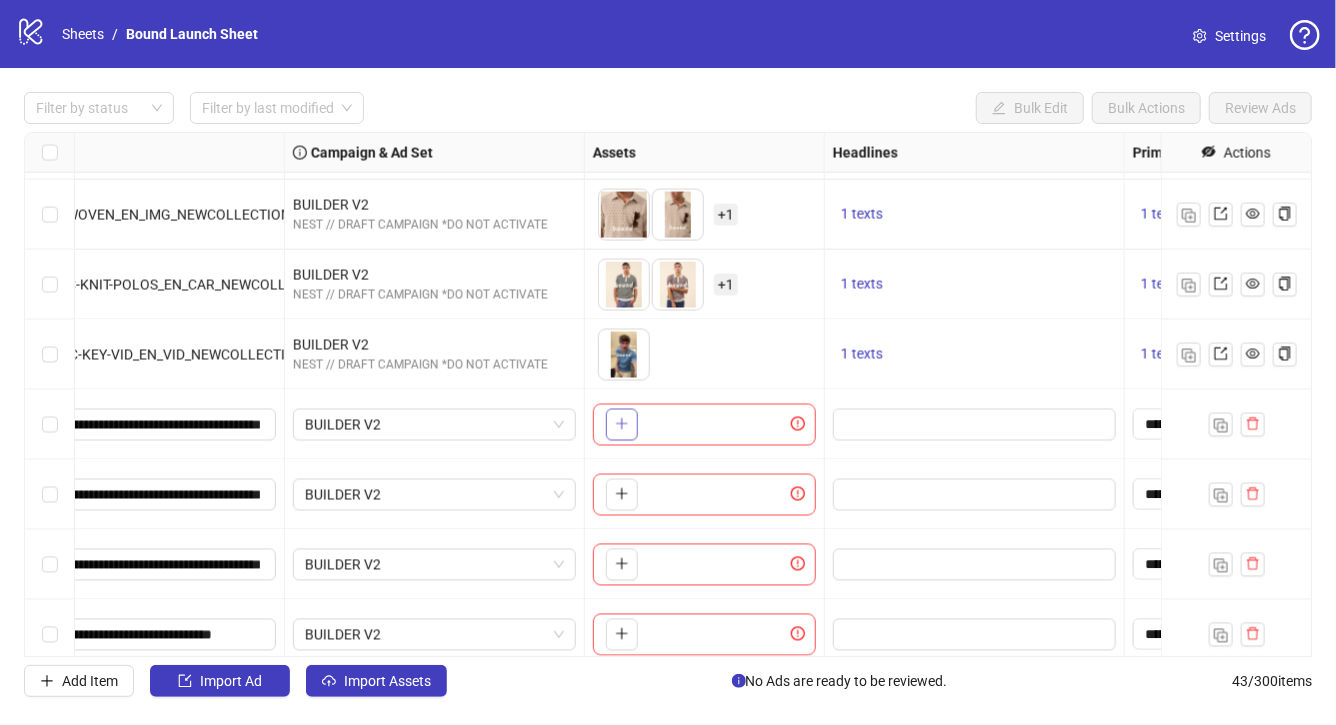 click 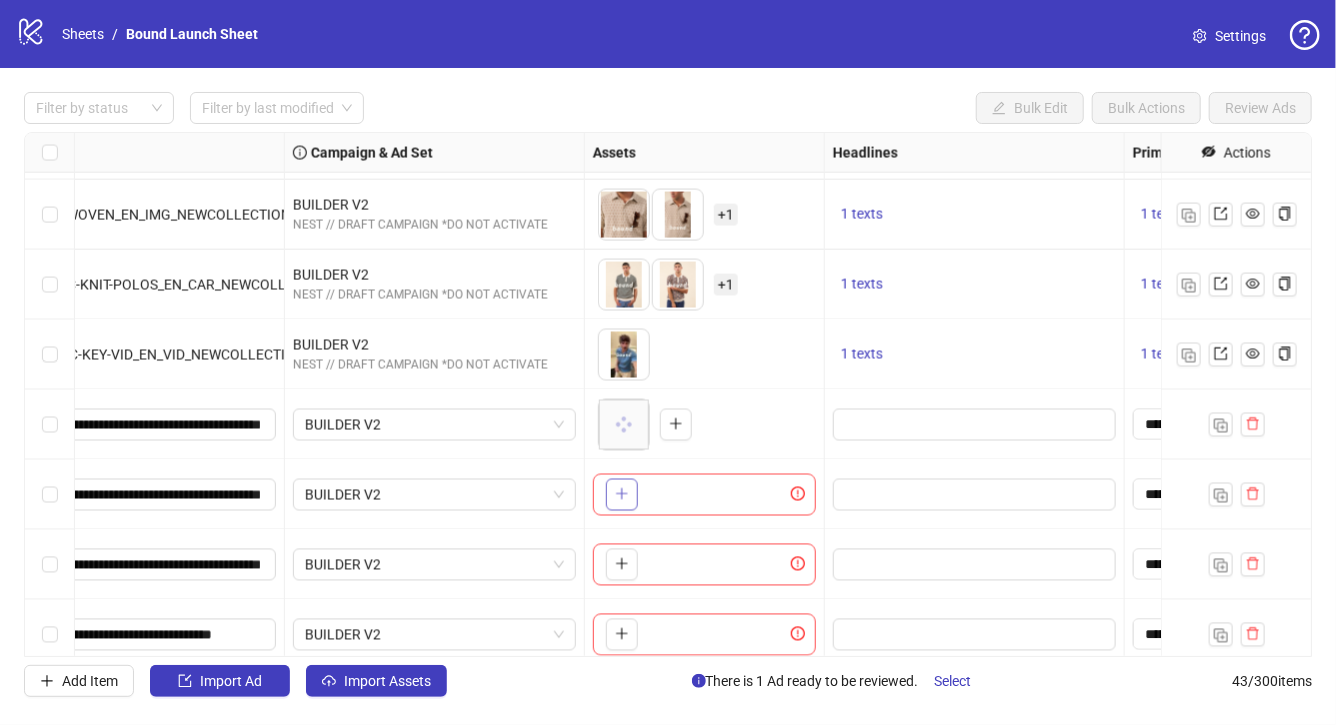 click at bounding box center [622, 495] 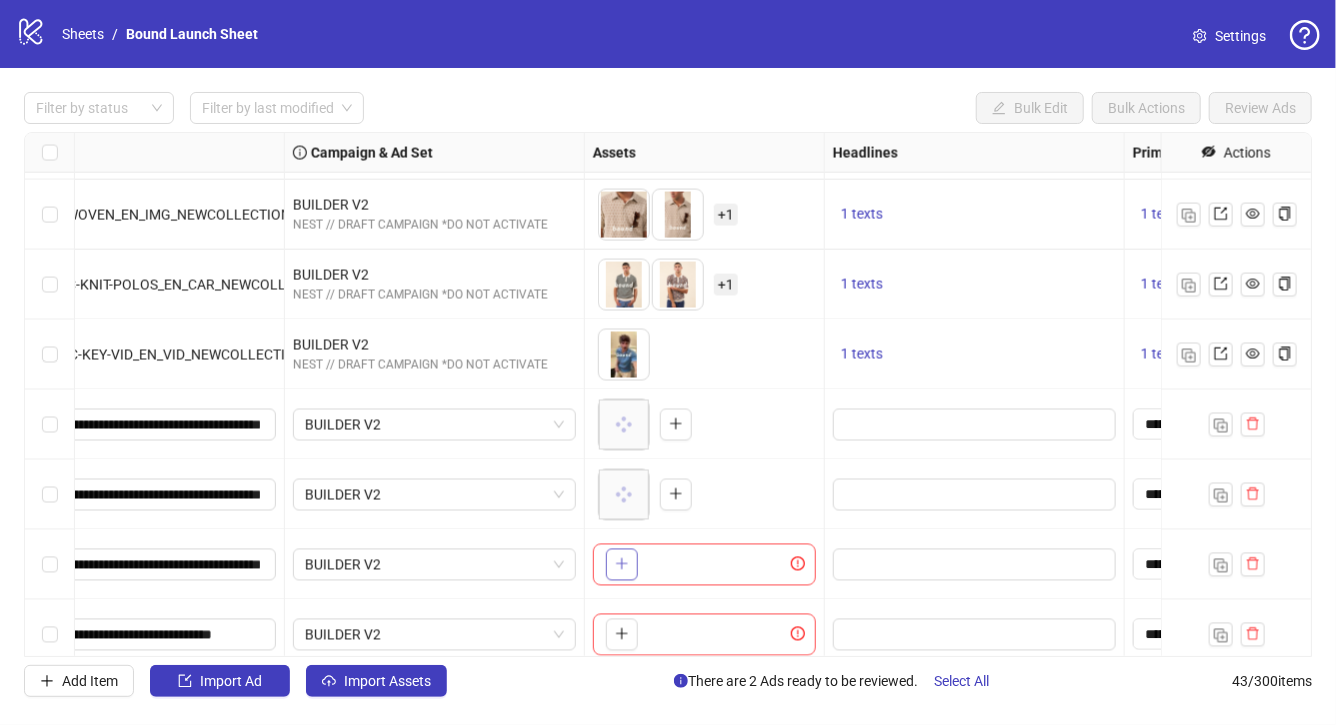 click 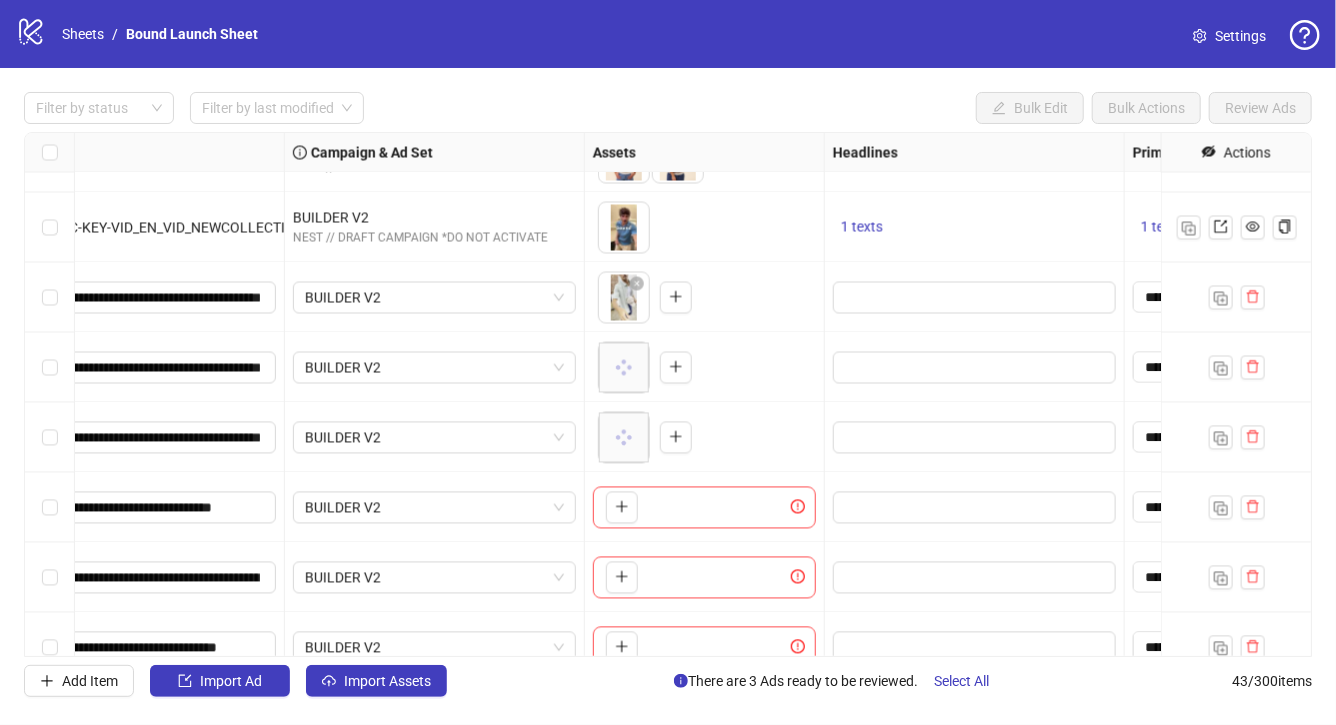 scroll, scrollTop: 1982, scrollLeft: 360, axis: both 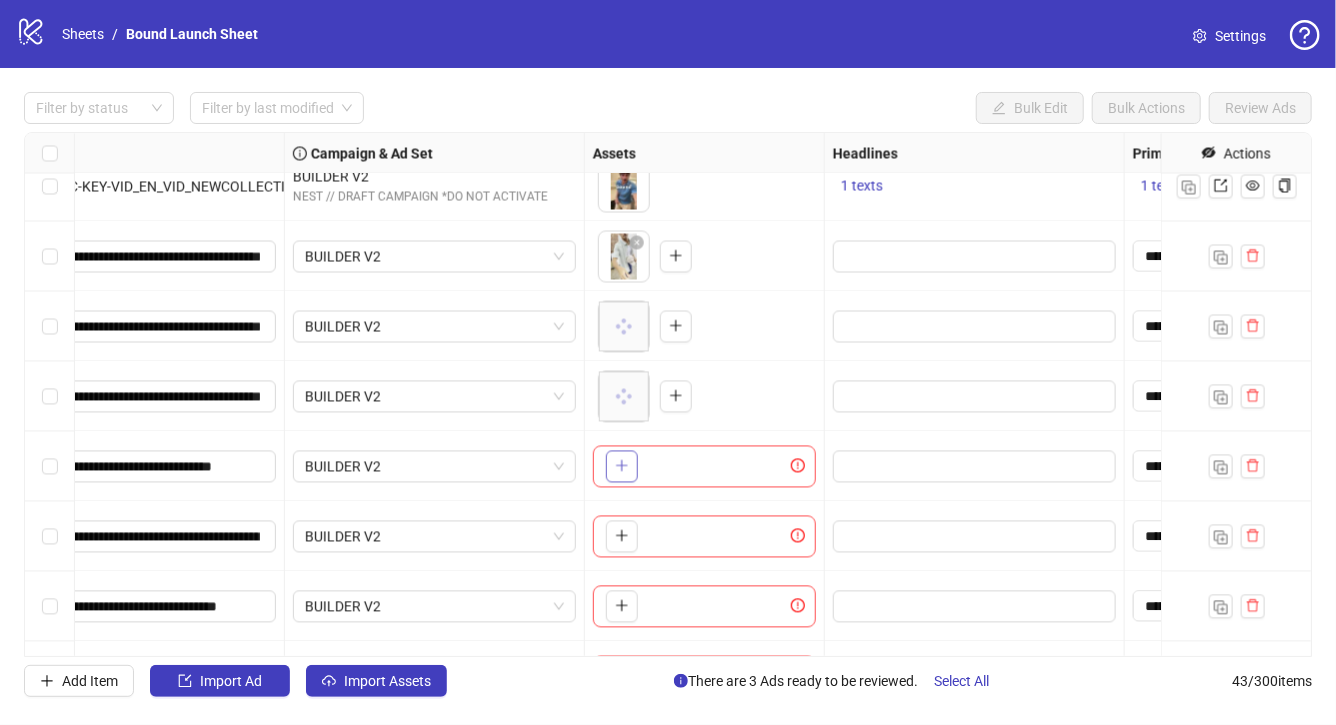 click at bounding box center [622, 466] 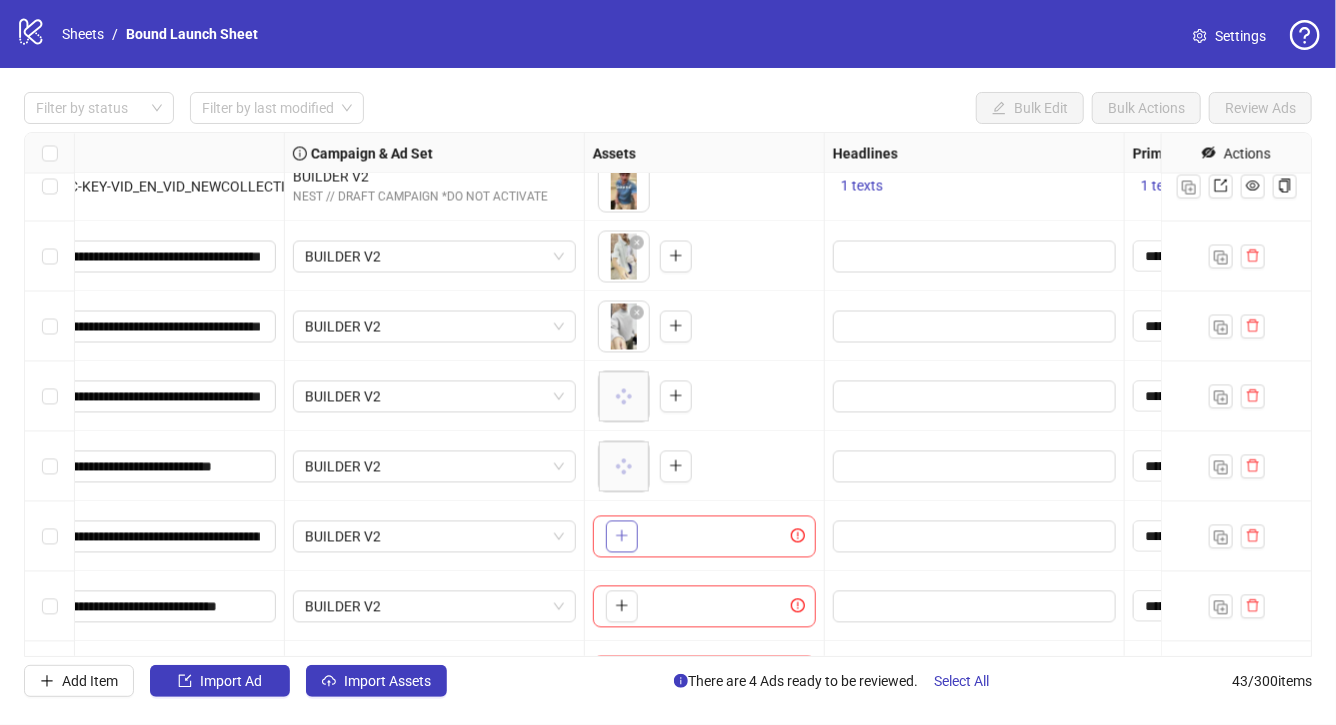 click 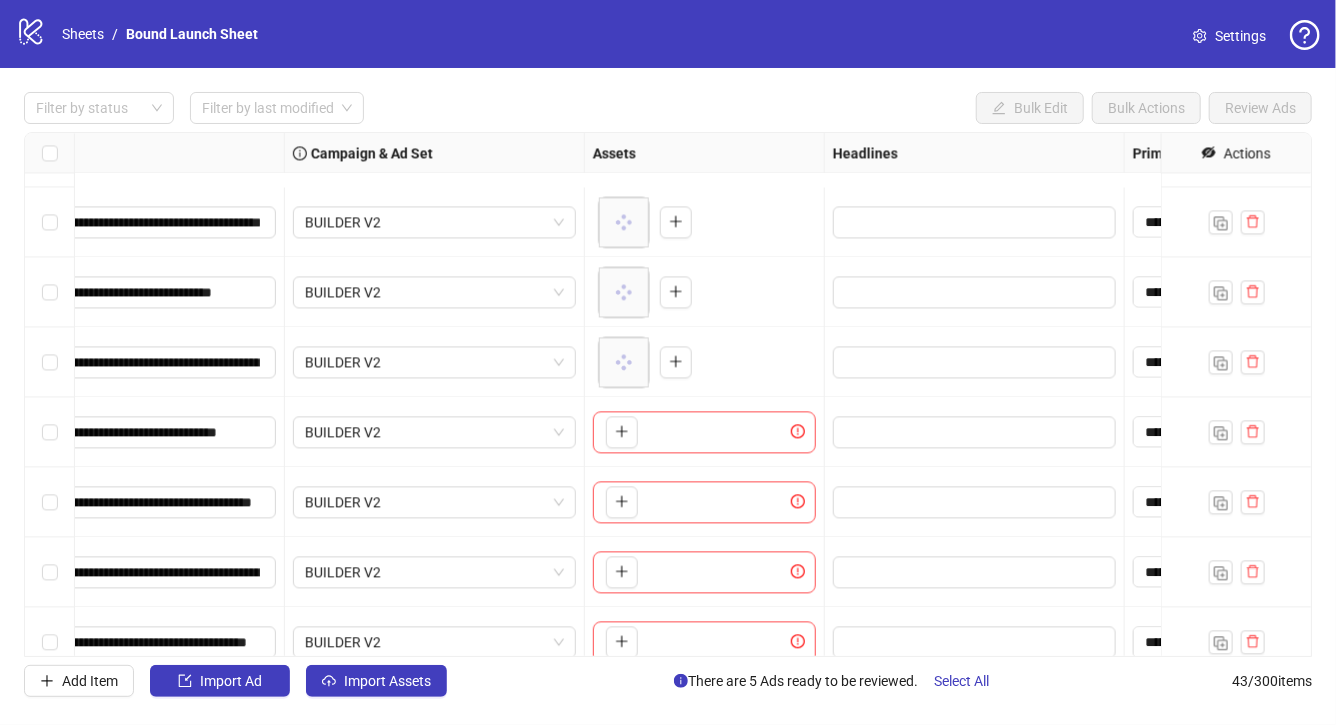 scroll, scrollTop: 2326, scrollLeft: 360, axis: both 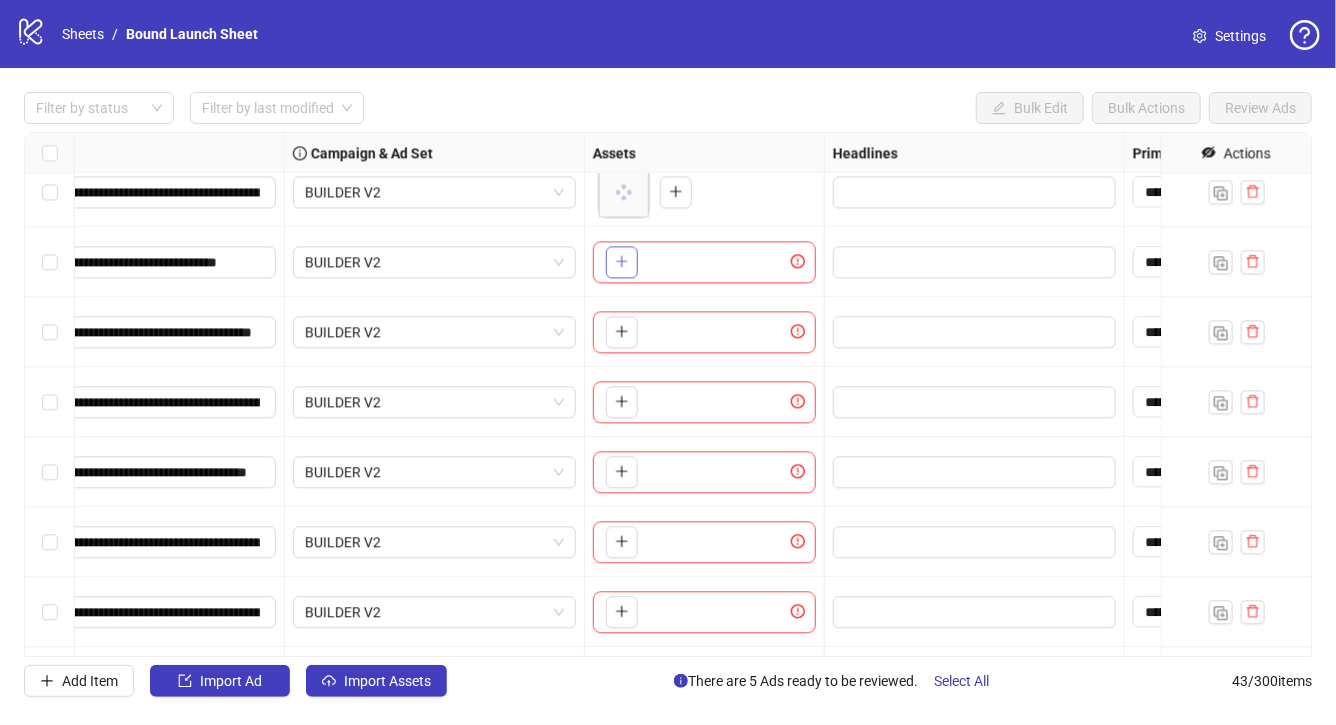 click at bounding box center [622, 262] 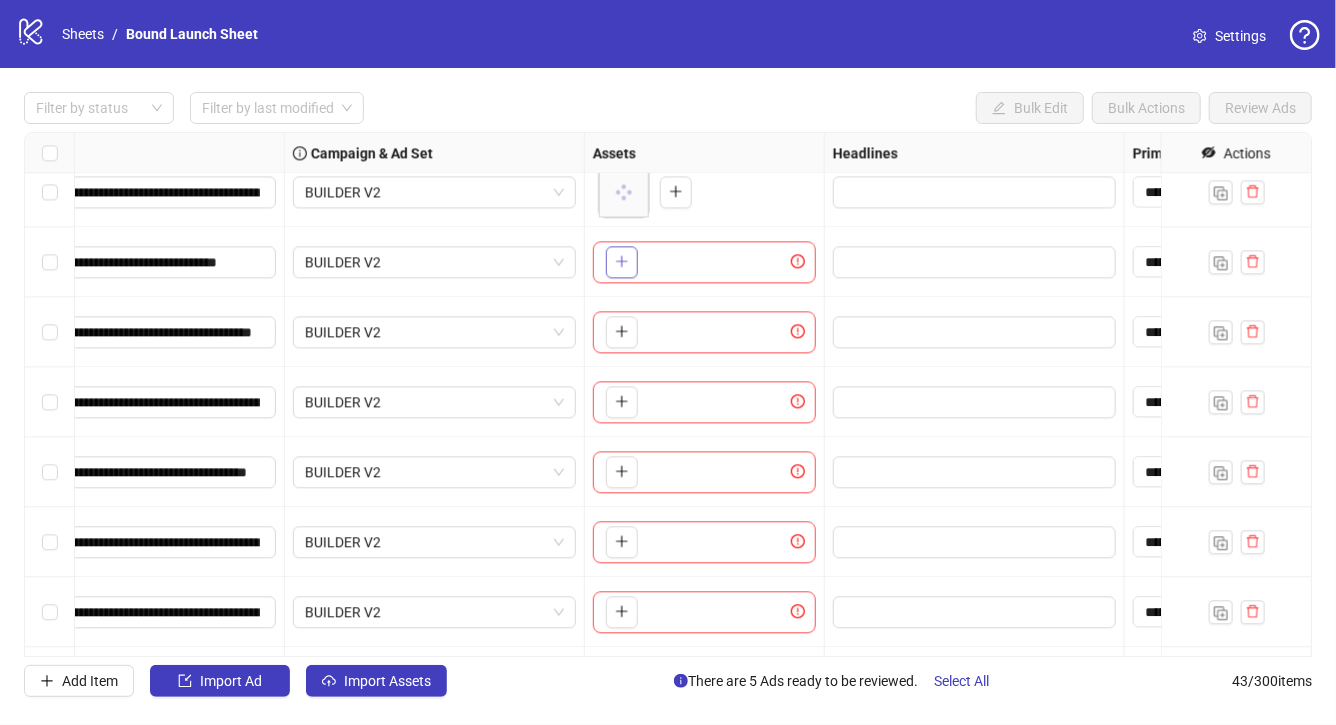 click 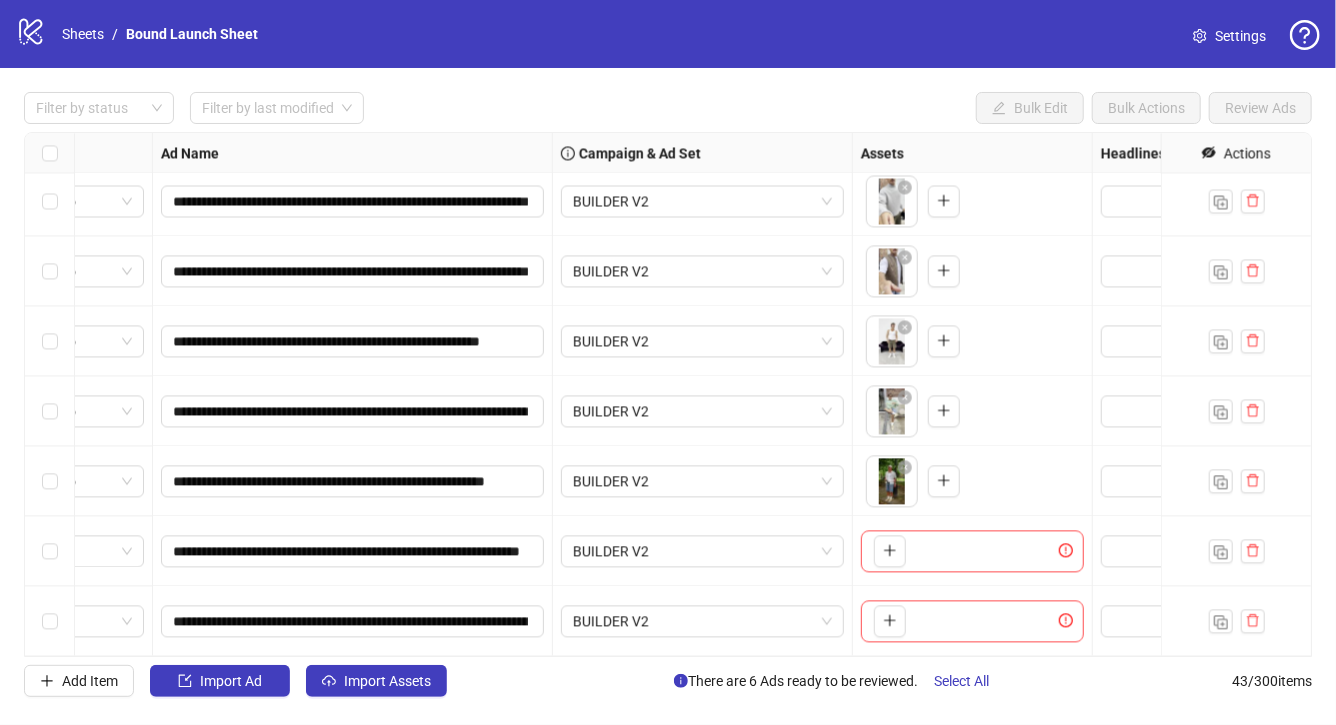 scroll, scrollTop: 2116, scrollLeft: 92, axis: both 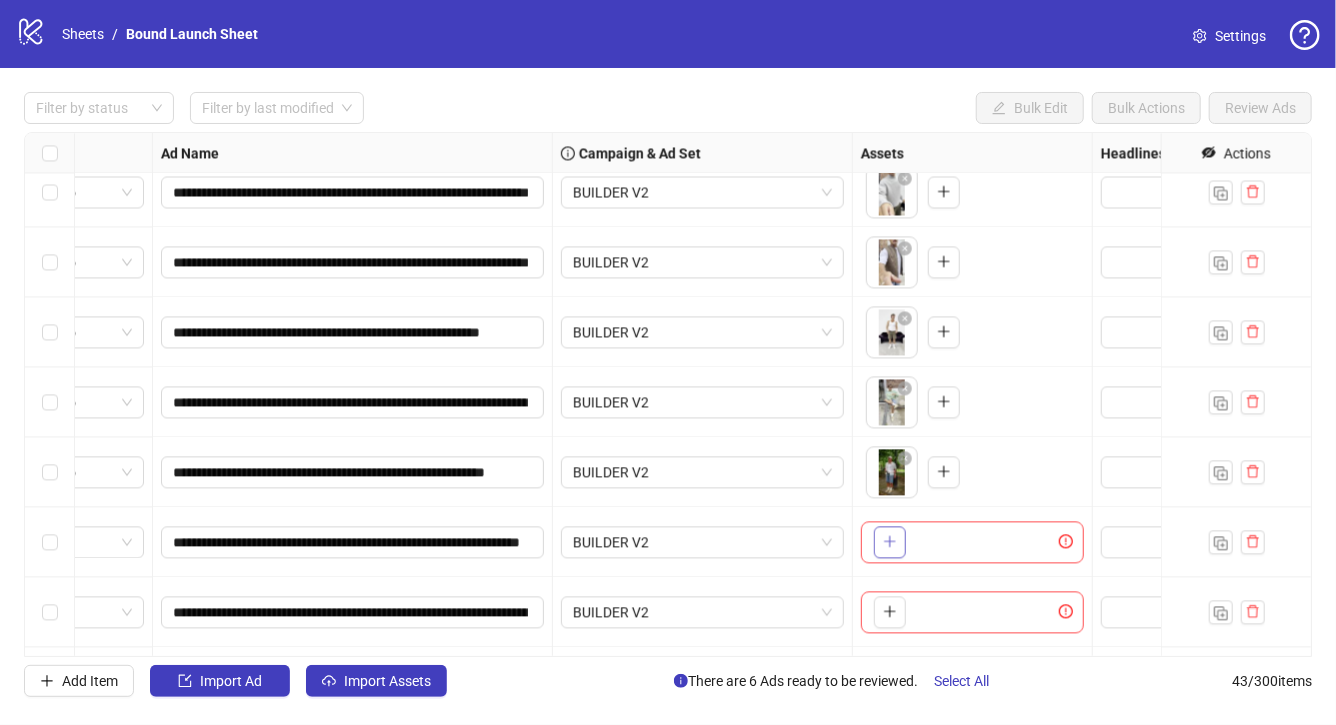 click 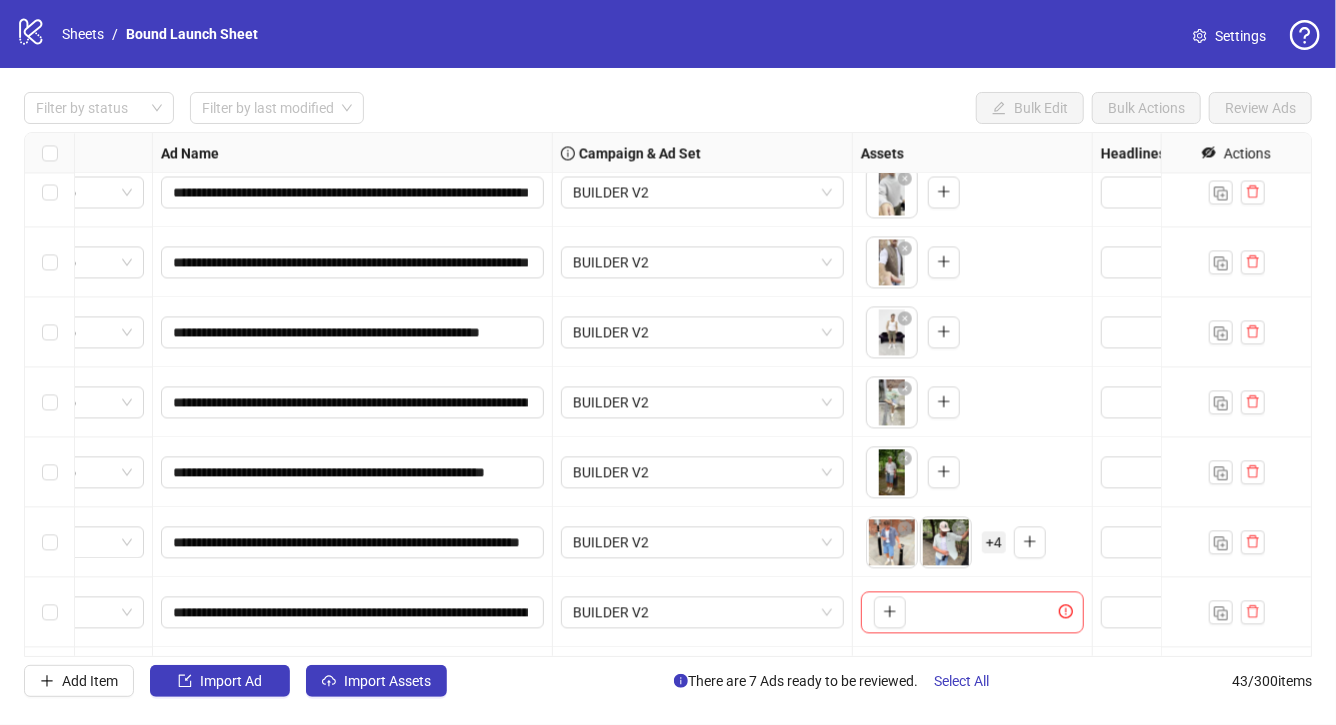 click on "+ 4" at bounding box center (994, 542) 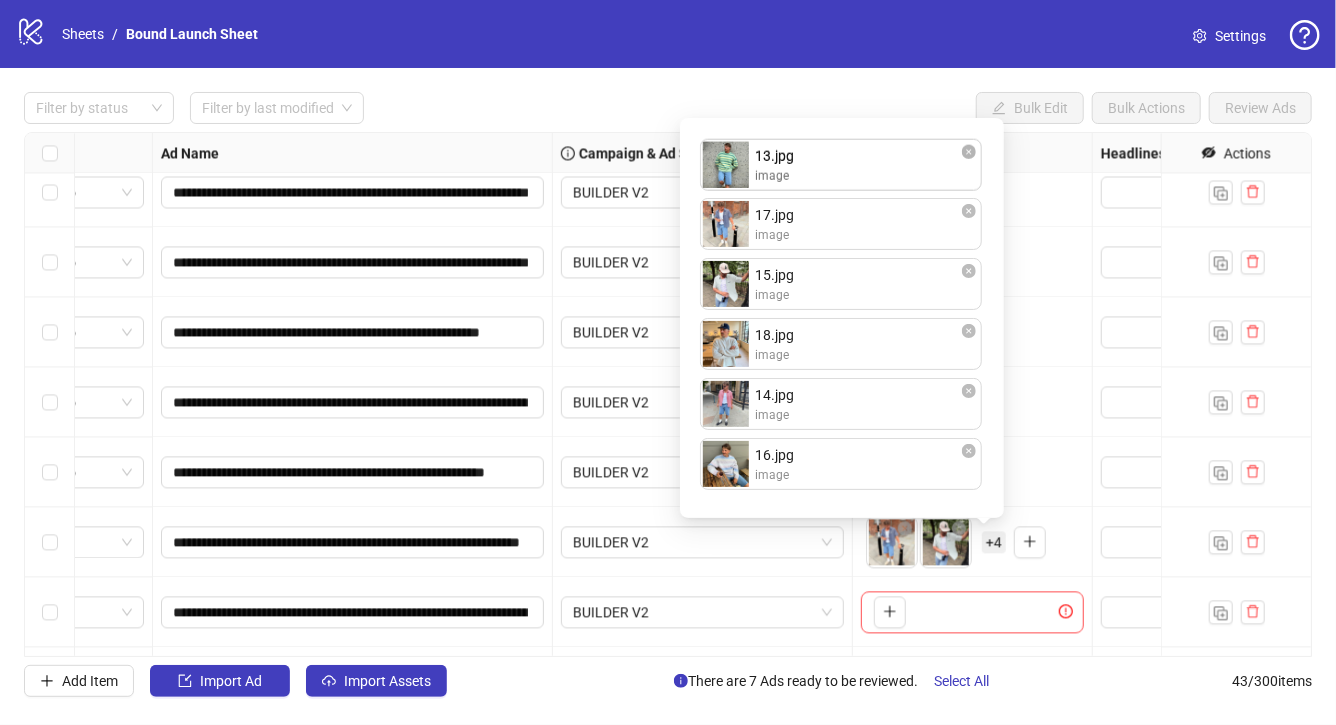 drag, startPoint x: 813, startPoint y: 297, endPoint x: 809, endPoint y: 180, distance: 117.06836 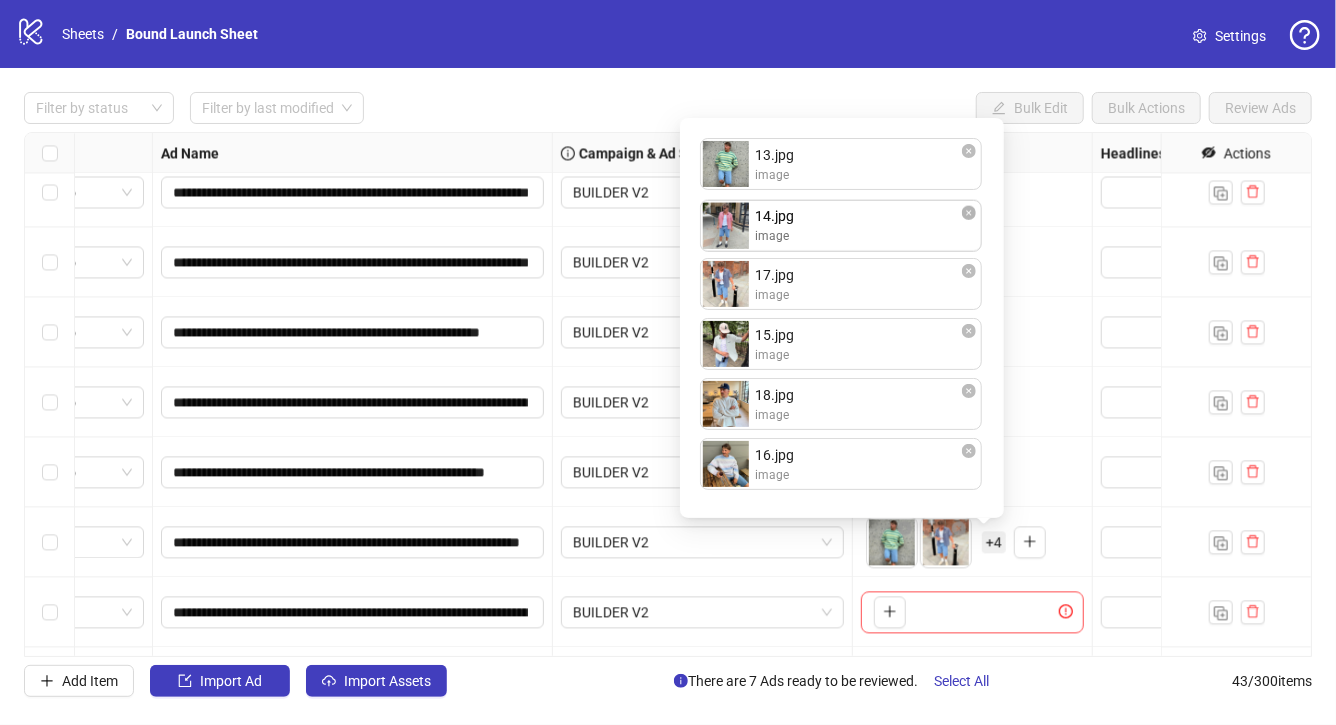 drag, startPoint x: 806, startPoint y: 401, endPoint x: 804, endPoint y: 223, distance: 178.01123 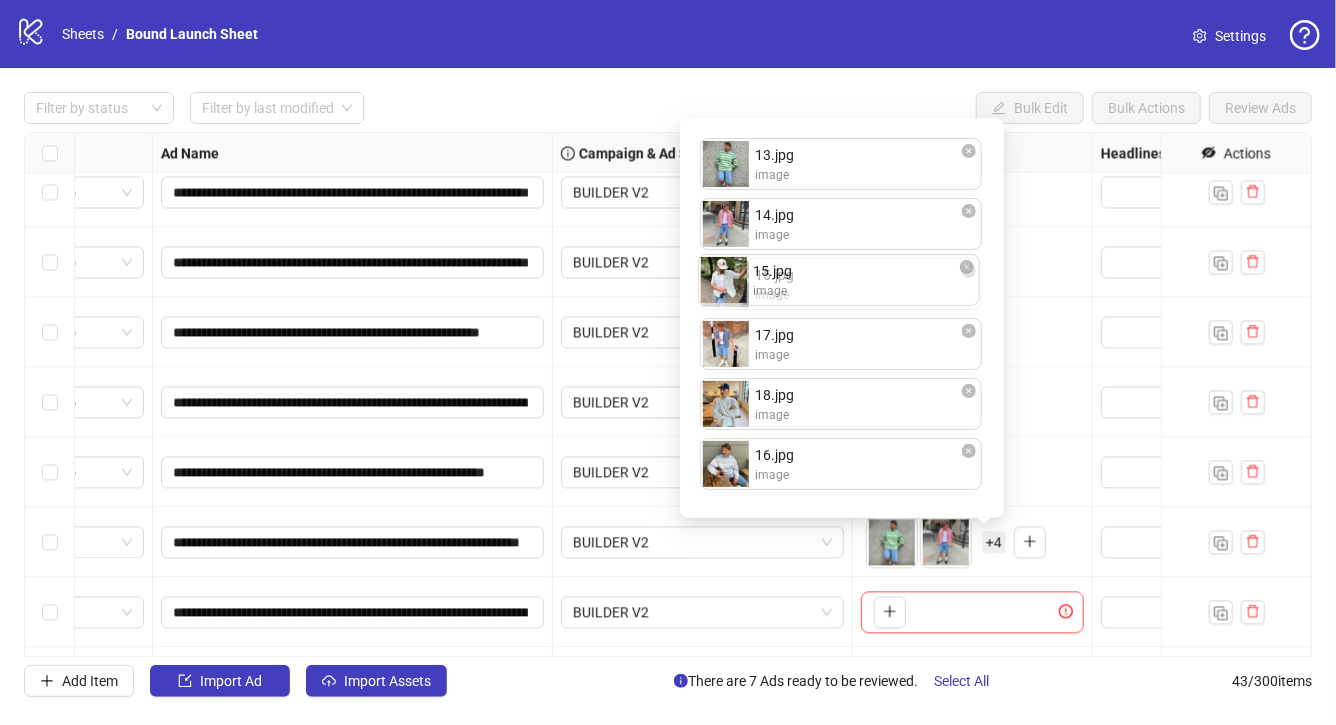 drag, startPoint x: 801, startPoint y: 359, endPoint x: 798, endPoint y: 294, distance: 65.06919 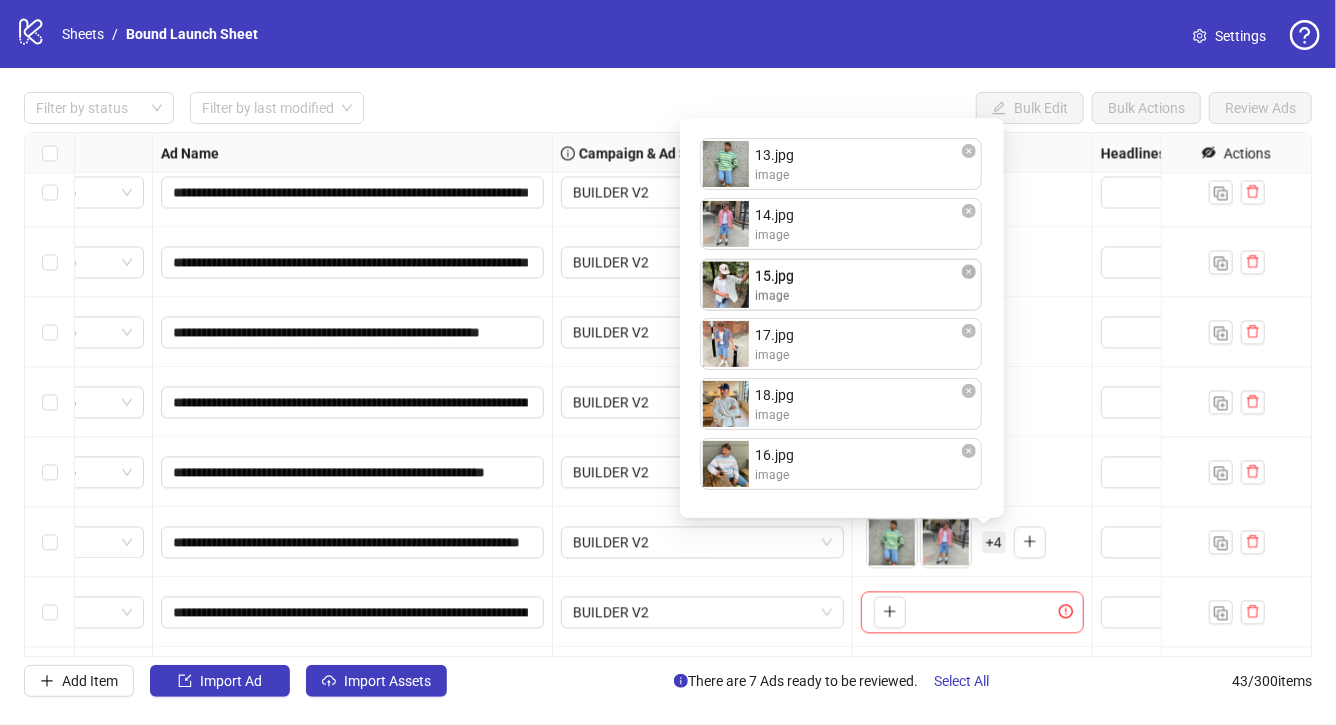 click on "13.jpg image 14.jpg image 17.jpg image 15.jpg image 18.jpg image 16.jpg image 15.jpg image
To pick up a draggable item, press the space bar.
While dragging, use the arrow keys to move the item.
Press space again to drop the item in its new position, or press escape to cancel.
Draggable item f1e59843-fab2-48c9-882f-2a687e95ec04 was moved over droppable area 366e89c5-5f02-4d46-b4e8-3c8f0463fd6f." at bounding box center (842, 318) 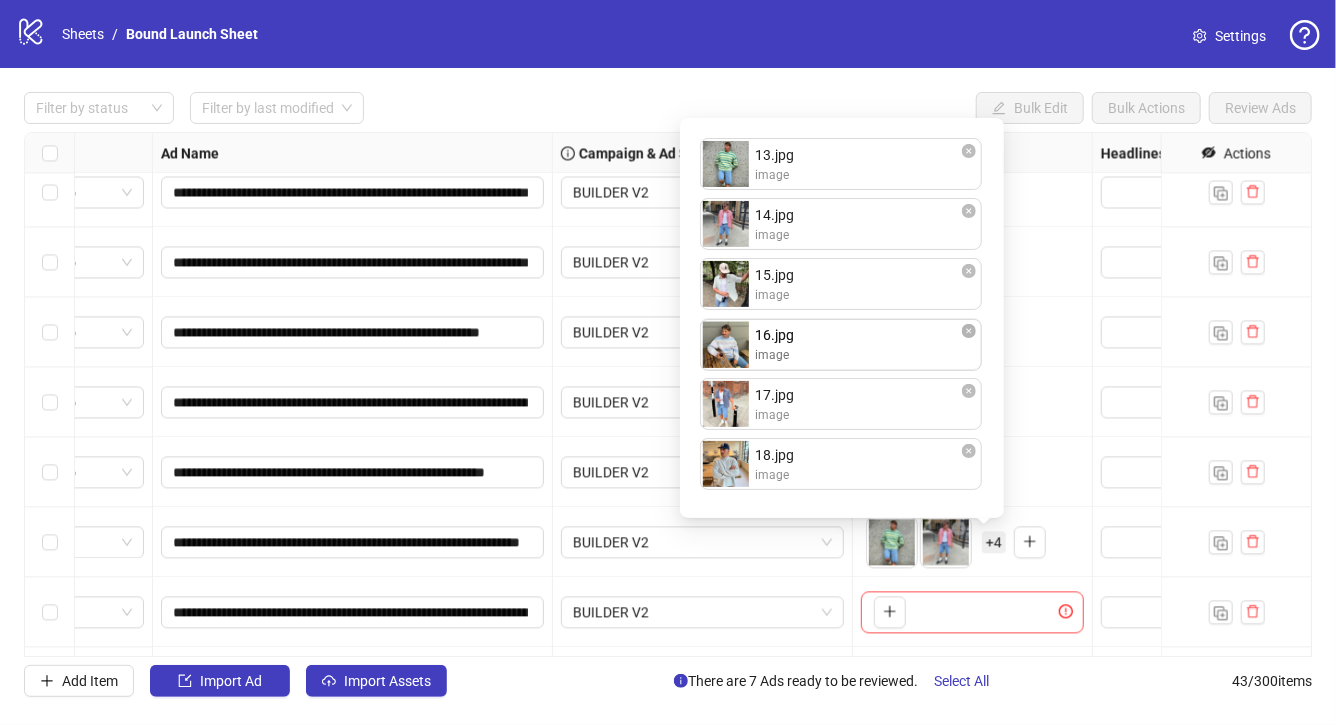 drag, startPoint x: 792, startPoint y: 480, endPoint x: 794, endPoint y: 357, distance: 123.01626 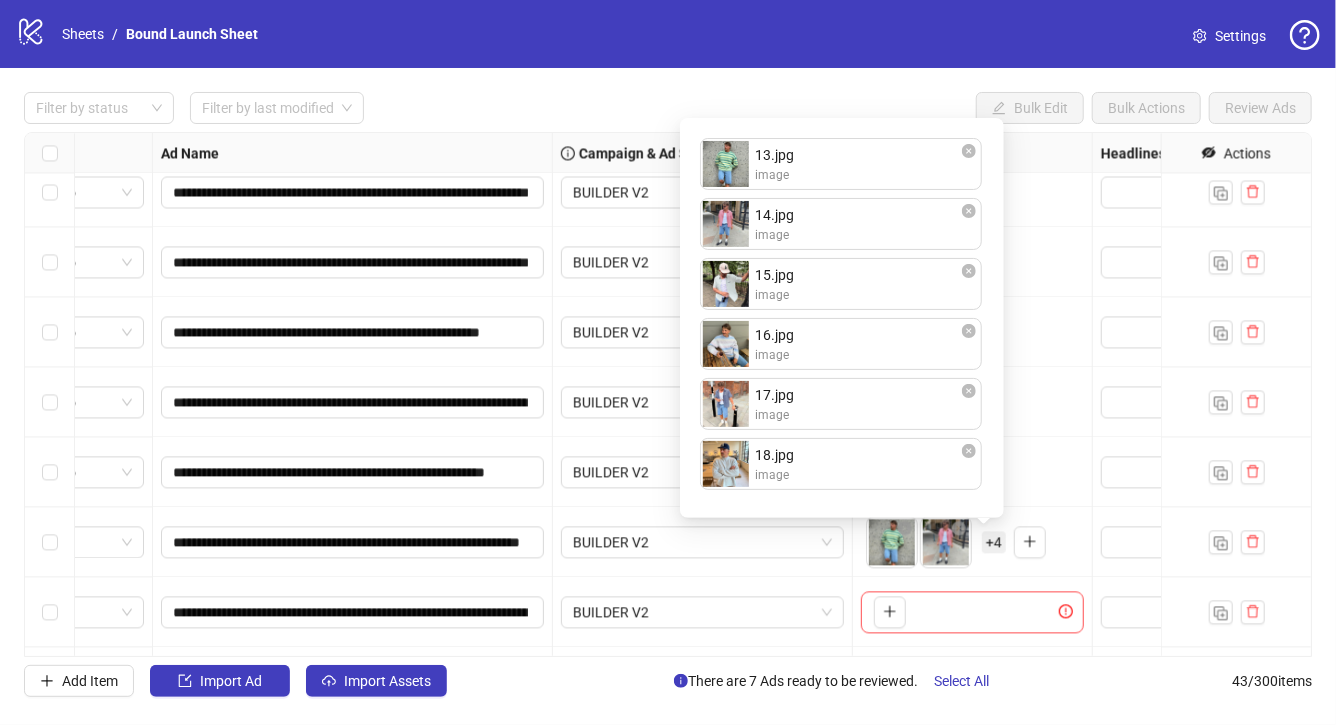 click on "To pick up a draggable item, press the space bar.
While dragging, use the arrow keys to move the item.
Press space again to drop the item in its new position, or press escape to cancel." at bounding box center [972, 612] 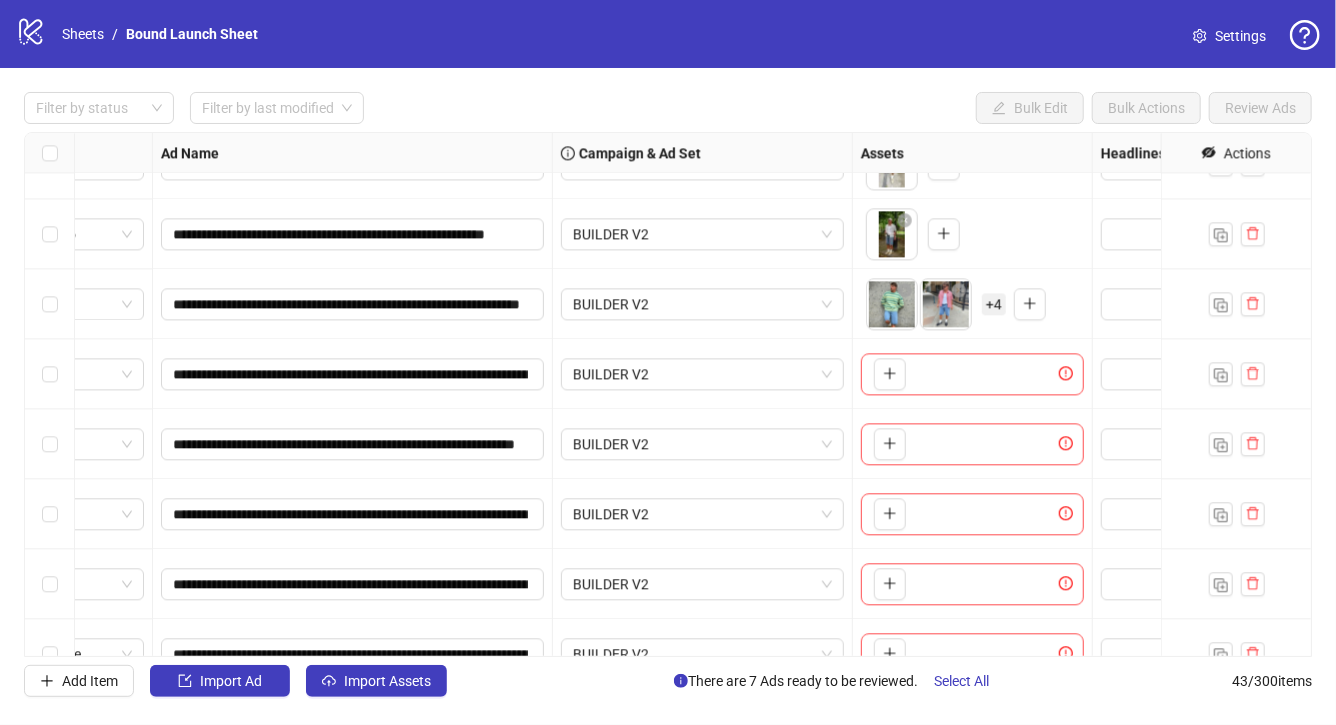 scroll, scrollTop: 2360, scrollLeft: 92, axis: both 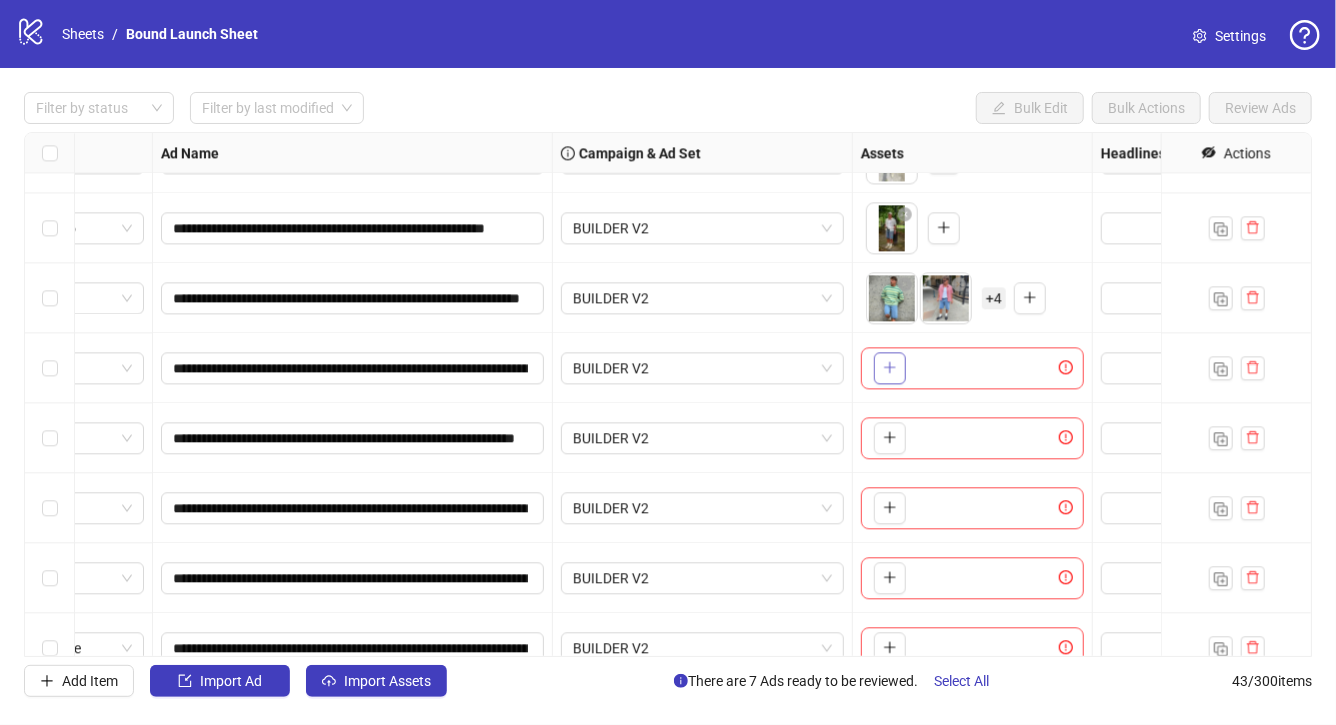click 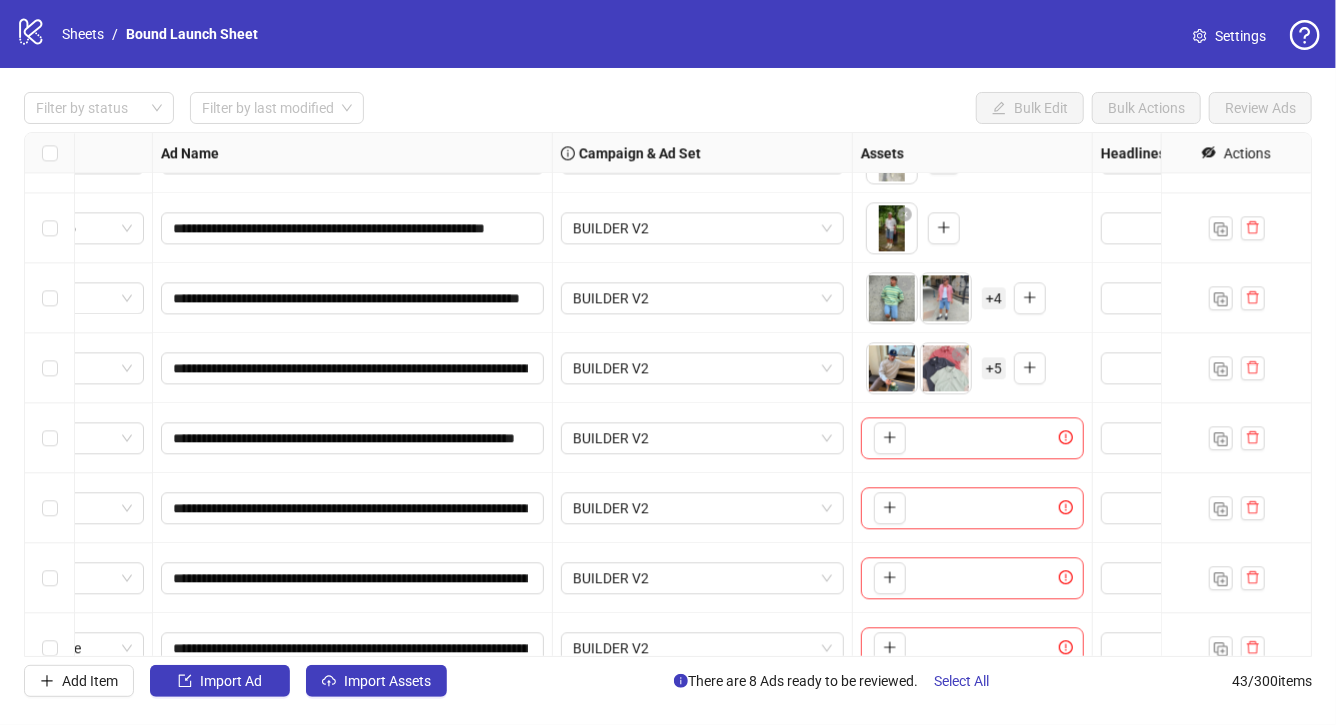 click on "+ 5" at bounding box center [994, 368] 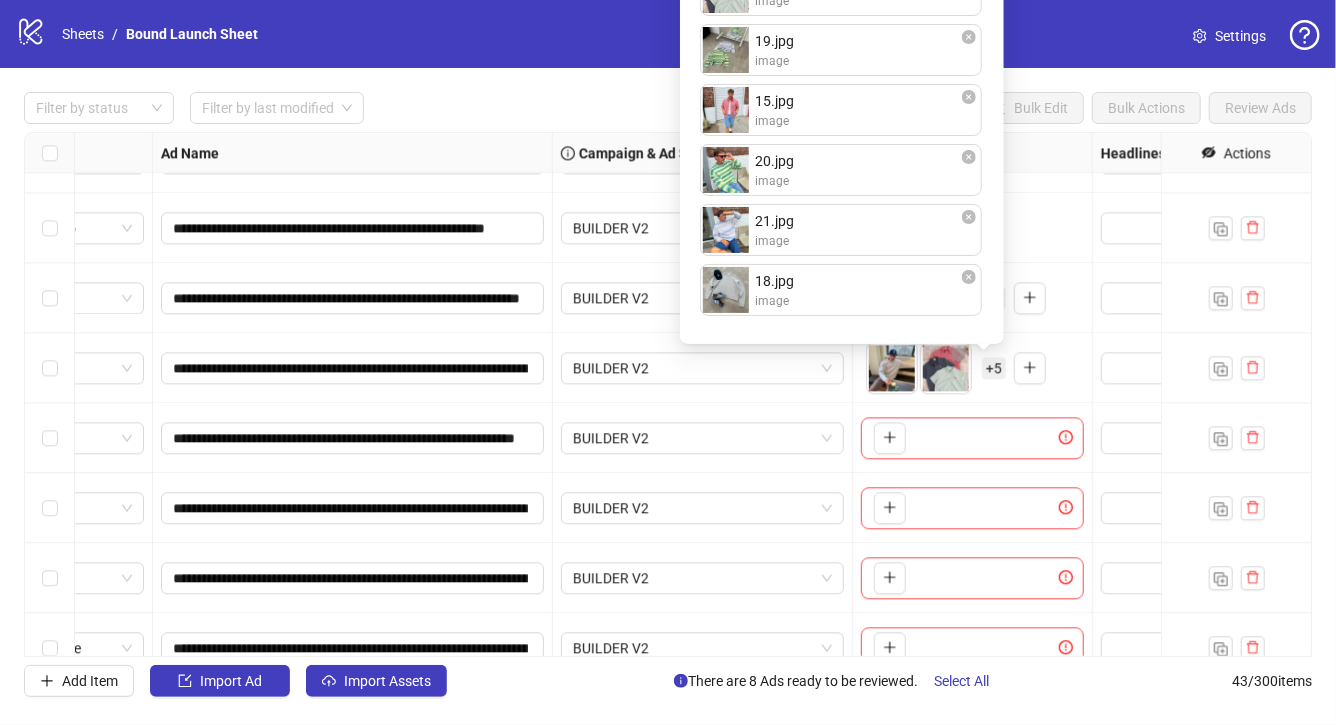 click on "To pick up a draggable item, press the space bar.
While dragging, use the arrow keys to move the item.
Press space again to drop the item in its new position, or press escape to cancel." at bounding box center [886, 438] 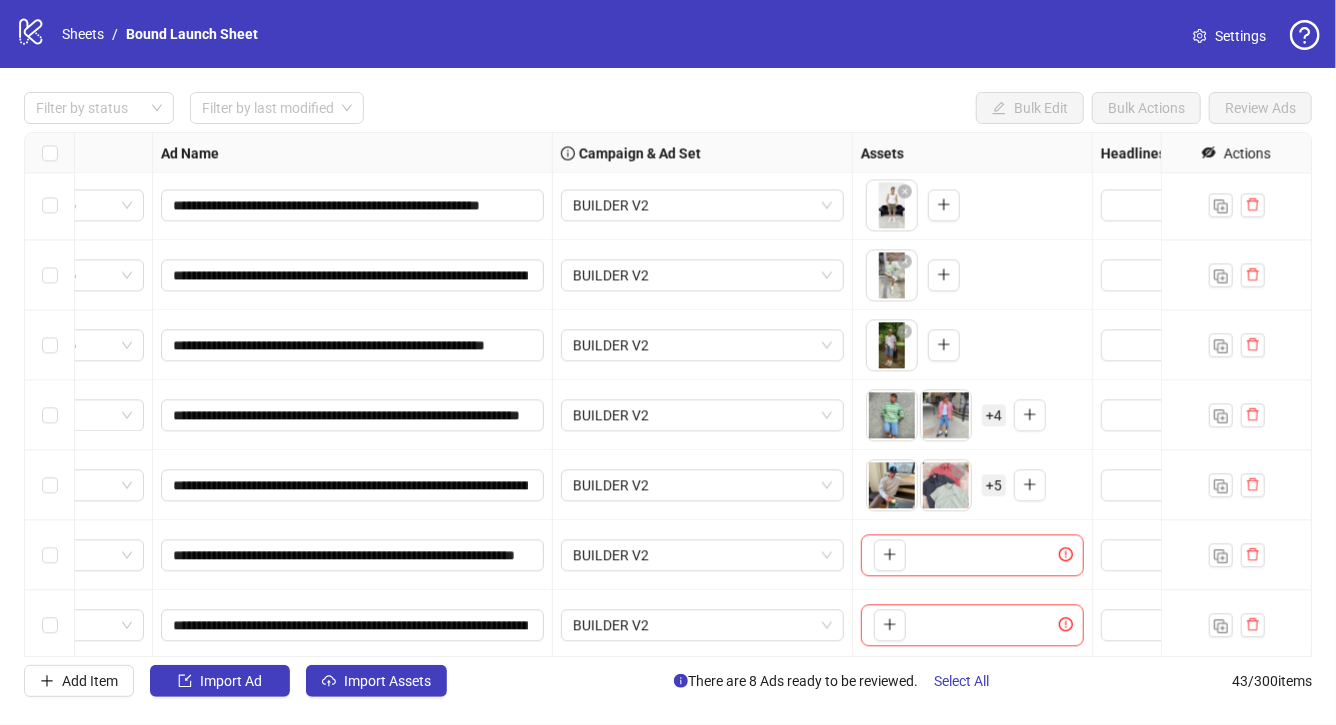 scroll, scrollTop: 2218, scrollLeft: 92, axis: both 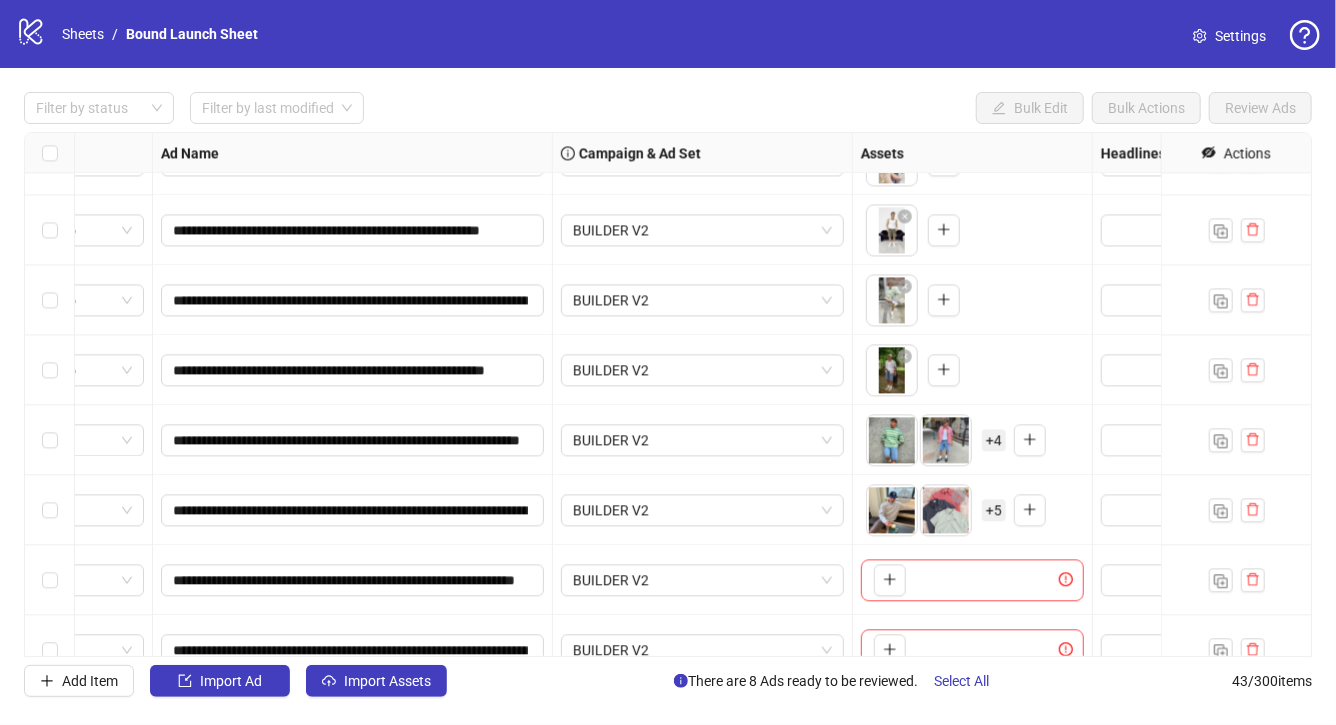 click on "+ 5" at bounding box center (994, 510) 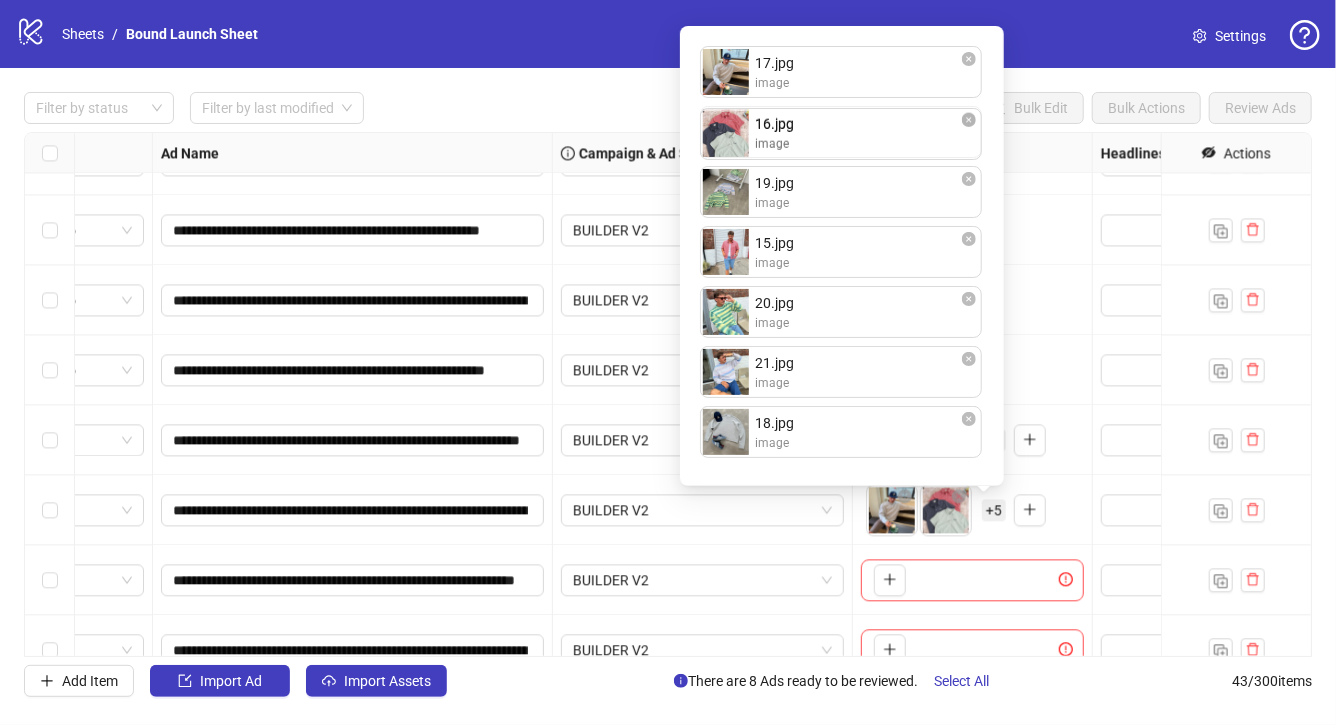 drag, startPoint x: 819, startPoint y: 134, endPoint x: 820, endPoint y: 86, distance: 48.010414 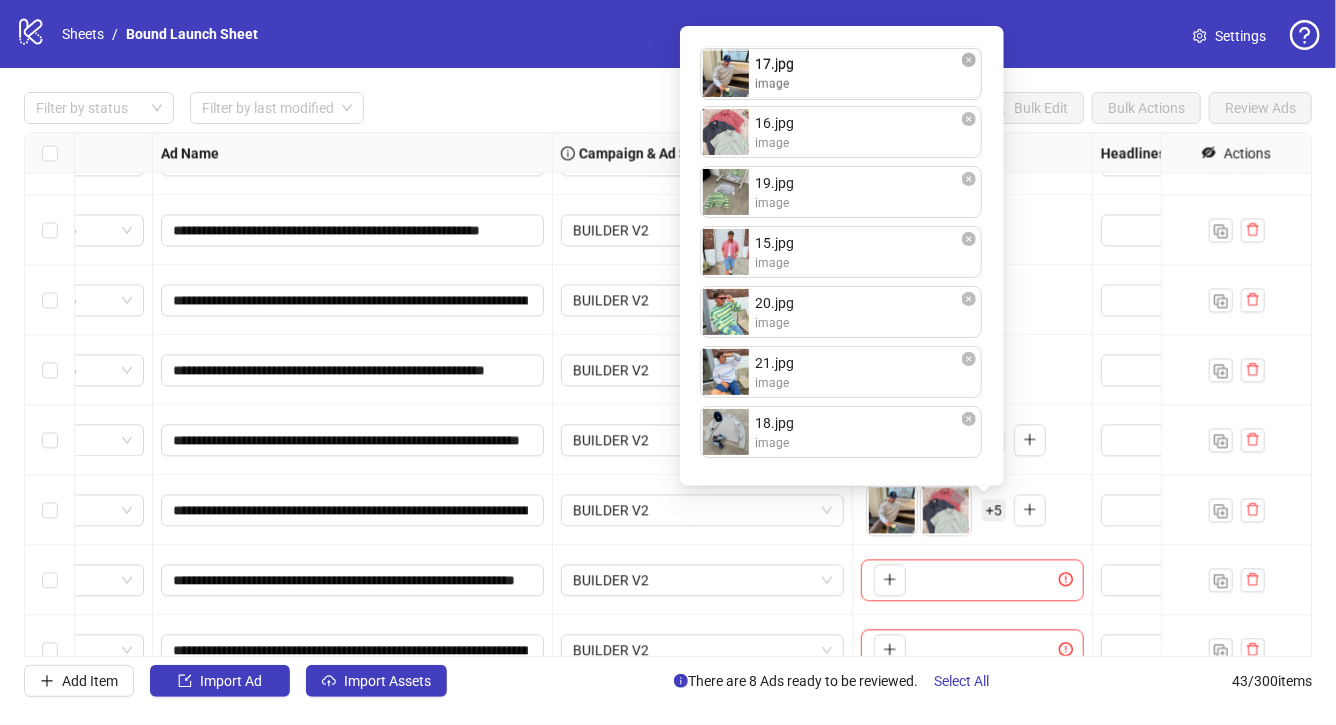 click on "17.jpg image 16.jpg image 19.jpg image 15.jpg image 20.jpg image 21.jpg image 18.jpg image 17.jpg image
To pick up a draggable item, press the space bar.
While dragging, use the arrow keys to move the item.
Press space again to drop the item in its new position, or press escape to cancel.
Draggable item 7531a9a1-431b-4a9a-a90d-b631c0004667 was moved over droppable area 7531a9a1-431b-4a9a-a90d-b631c0004667." at bounding box center [842, 256] 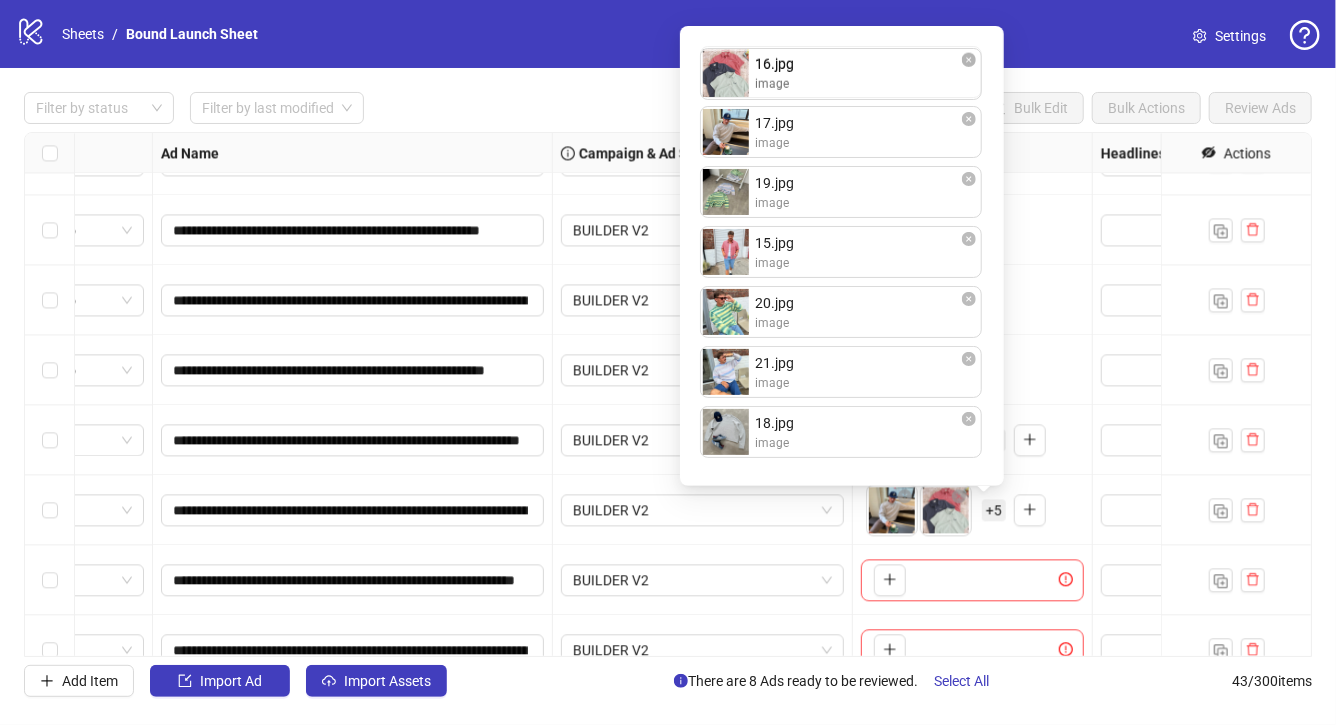 drag, startPoint x: 814, startPoint y: 137, endPoint x: 812, endPoint y: 94, distance: 43.046486 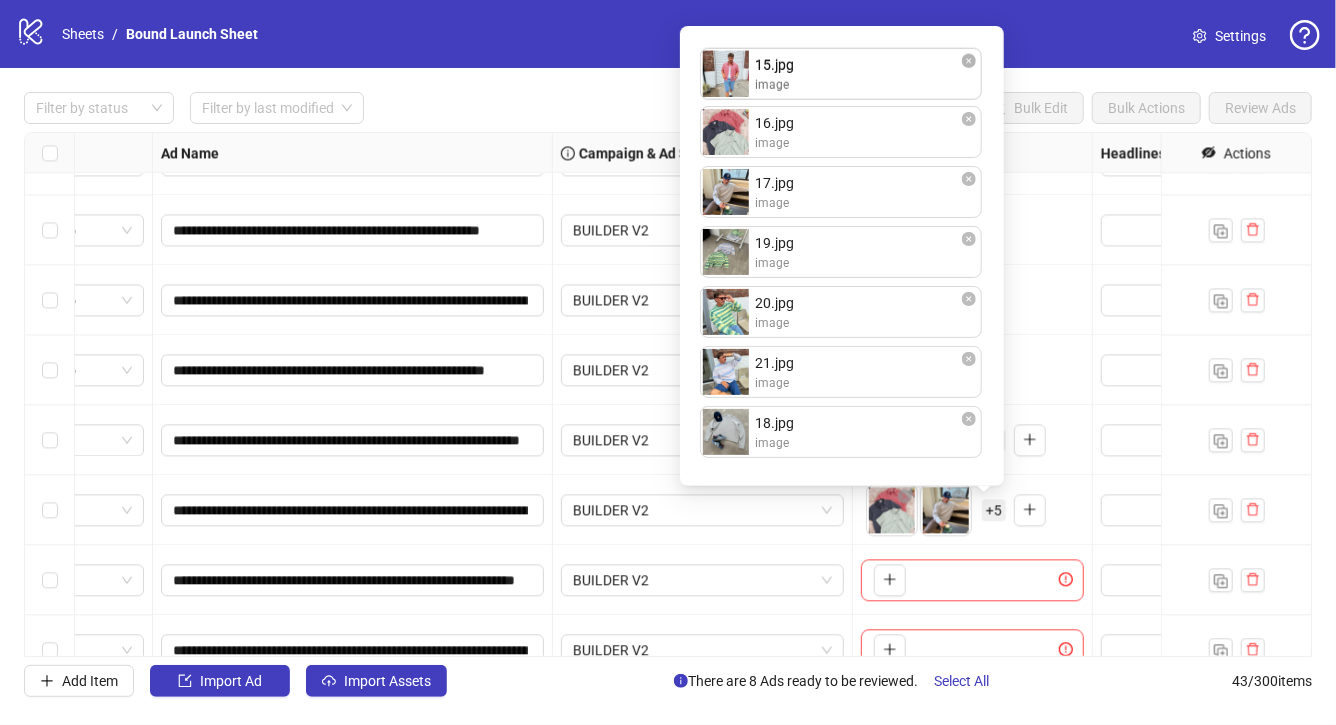 drag, startPoint x: 801, startPoint y: 257, endPoint x: 810, endPoint y: 68, distance: 189.21416 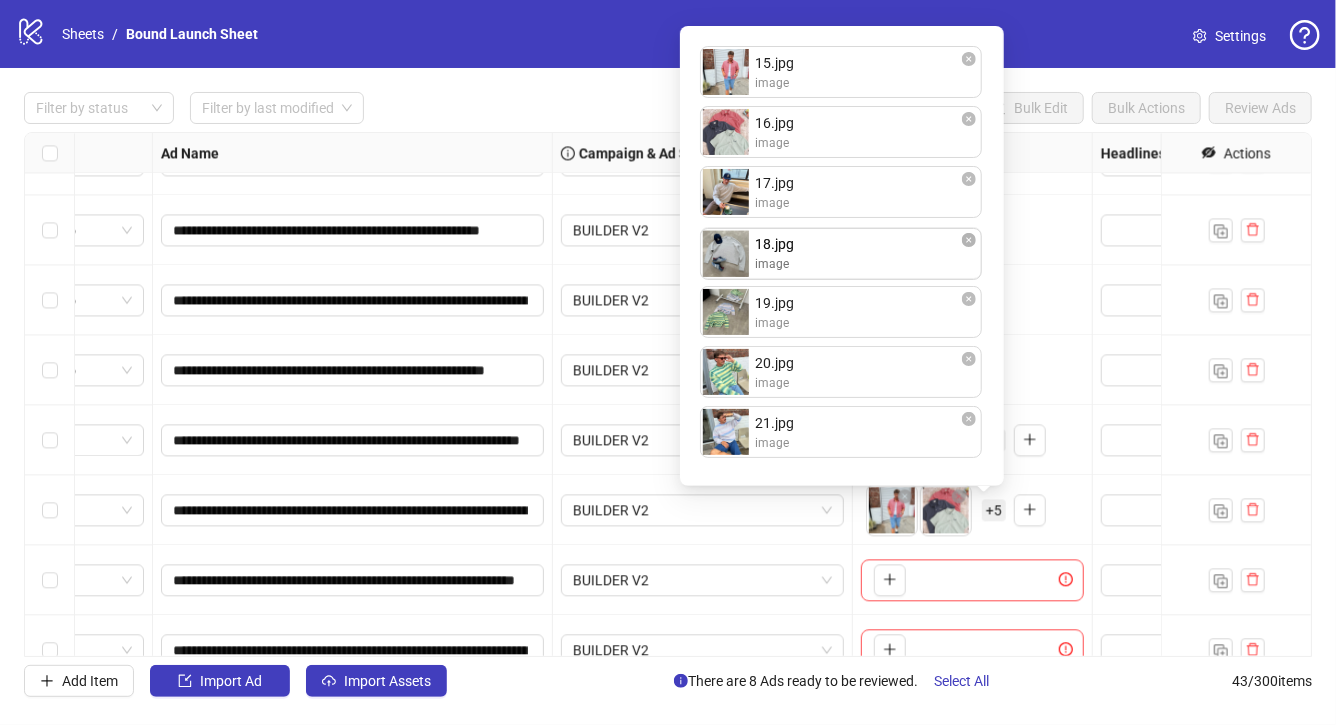 drag, startPoint x: 797, startPoint y: 429, endPoint x: 807, endPoint y: 226, distance: 203.24615 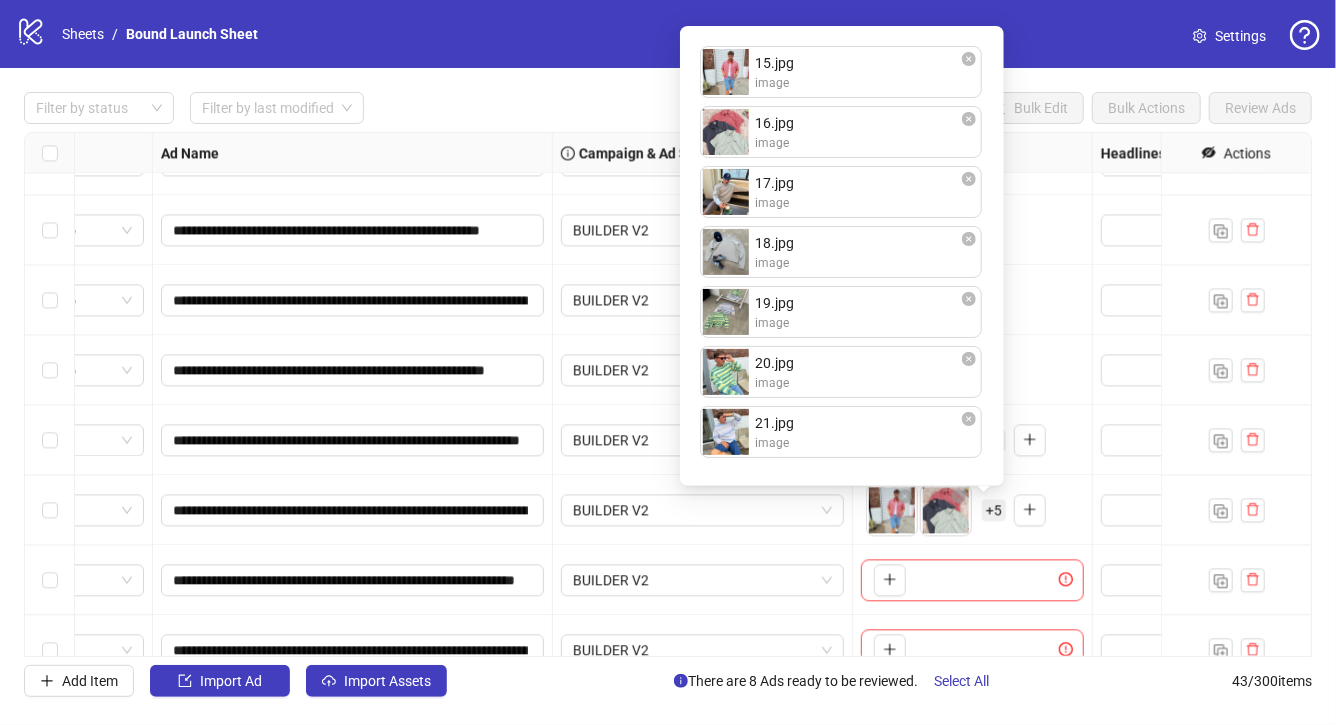 click on "To pick up a draggable item, press the space bar.
While dragging, use the arrow keys to move the item.
Press space again to drop the item in its new position, or press escape to cancel." at bounding box center [973, 580] 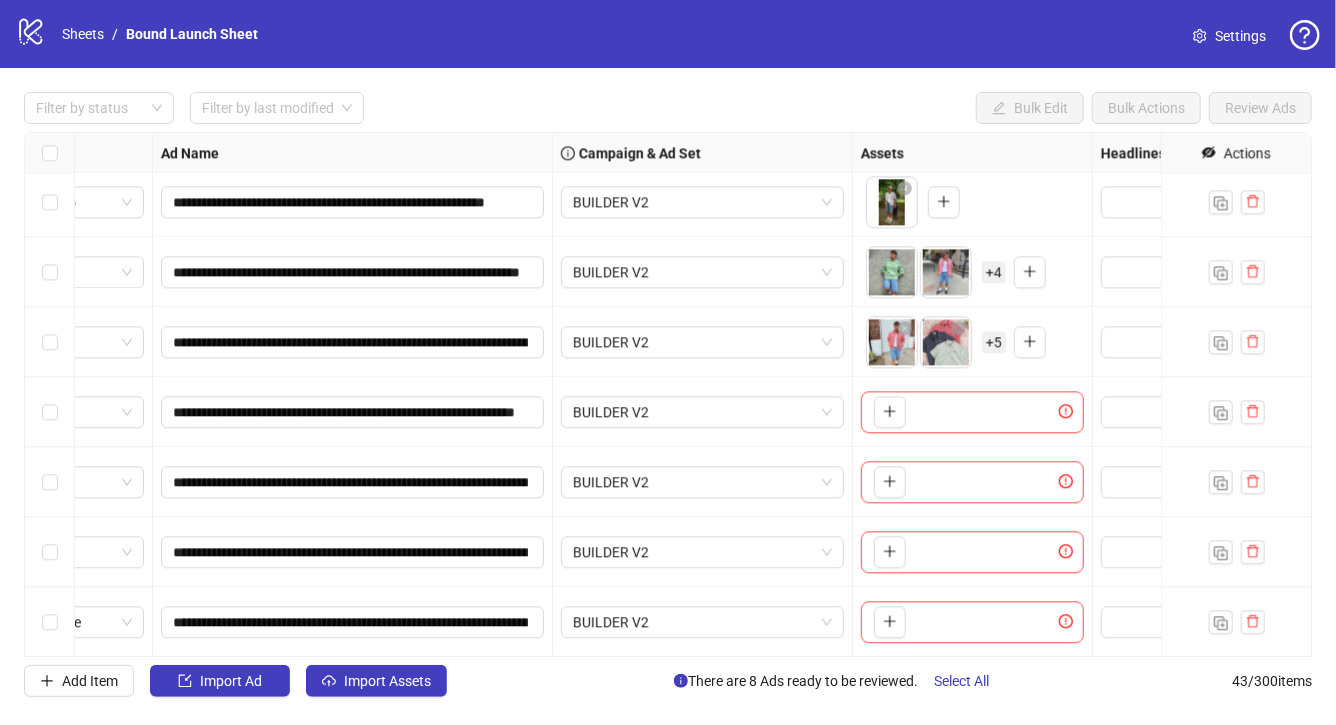 scroll, scrollTop: 2445, scrollLeft: 92, axis: both 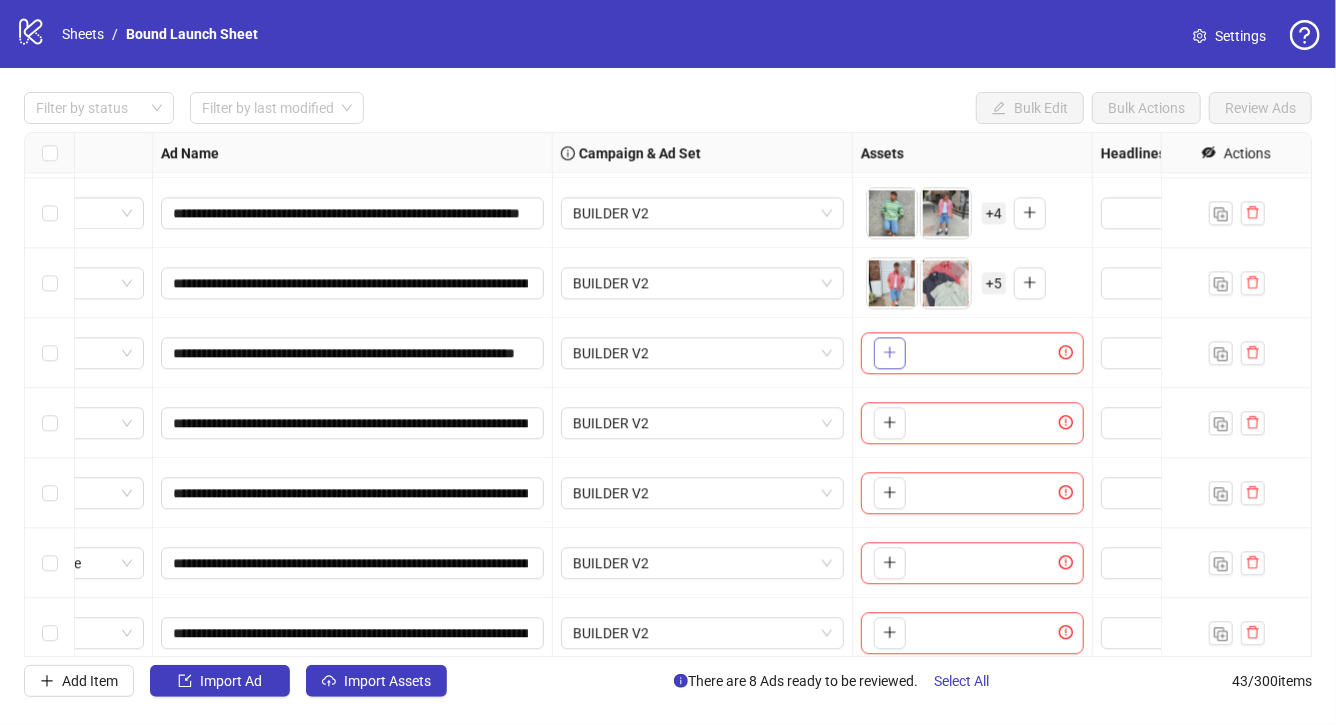 click 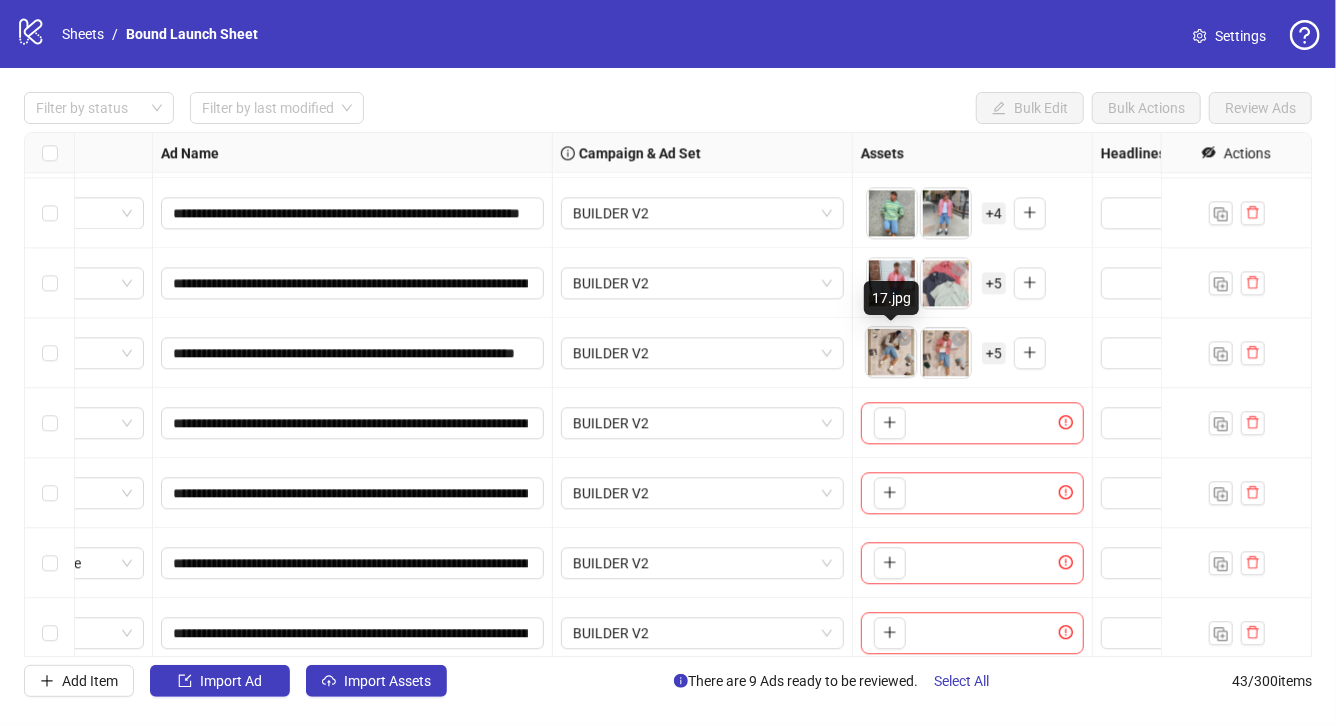 click on "**********" at bounding box center [668, 362] 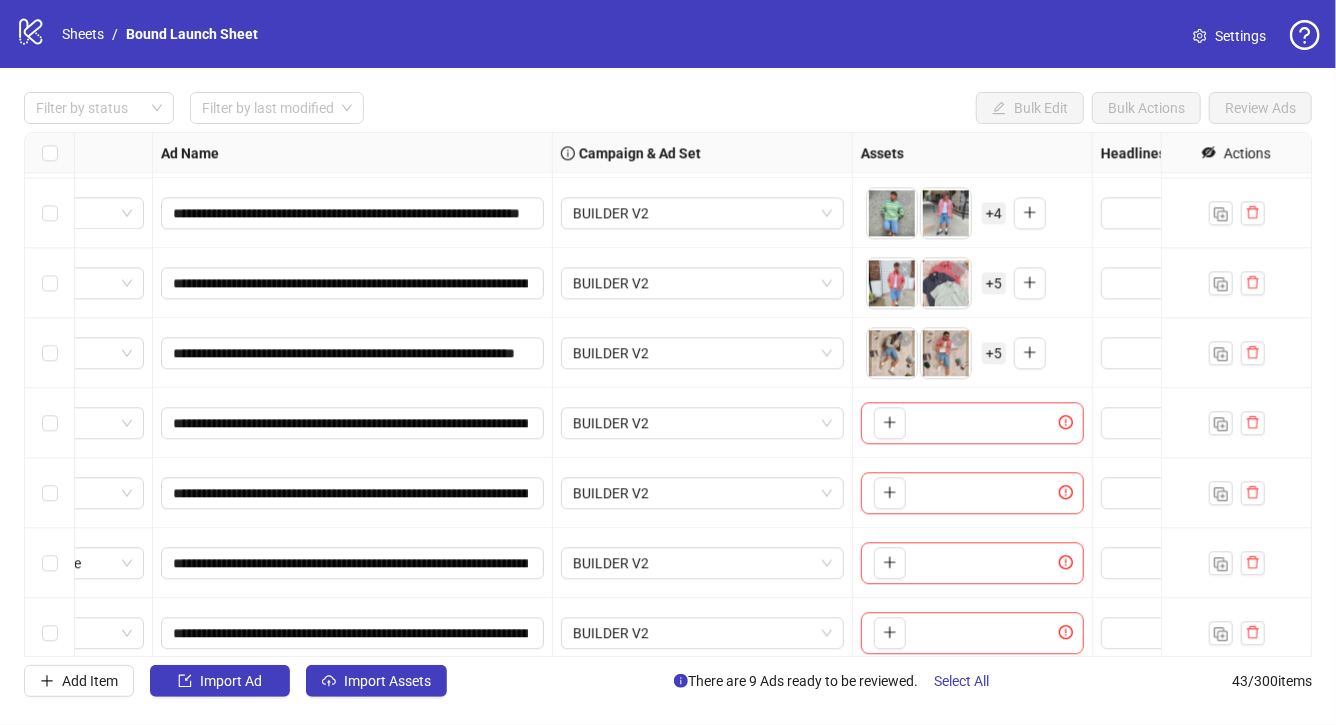 click on "+ 5" at bounding box center [994, 353] 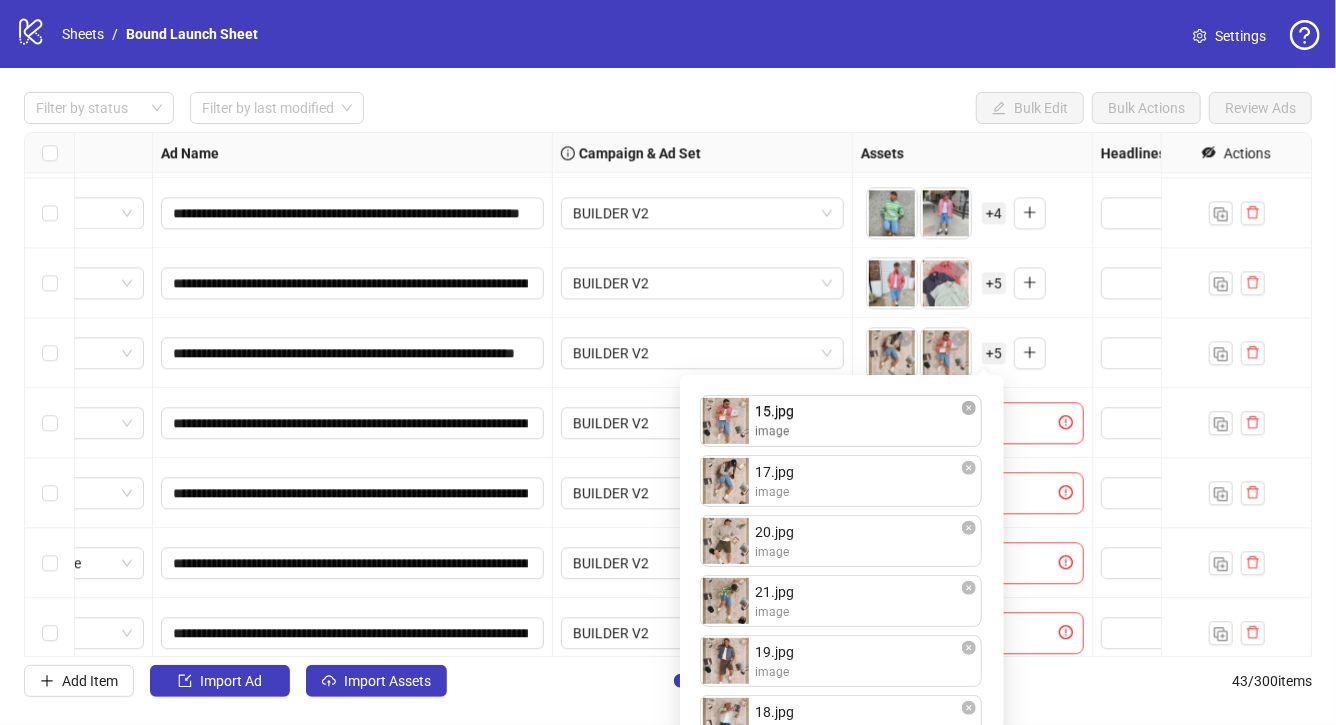 drag, startPoint x: 850, startPoint y: 497, endPoint x: 849, endPoint y: 435, distance: 62.008064 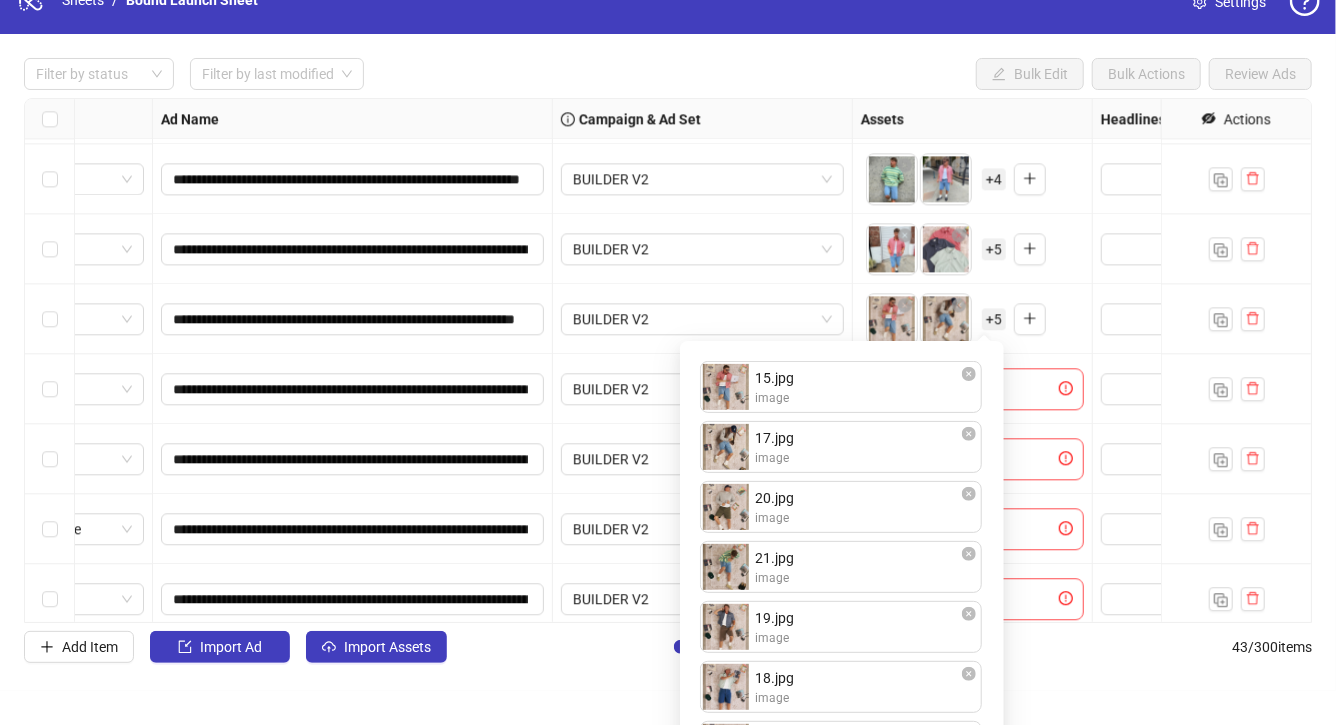 scroll, scrollTop: 56, scrollLeft: 0, axis: vertical 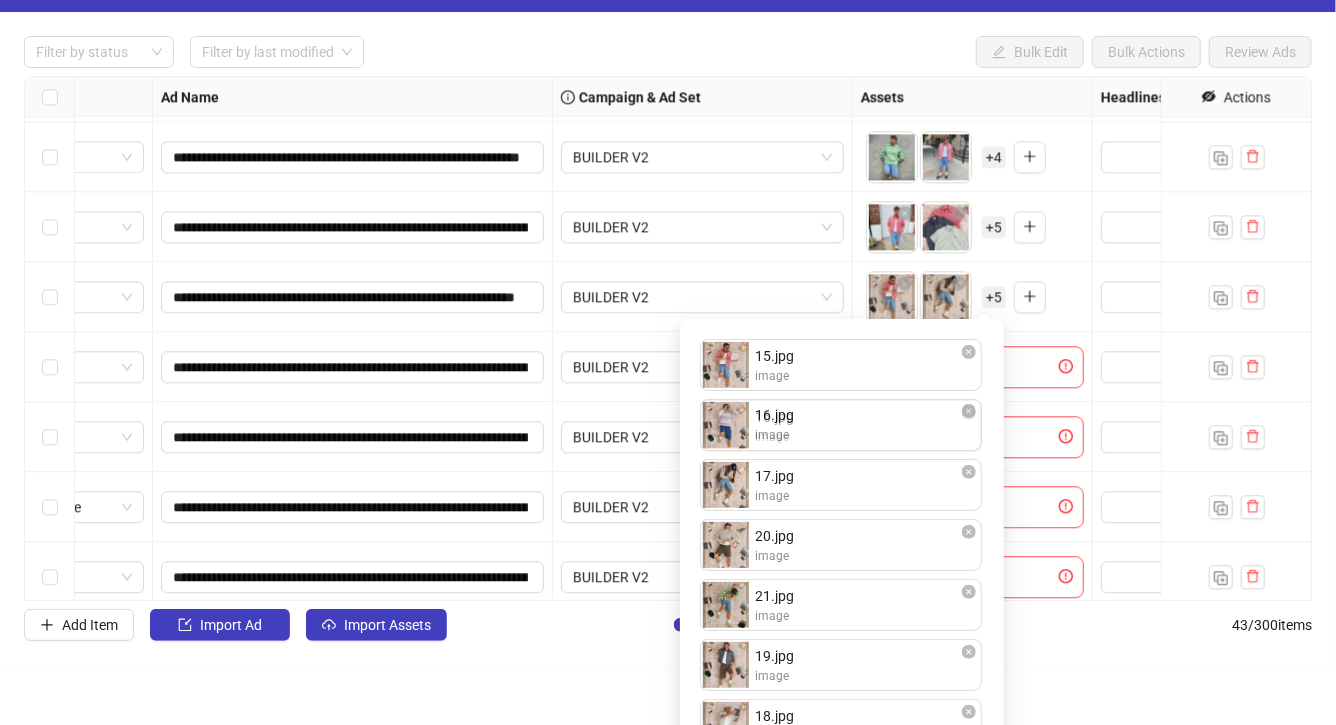 drag, startPoint x: 801, startPoint y: 715, endPoint x: 811, endPoint y: 415, distance: 300.16663 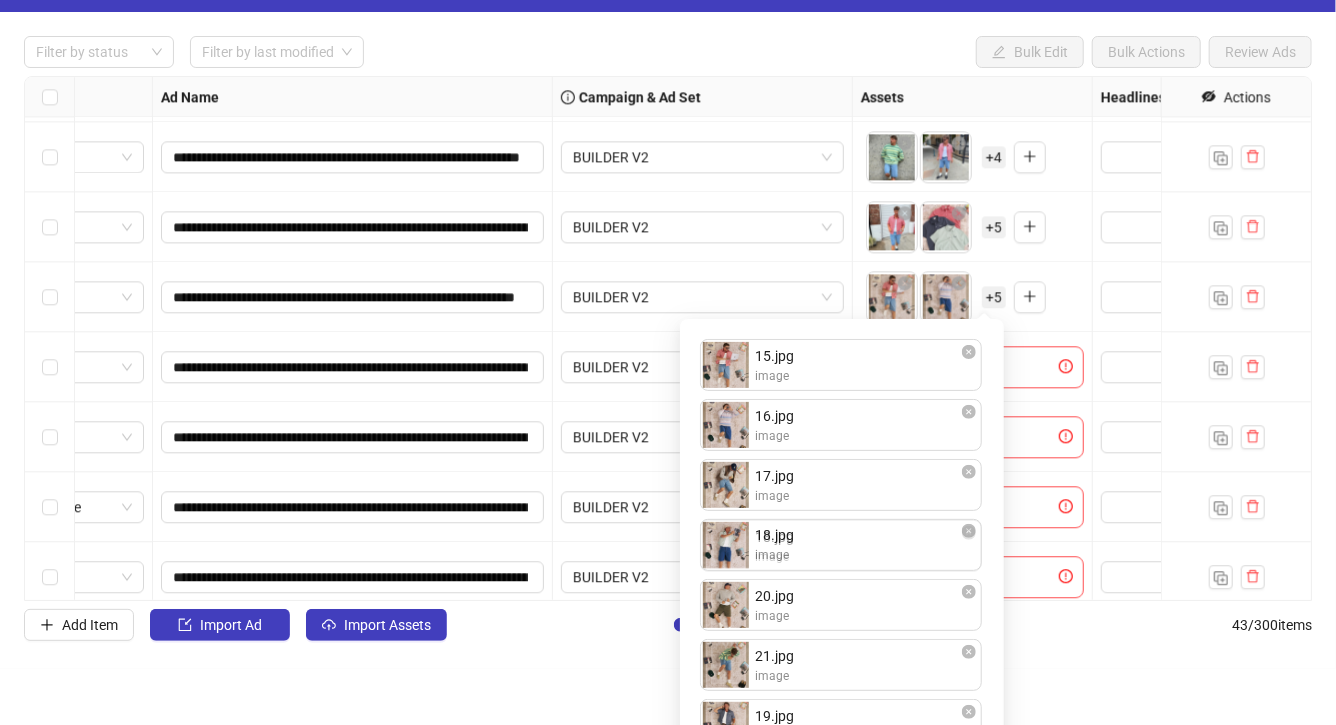 drag, startPoint x: 790, startPoint y: 717, endPoint x: 805, endPoint y: 517, distance: 200.5617 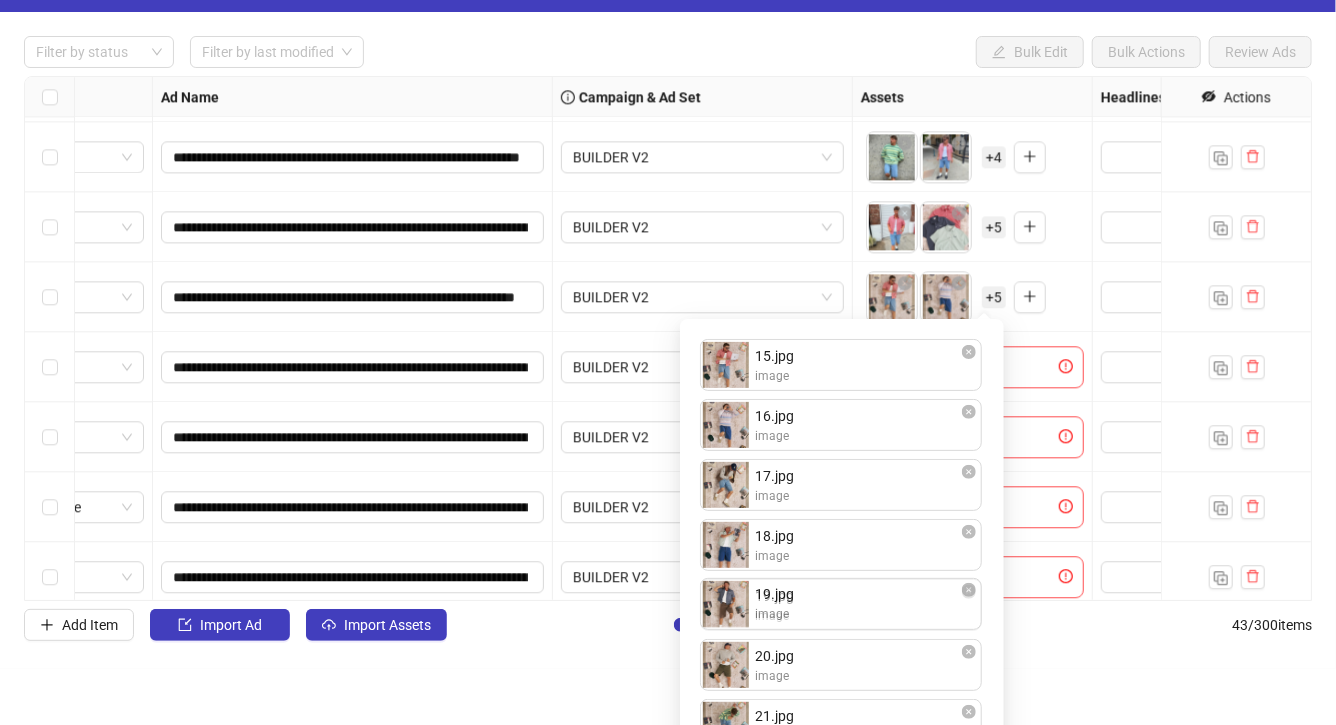 drag, startPoint x: 798, startPoint y: 723, endPoint x: 804, endPoint y: 596, distance: 127.141655 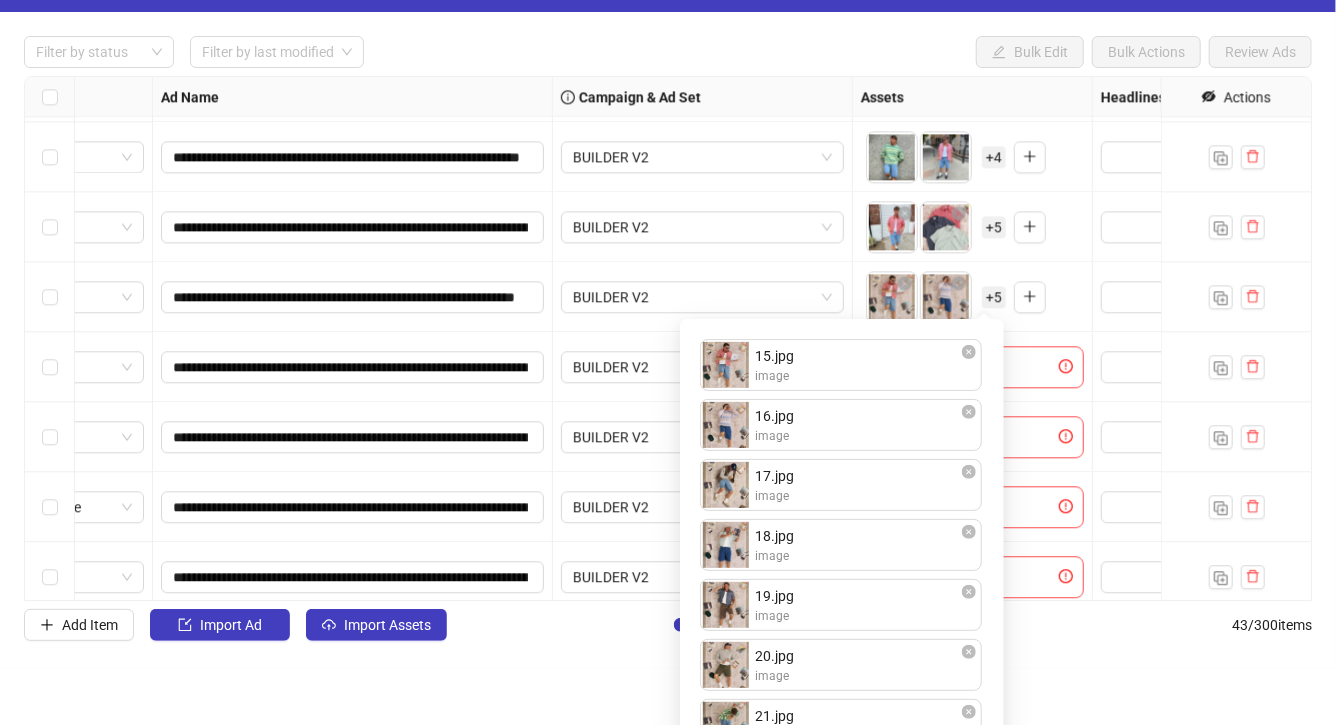 click on "Add Item Import Ad Import Assets  There are 9 Ads ready to be reviewed.  Select All 43 / 300  items" at bounding box center (668, 625) 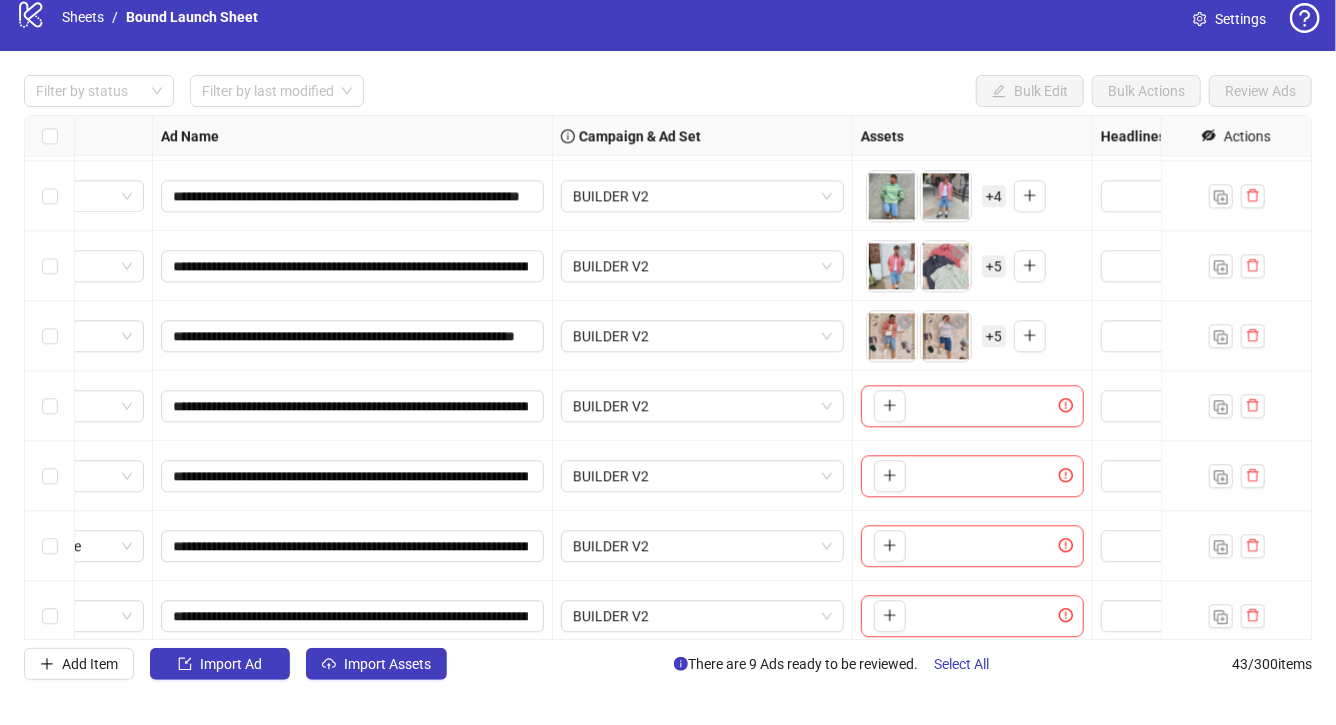 scroll, scrollTop: 0, scrollLeft: 0, axis: both 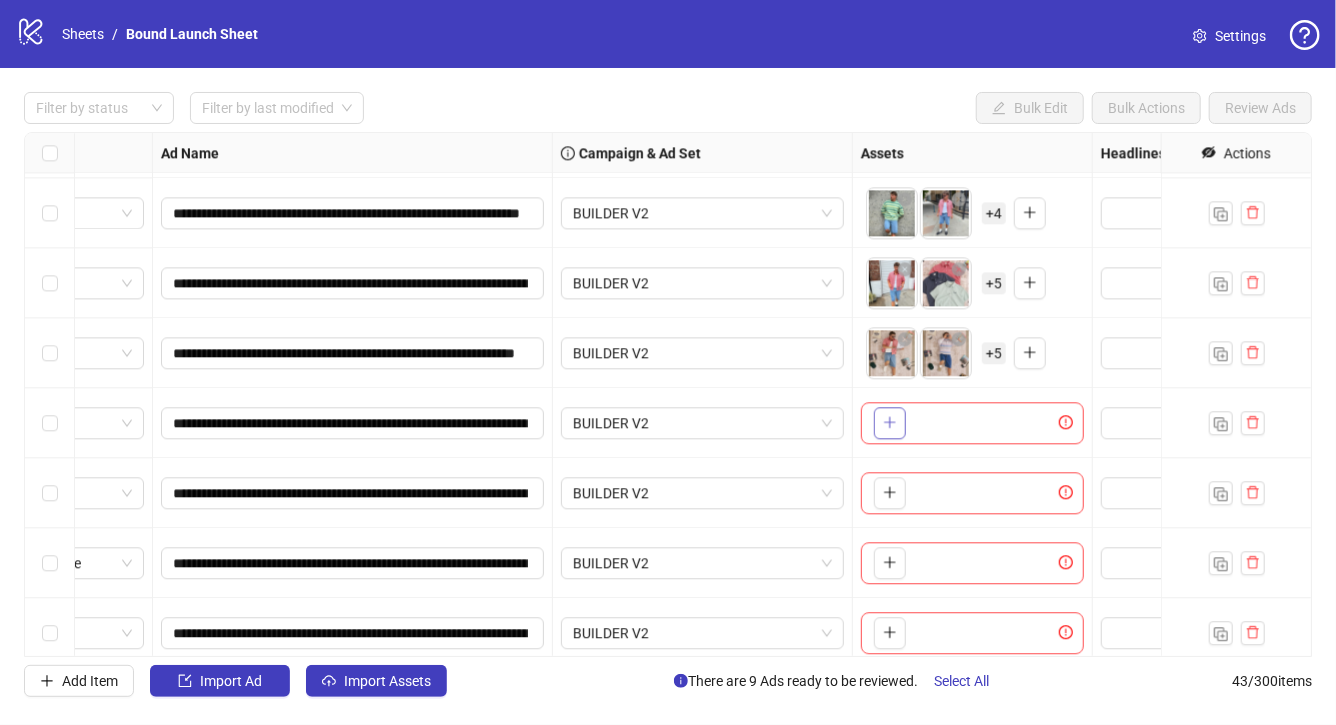 click 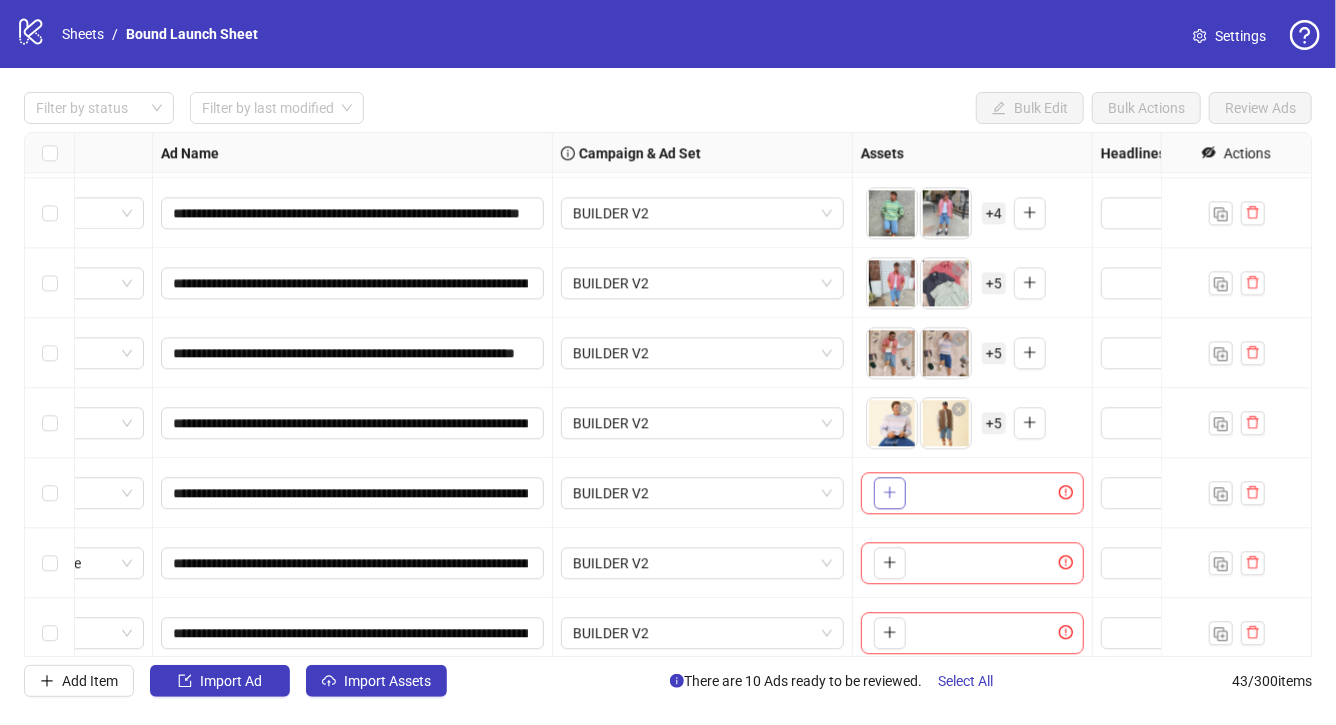 scroll, scrollTop: 2515, scrollLeft: 92, axis: both 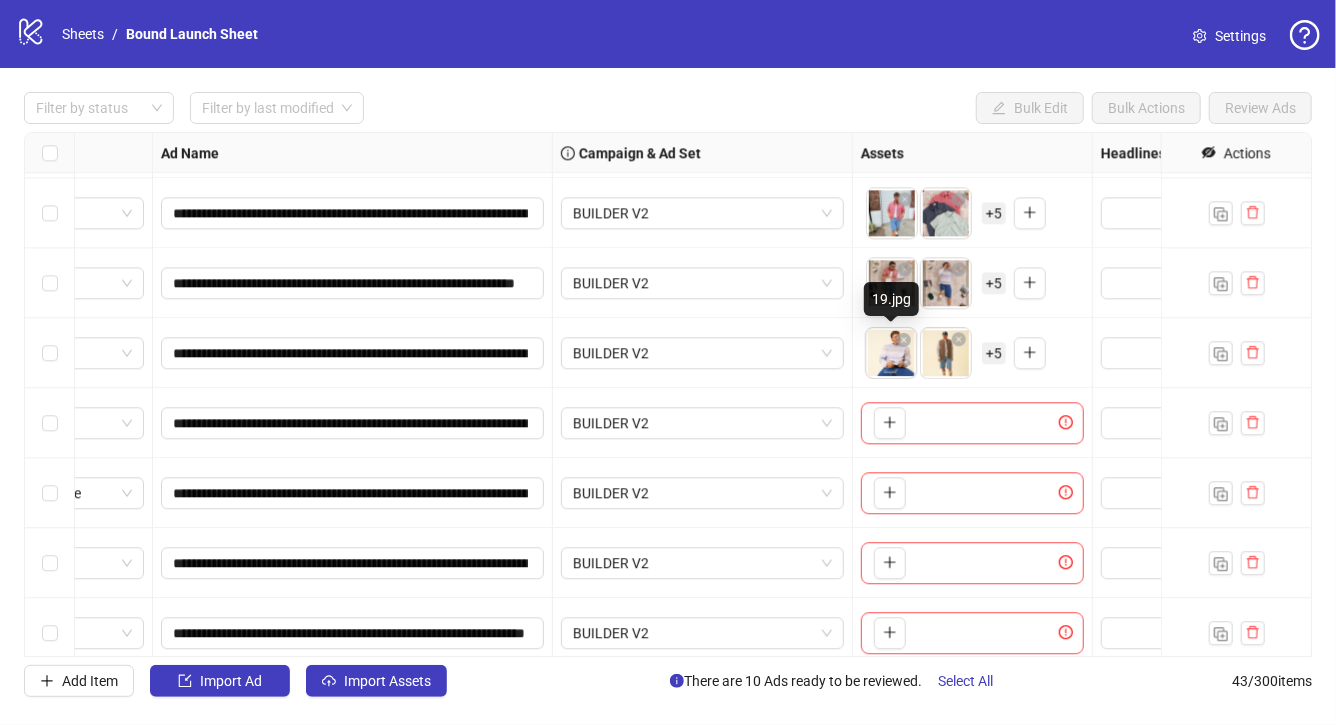 click on "**********" at bounding box center (668, 362) 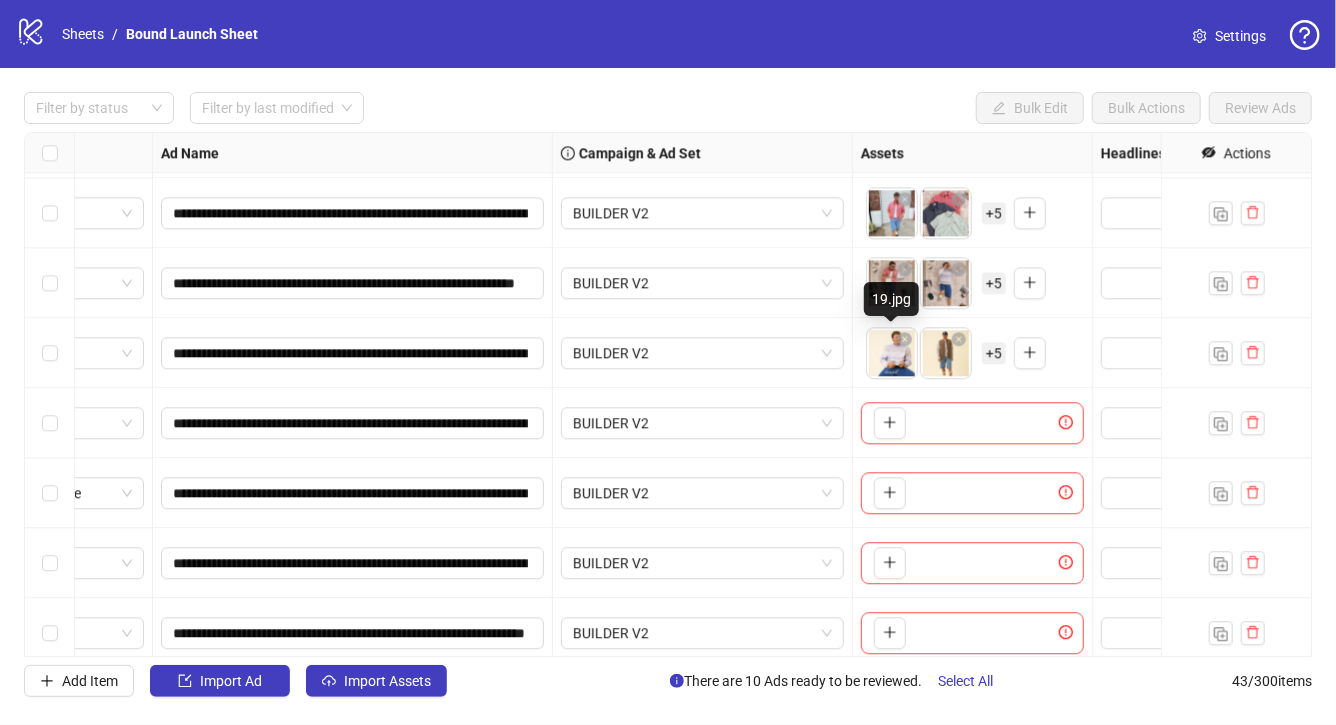 click on "**********" at bounding box center [668, 362] 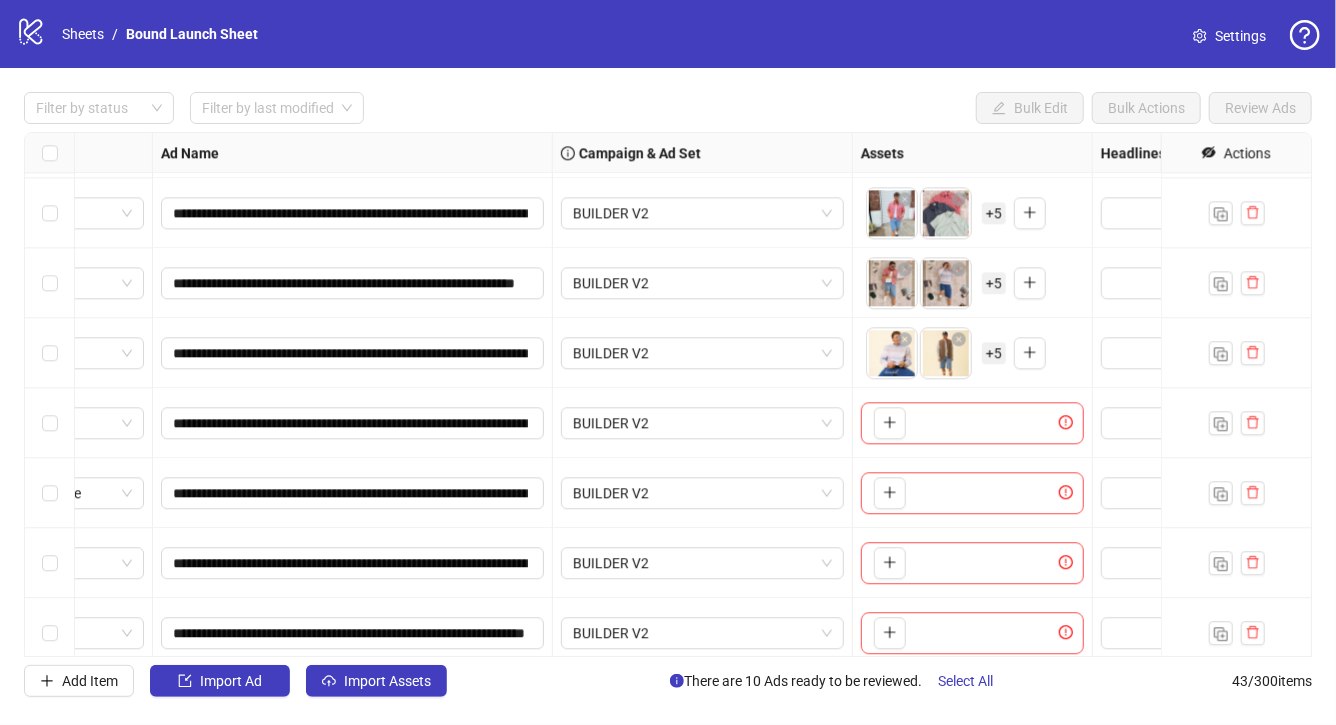 click on "+ 5" at bounding box center (994, 353) 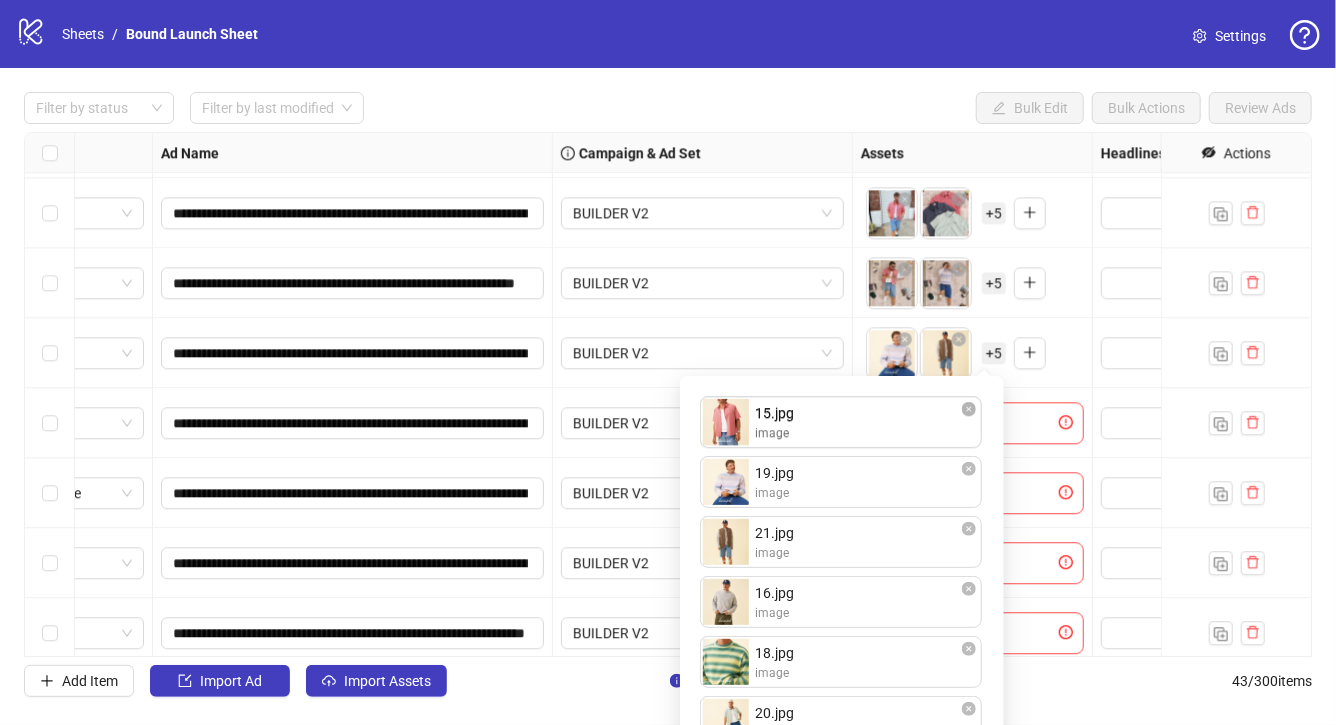 drag, startPoint x: 808, startPoint y: 611, endPoint x: 818, endPoint y: 433, distance: 178.28067 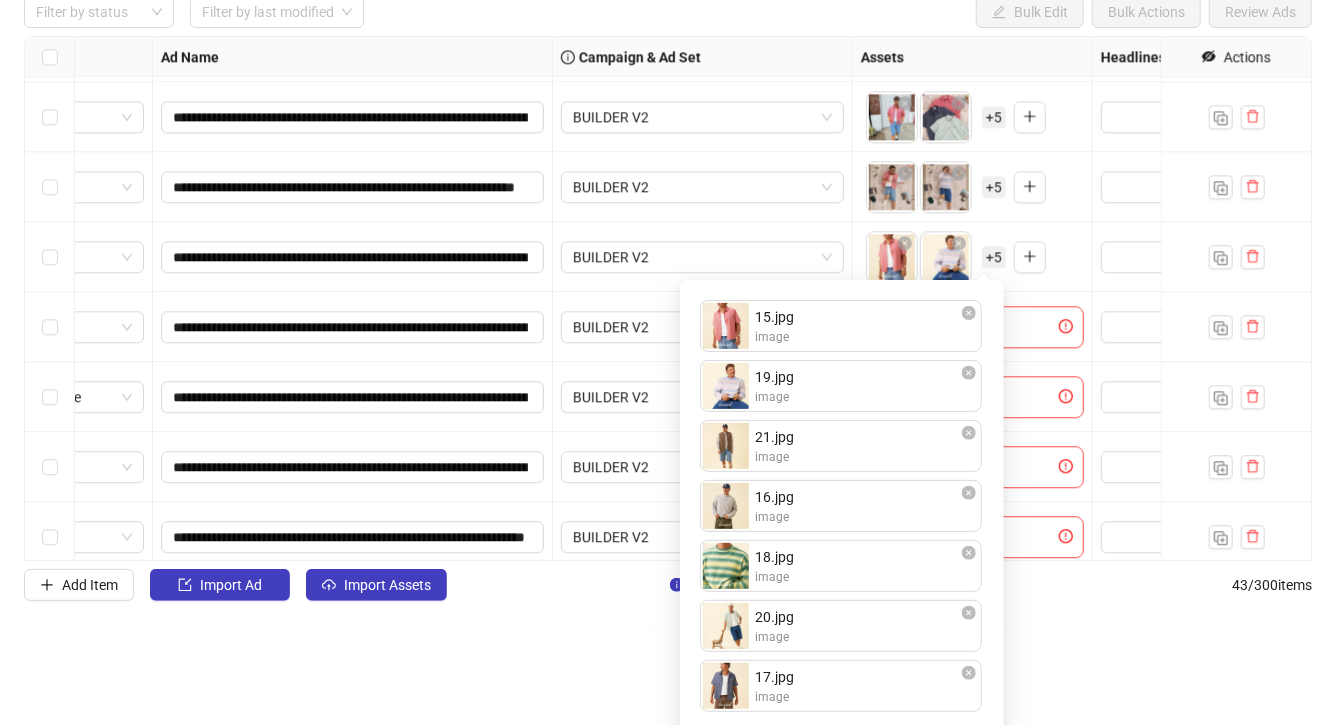 scroll, scrollTop: 109, scrollLeft: 0, axis: vertical 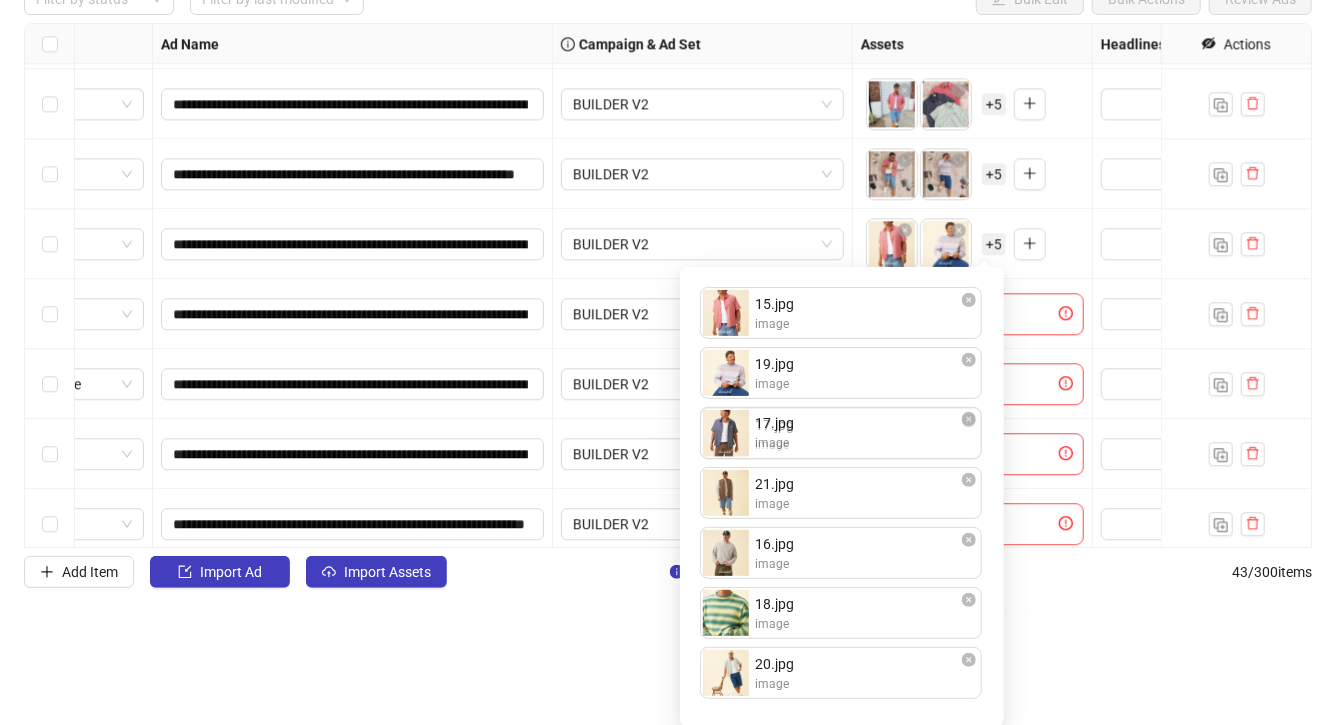 drag, startPoint x: 803, startPoint y: 666, endPoint x: 821, endPoint y: 451, distance: 215.75217 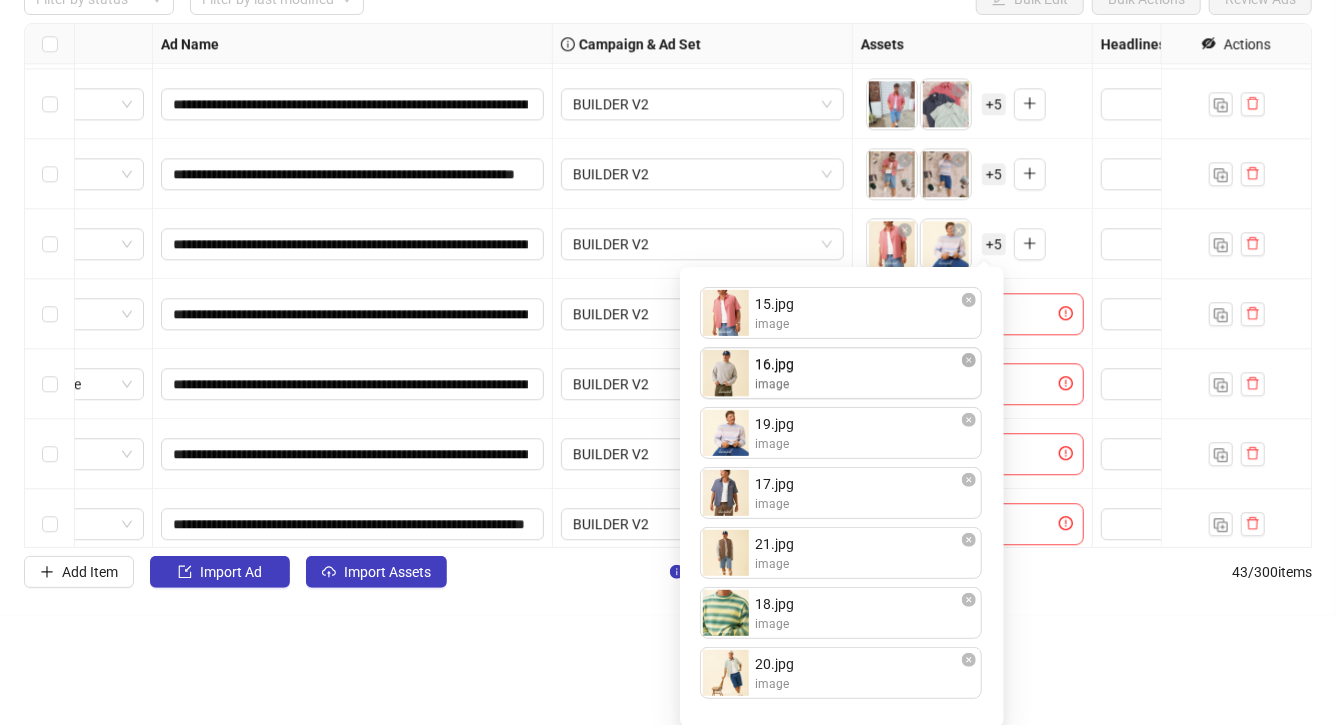 drag, startPoint x: 789, startPoint y: 553, endPoint x: 788, endPoint y: 382, distance: 171.00293 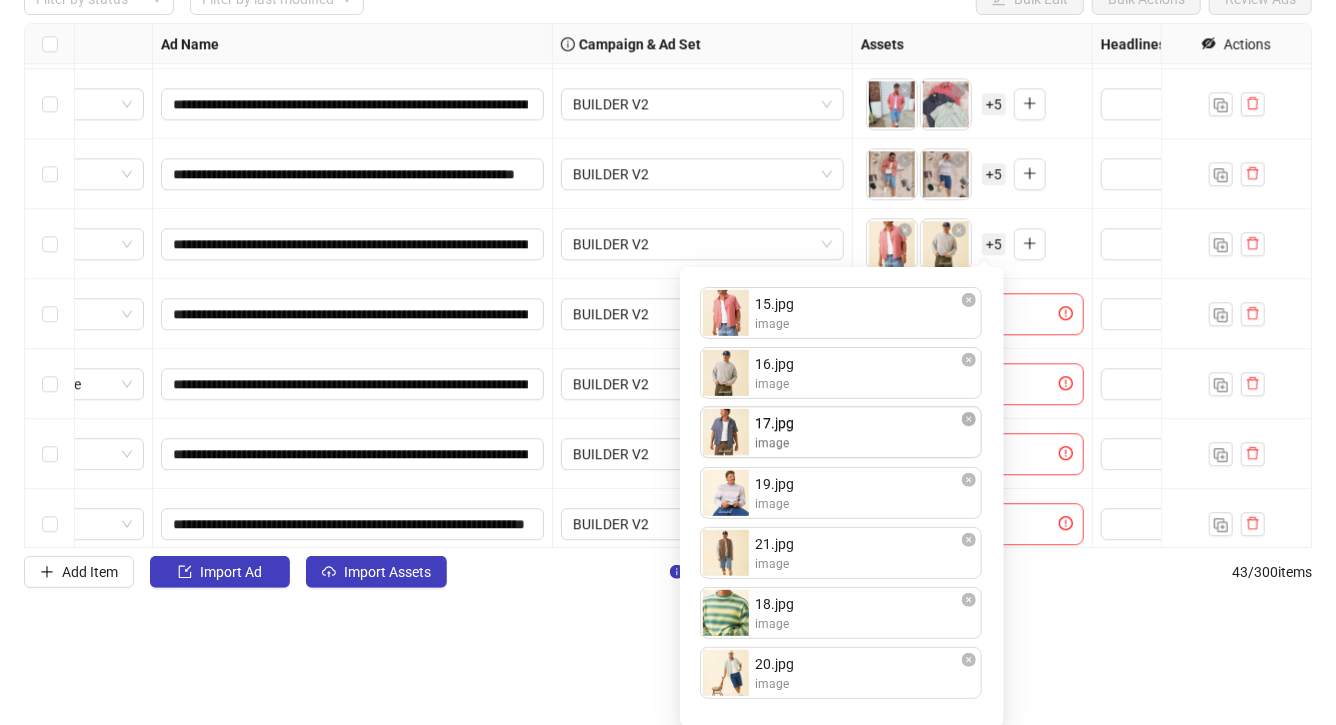 drag, startPoint x: 796, startPoint y: 495, endPoint x: 791, endPoint y: 438, distance: 57.21888 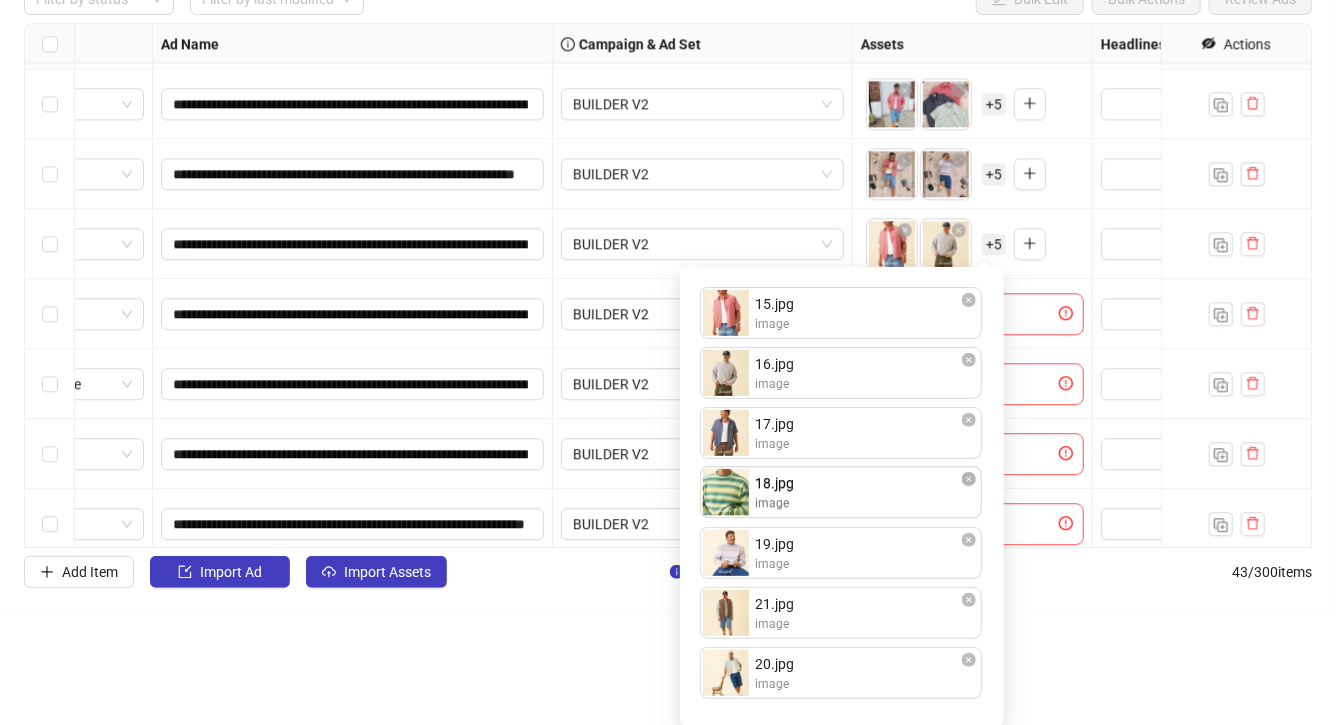 drag, startPoint x: 791, startPoint y: 619, endPoint x: 787, endPoint y: 498, distance: 121.0661 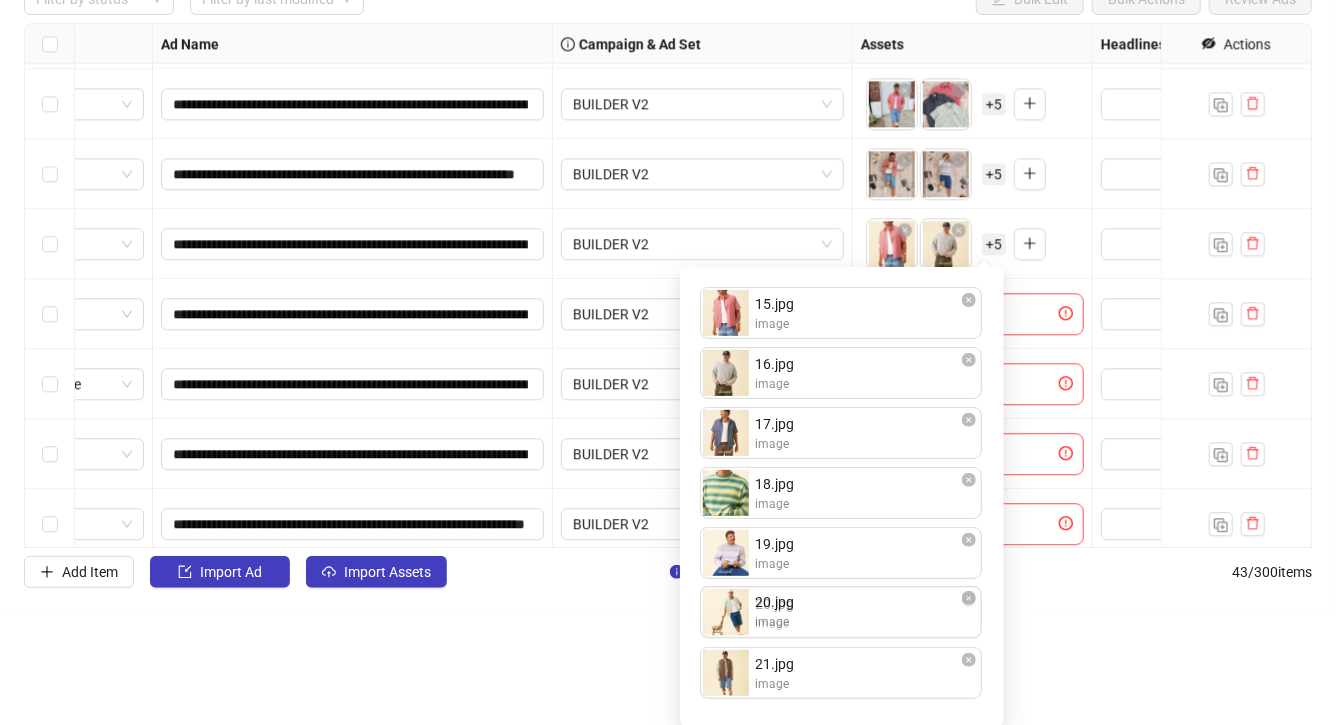 drag, startPoint x: 793, startPoint y: 674, endPoint x: 792, endPoint y: 625, distance: 49.010204 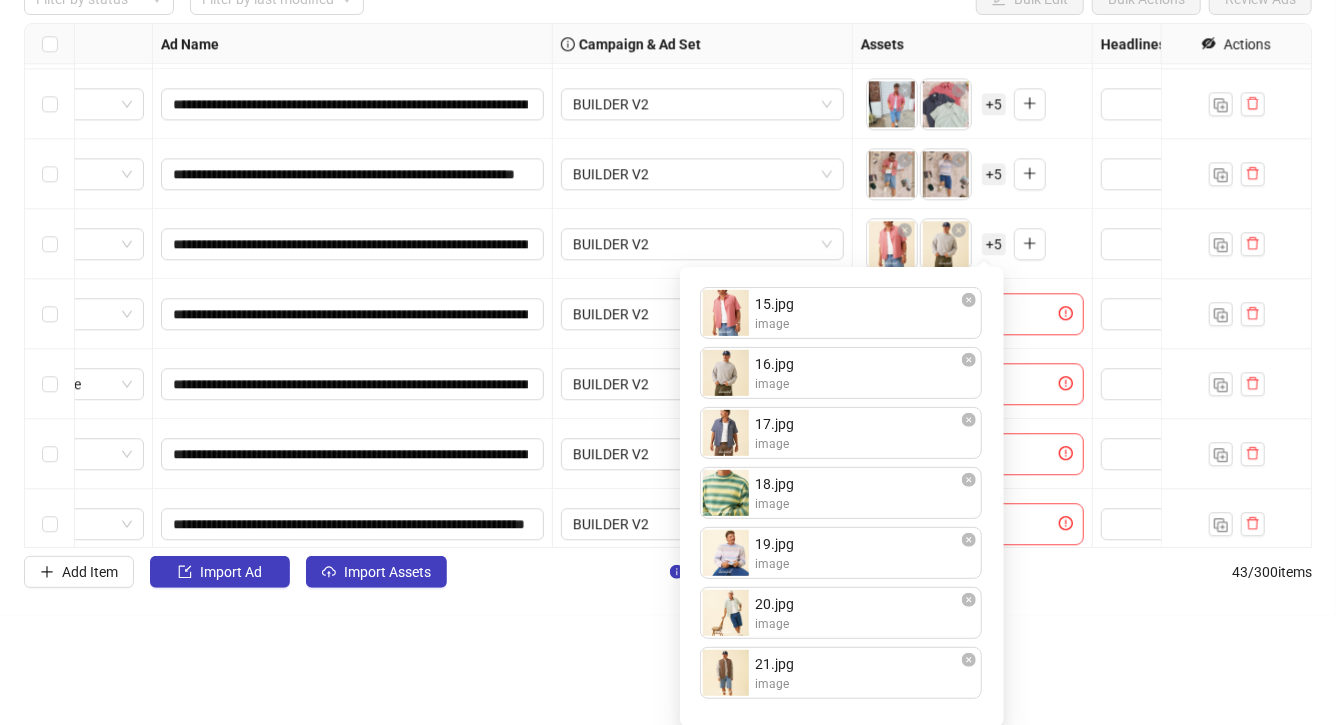 click on "**********" at bounding box center (668, 253) 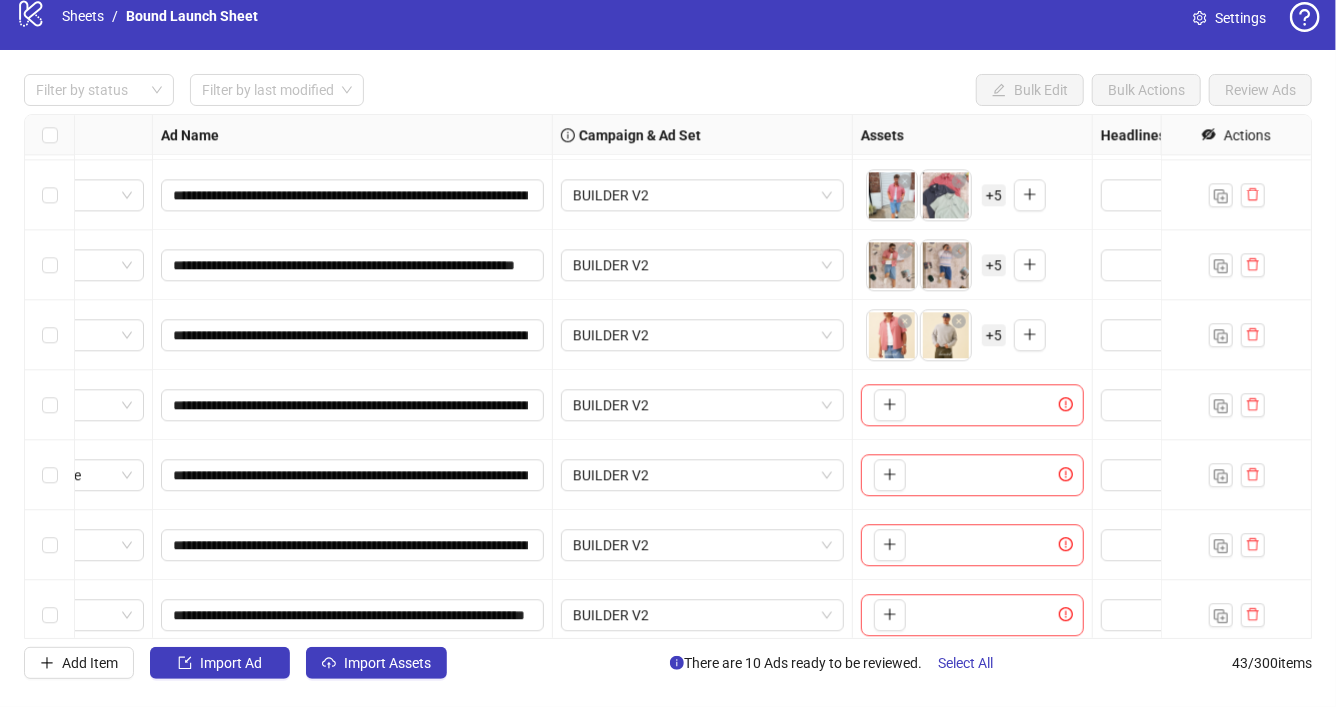 scroll, scrollTop: 0, scrollLeft: 0, axis: both 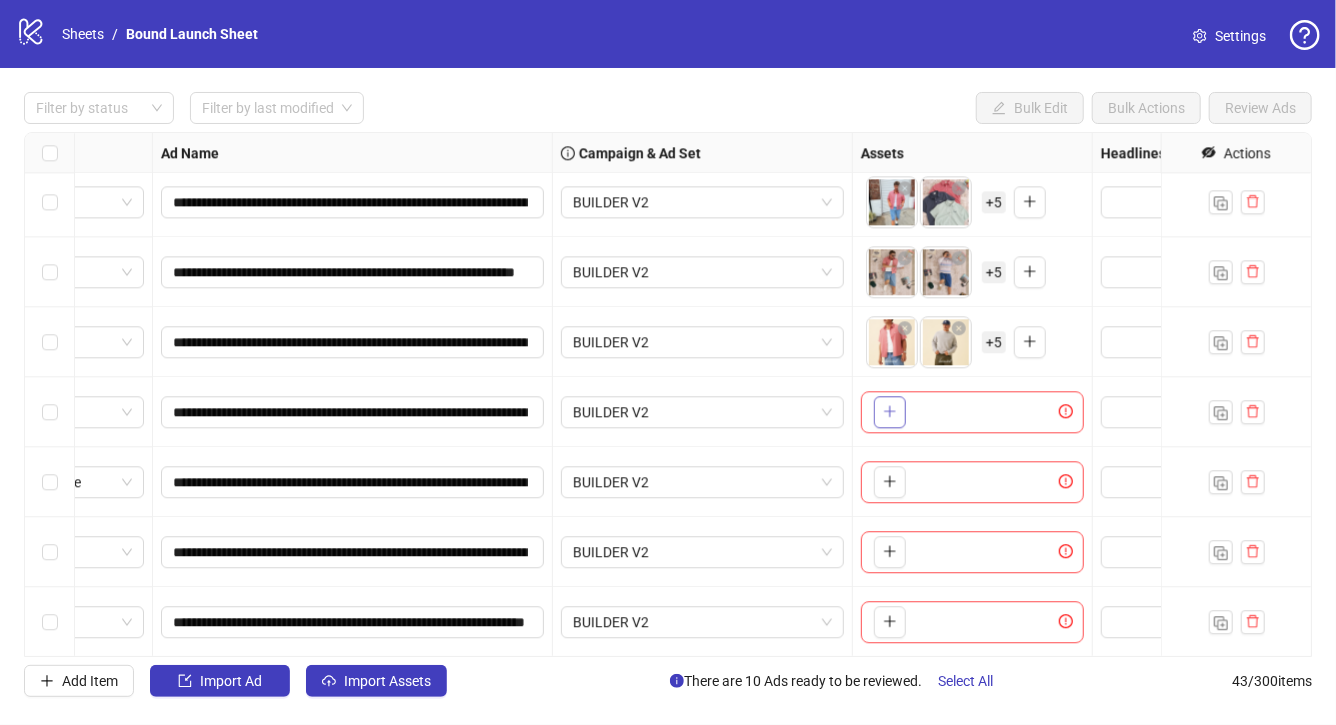 click 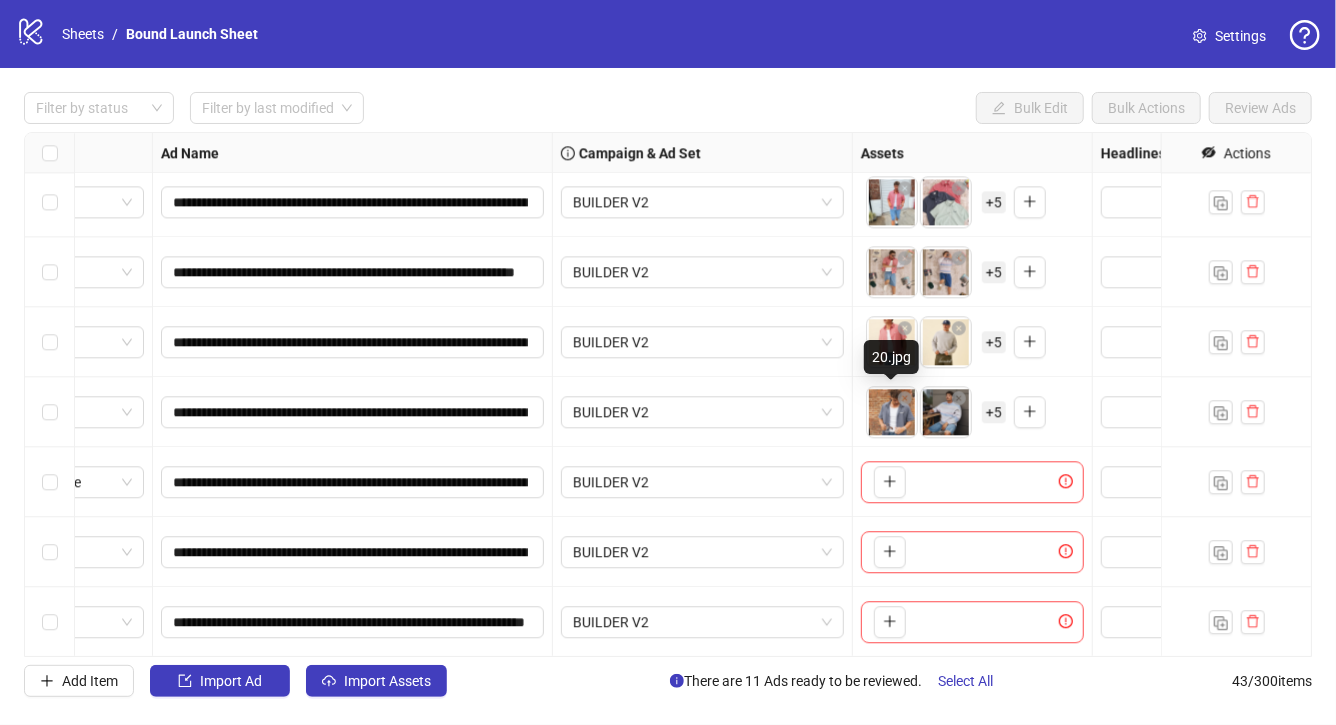 click on "**********" at bounding box center [668, 362] 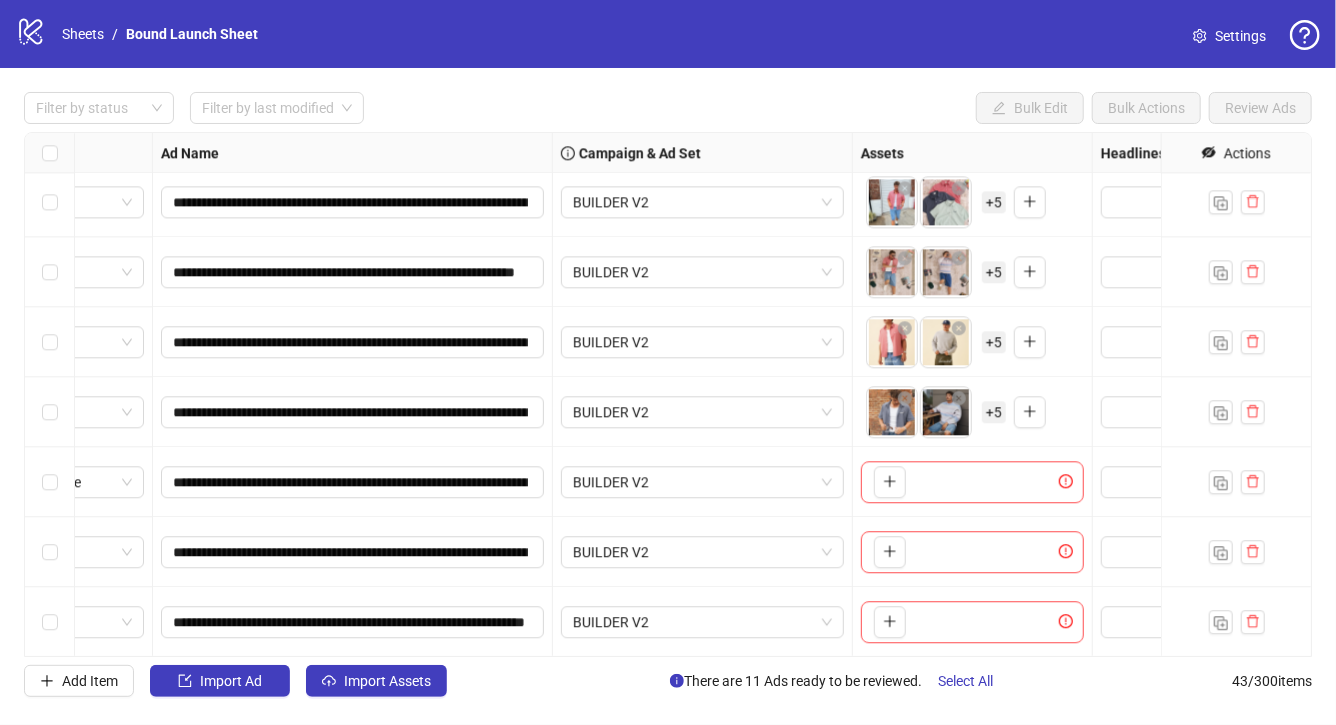 click on "+ 5" at bounding box center [994, 412] 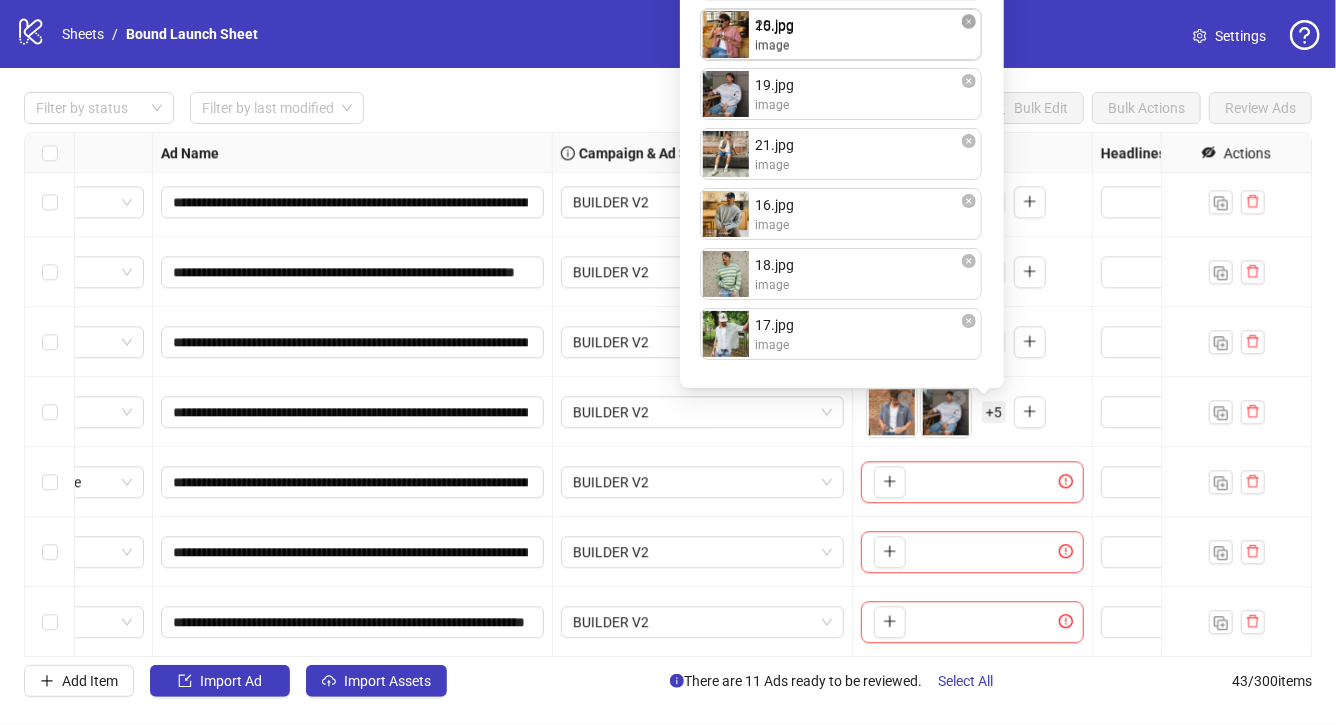 drag, startPoint x: 808, startPoint y: 158, endPoint x: 817, endPoint y: 18, distance: 140.28899 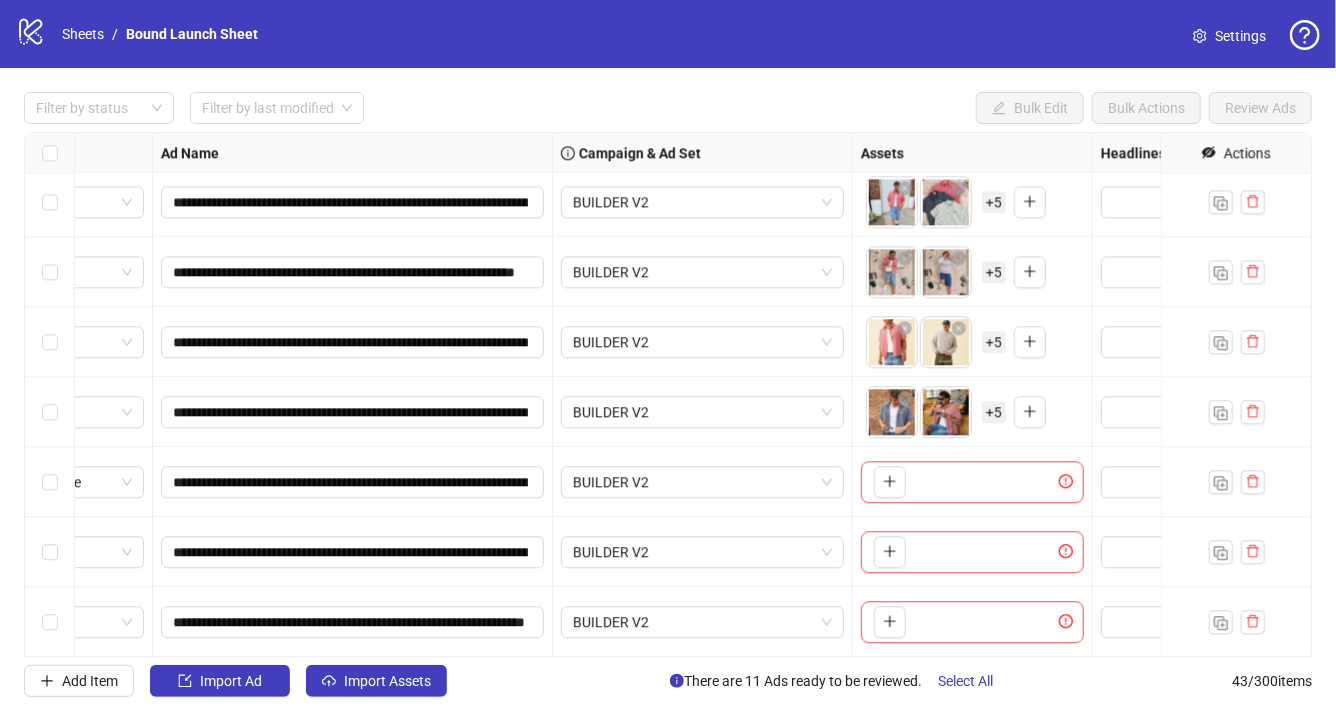 click on "BUILDER V2" at bounding box center (703, 412) 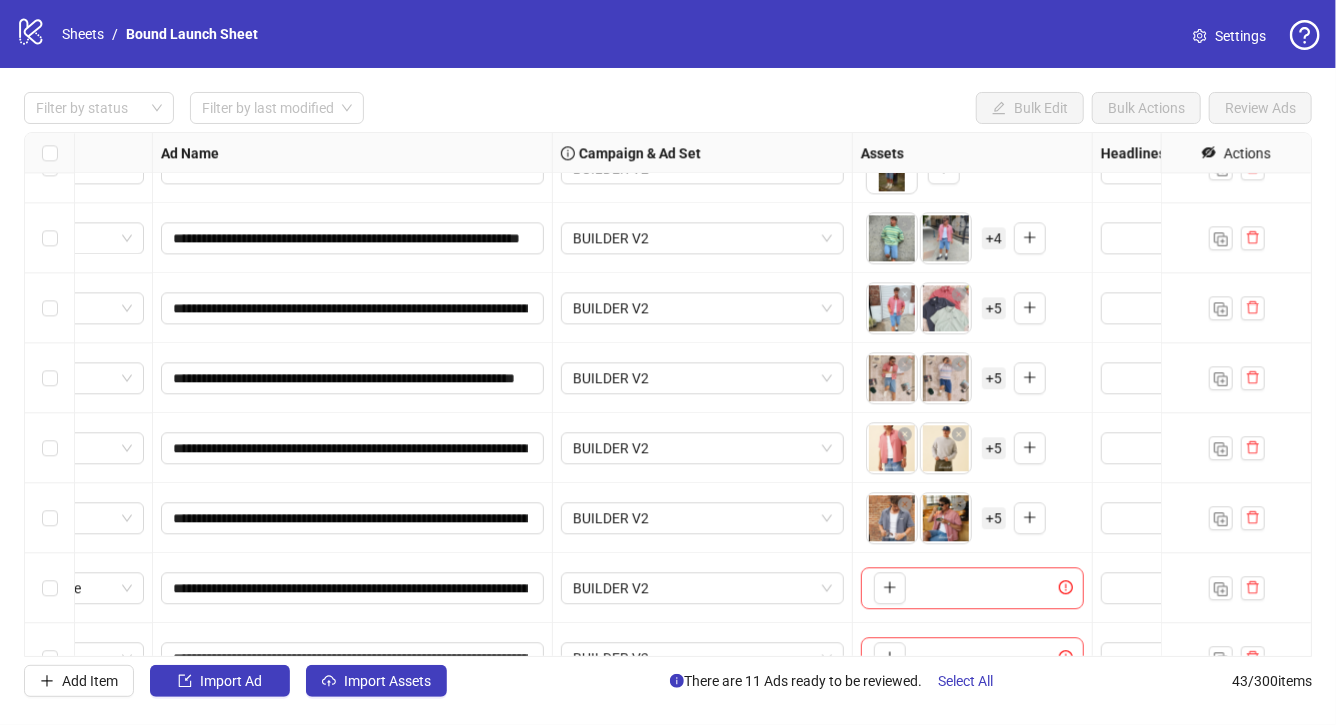 scroll, scrollTop: 2407, scrollLeft: 92, axis: both 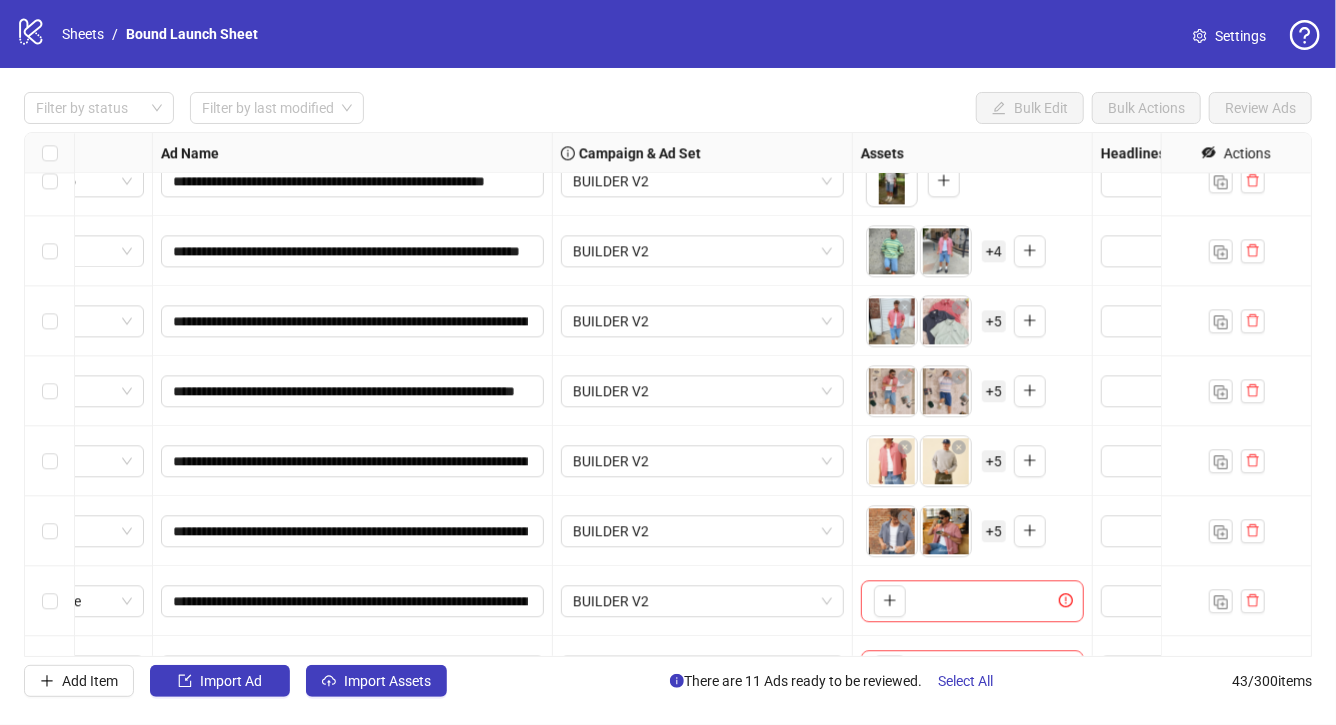 click on "+ 5" at bounding box center [994, 531] 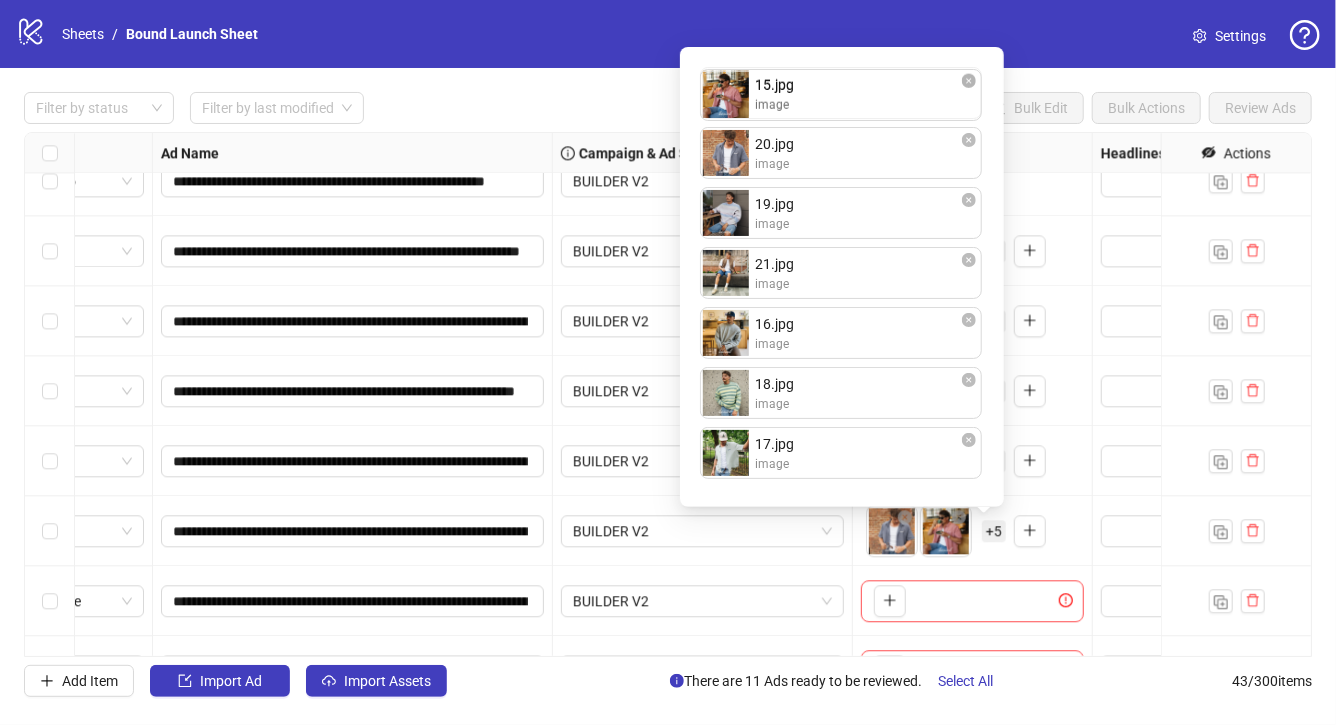 drag, startPoint x: 823, startPoint y: 161, endPoint x: 819, endPoint y: 111, distance: 50.159744 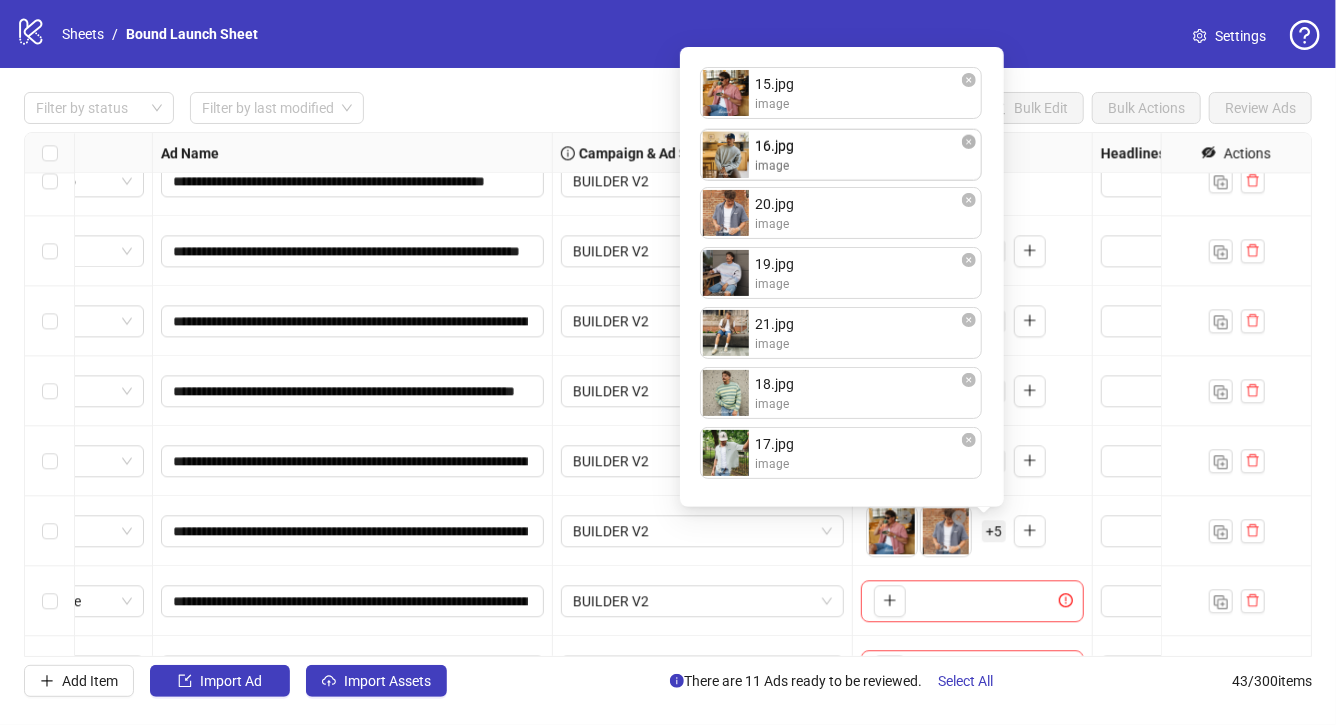 drag, startPoint x: 803, startPoint y: 325, endPoint x: 799, endPoint y: 157, distance: 168.0476 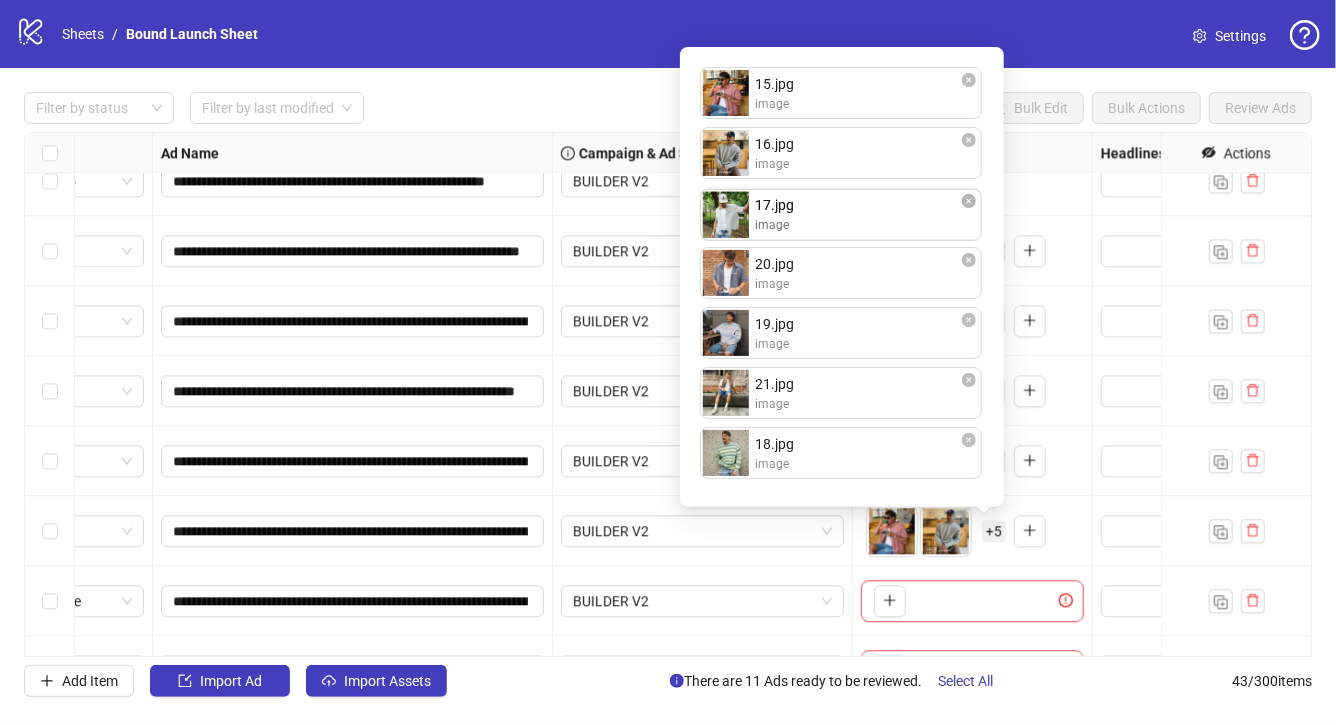drag, startPoint x: 807, startPoint y: 444, endPoint x: 802, endPoint y: 195, distance: 249.0502 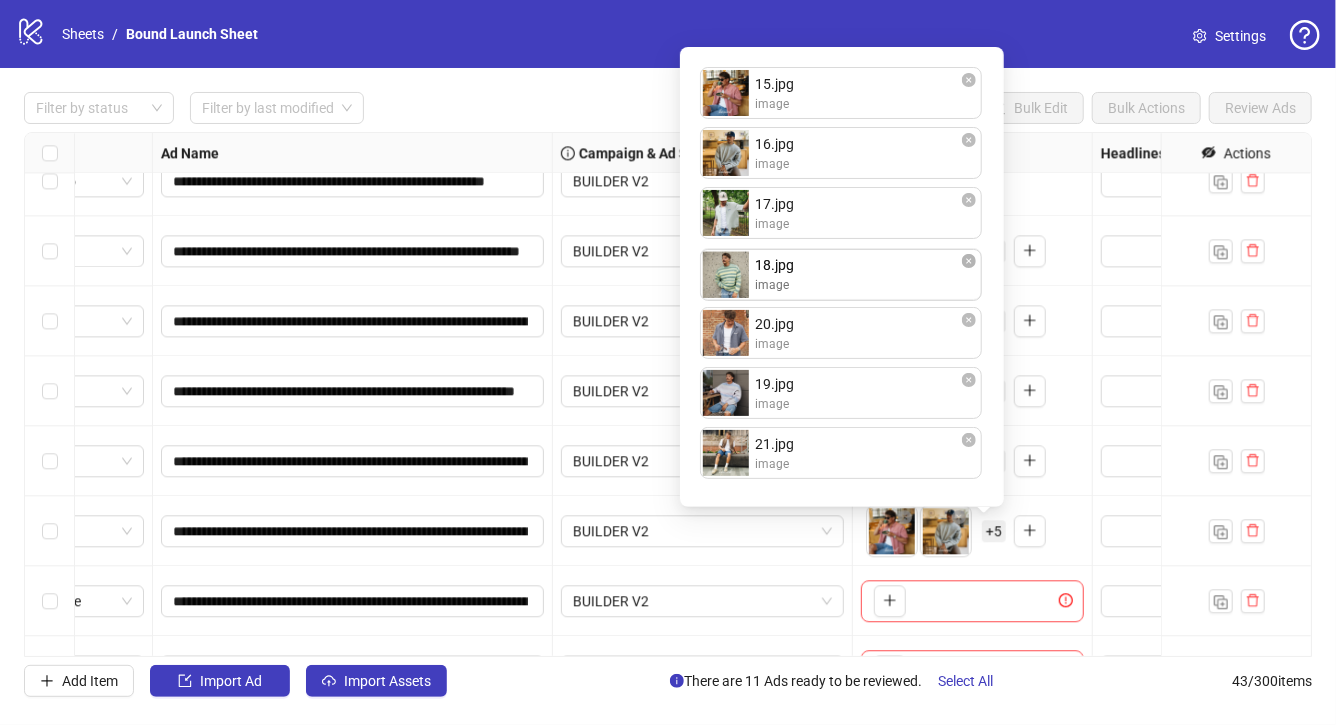drag, startPoint x: 794, startPoint y: 460, endPoint x: 796, endPoint y: 279, distance: 181.01105 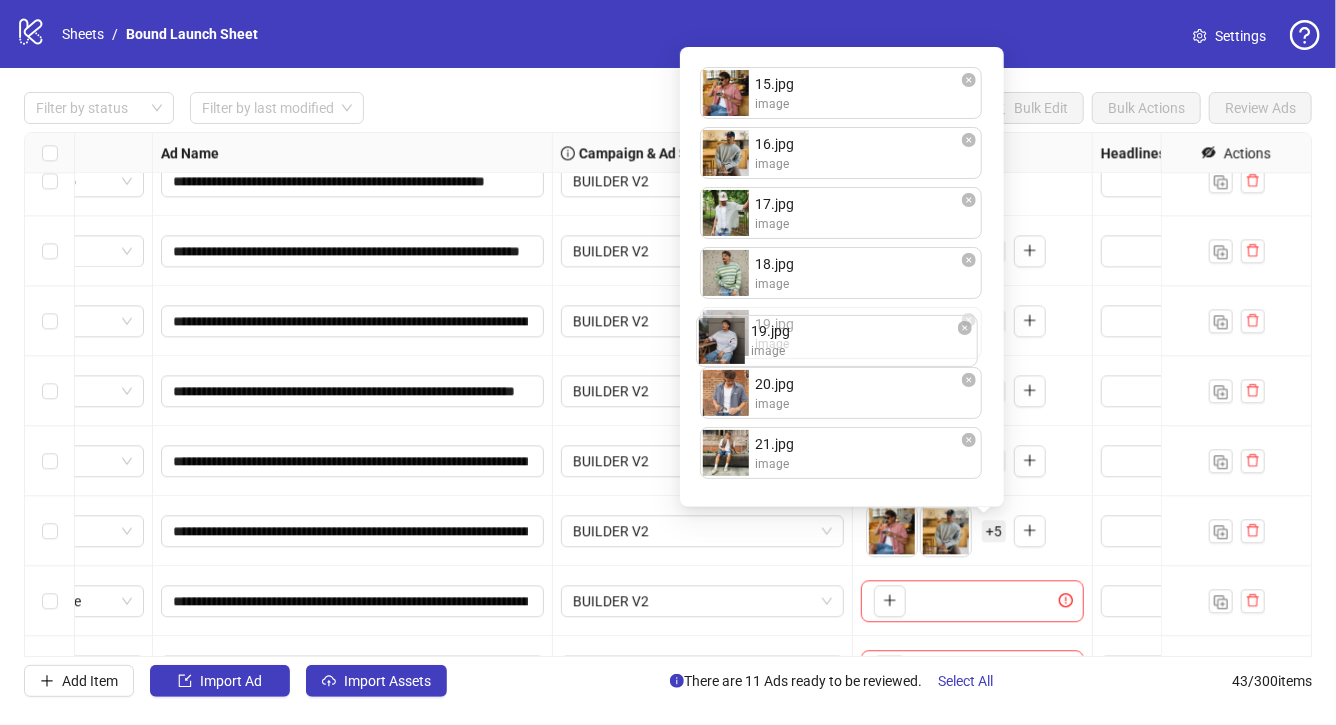 drag, startPoint x: 803, startPoint y: 395, endPoint x: 799, endPoint y: 342, distance: 53.15073 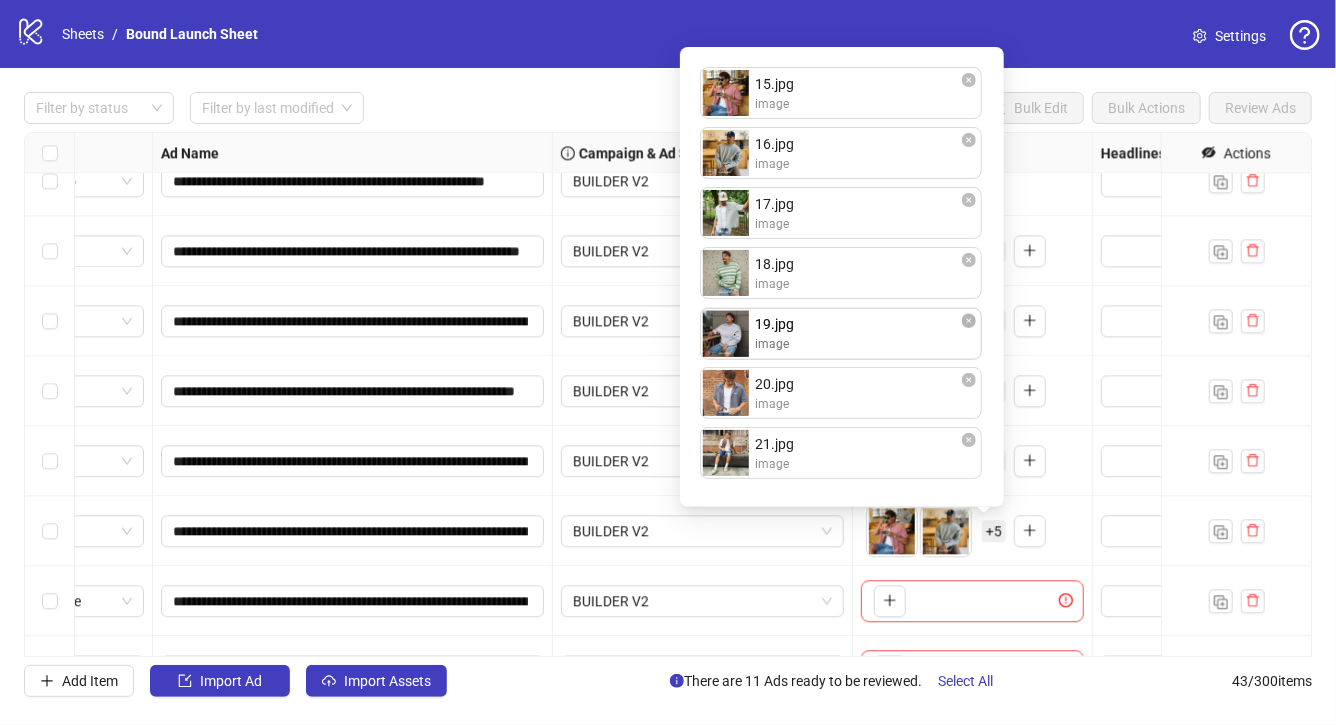 click on "15.jpg image 16.jpg image 17.jpg image 18.jpg image 20.jpg image 19.jpg image 21.jpg image 19.jpg image
To pick up a draggable item, press the space bar.
While dragging, use the arrow keys to move the item.
Press space again to drop the item in its new position, or press escape to cancel.
Draggable item d4ebb745-c95b-440d-bbd9-d03a21bea8fc was moved over droppable area e6507ef7-df36-4c52-b82e-1c97672e62a1." at bounding box center [842, 277] 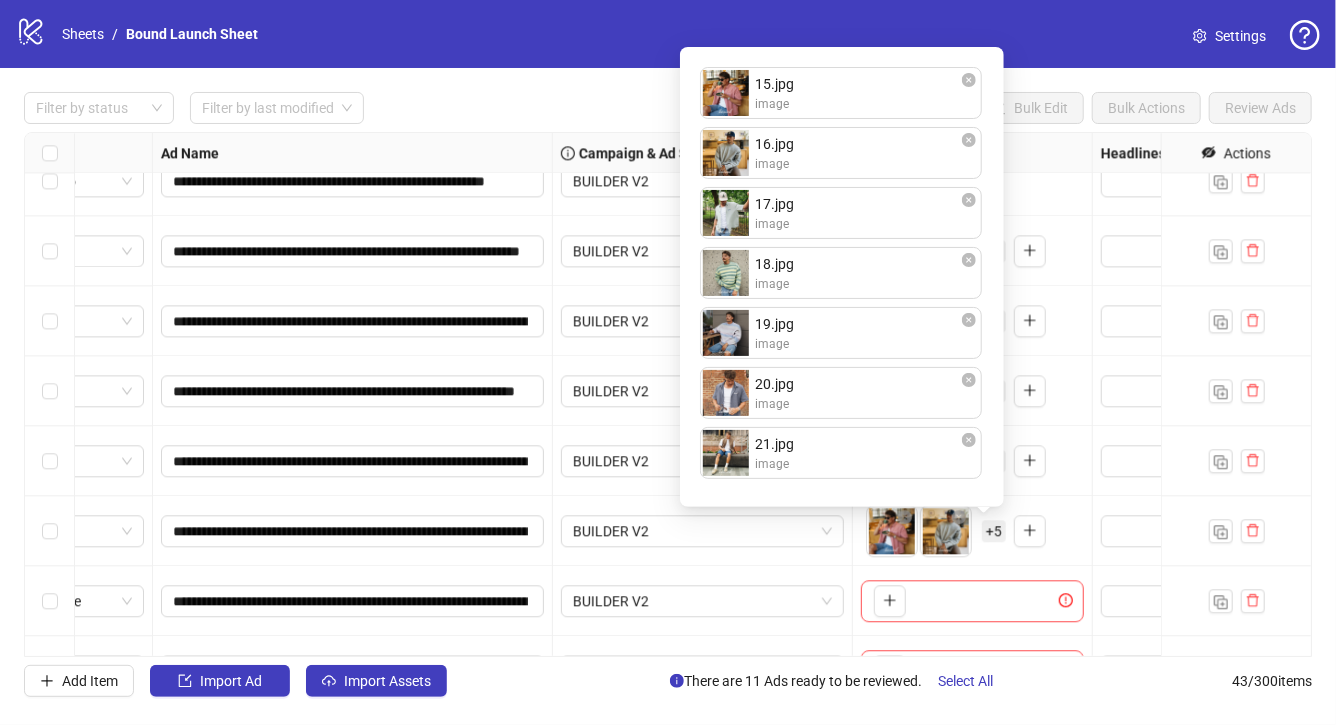 click on "To pick up a draggable item, press the space bar.
While dragging, use the arrow keys to move the item.
Press space again to drop the item in its new position, or press escape to cancel." at bounding box center [972, 601] 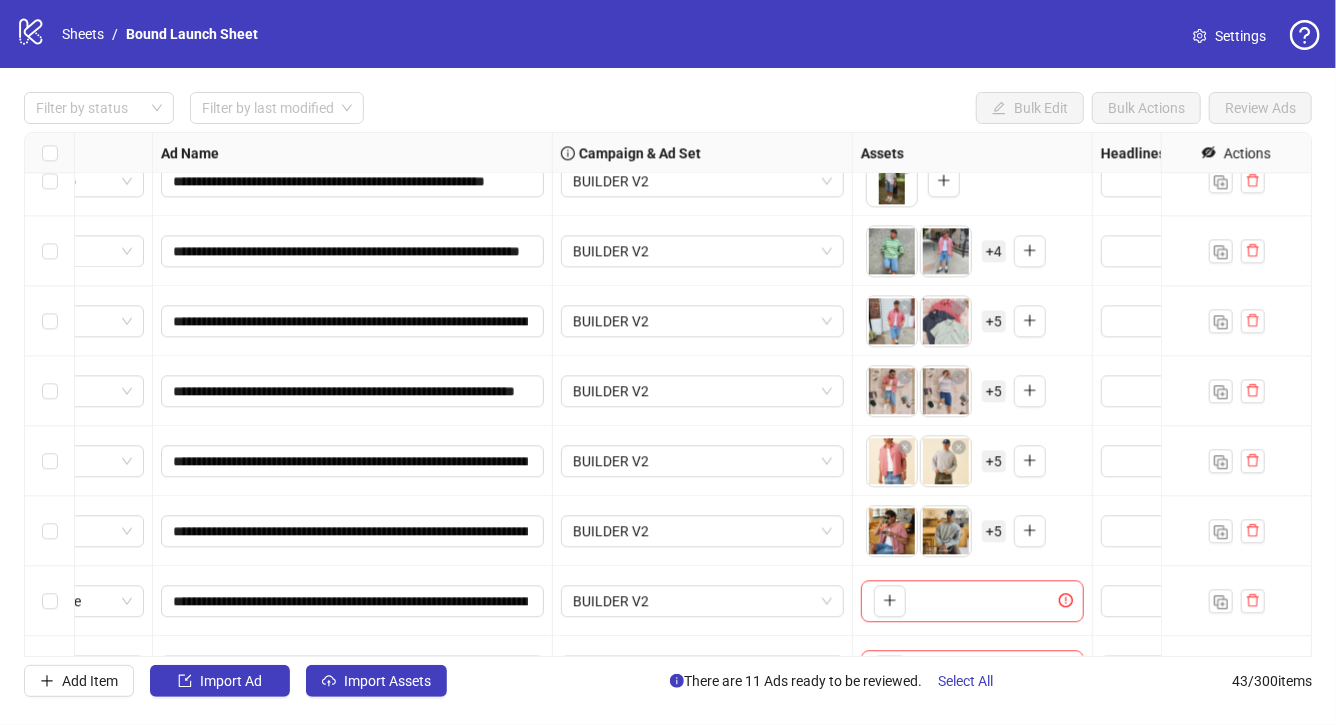 scroll, scrollTop: 2526, scrollLeft: 92, axis: both 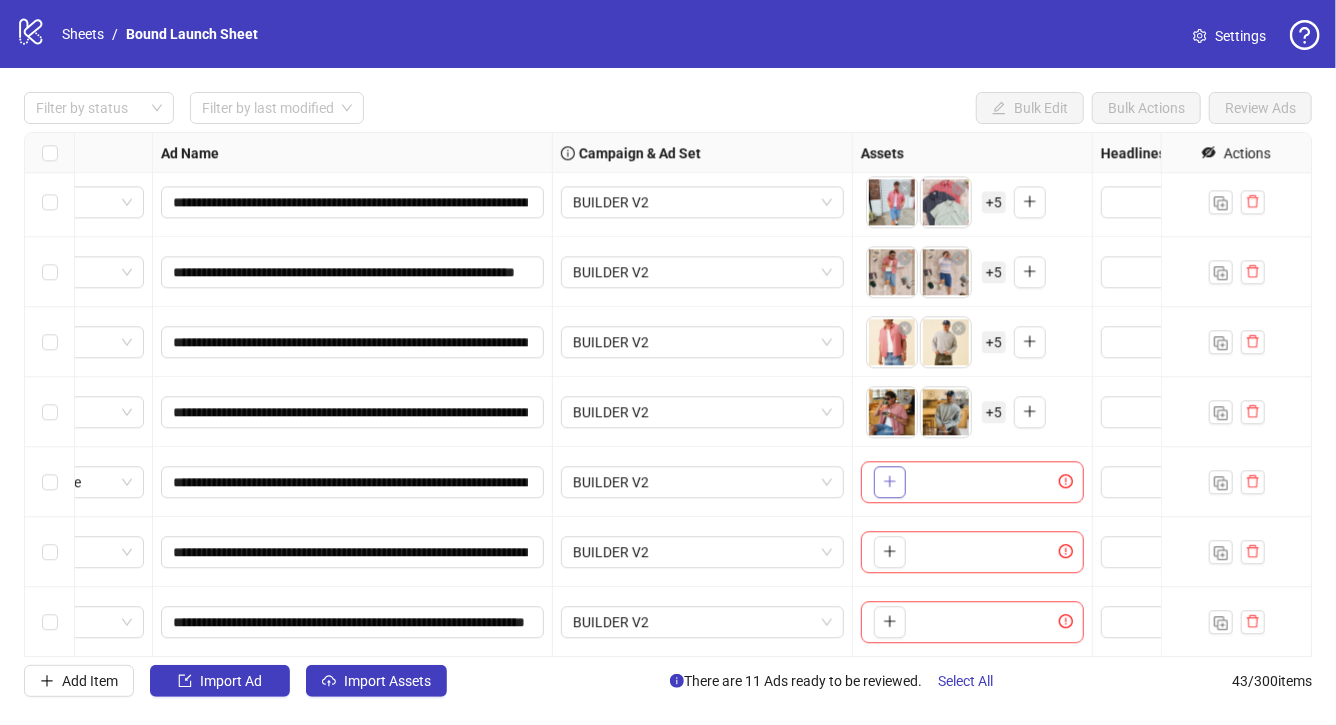 click 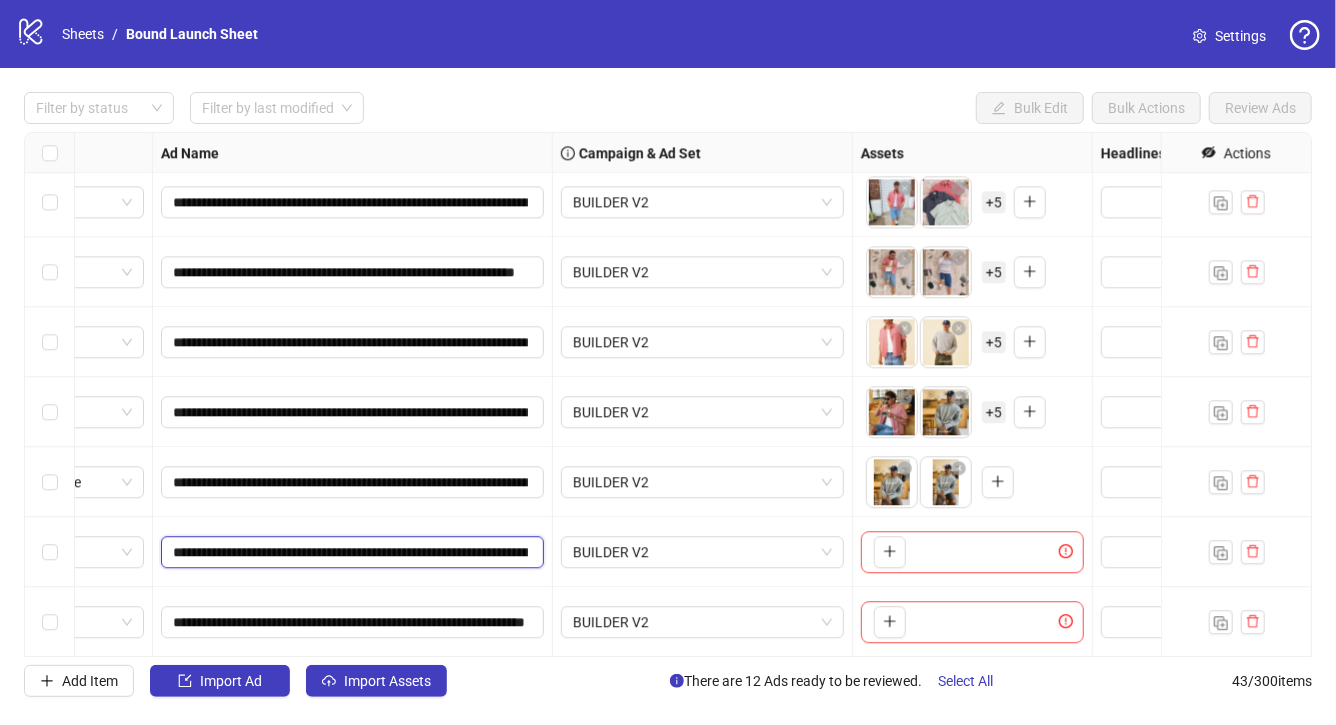 click on "**********" at bounding box center (350, 552) 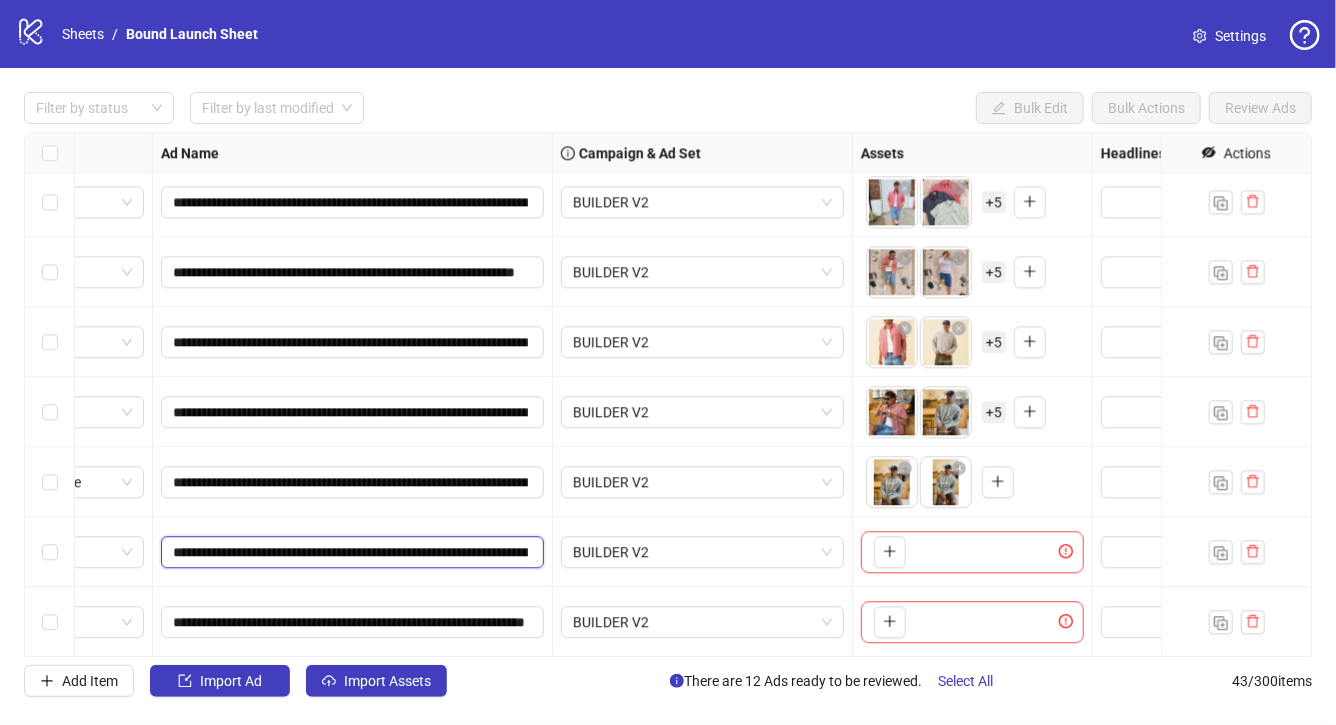 type on "**********" 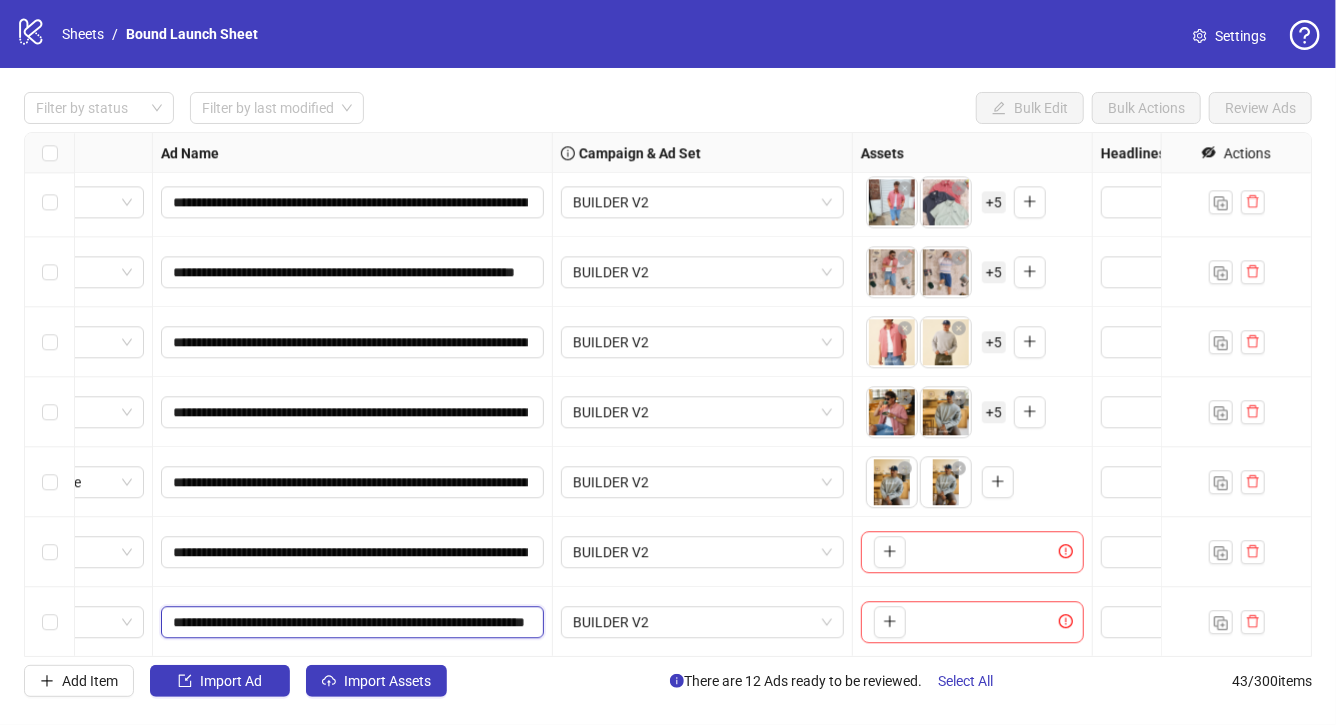click on "**********" at bounding box center (350, 622) 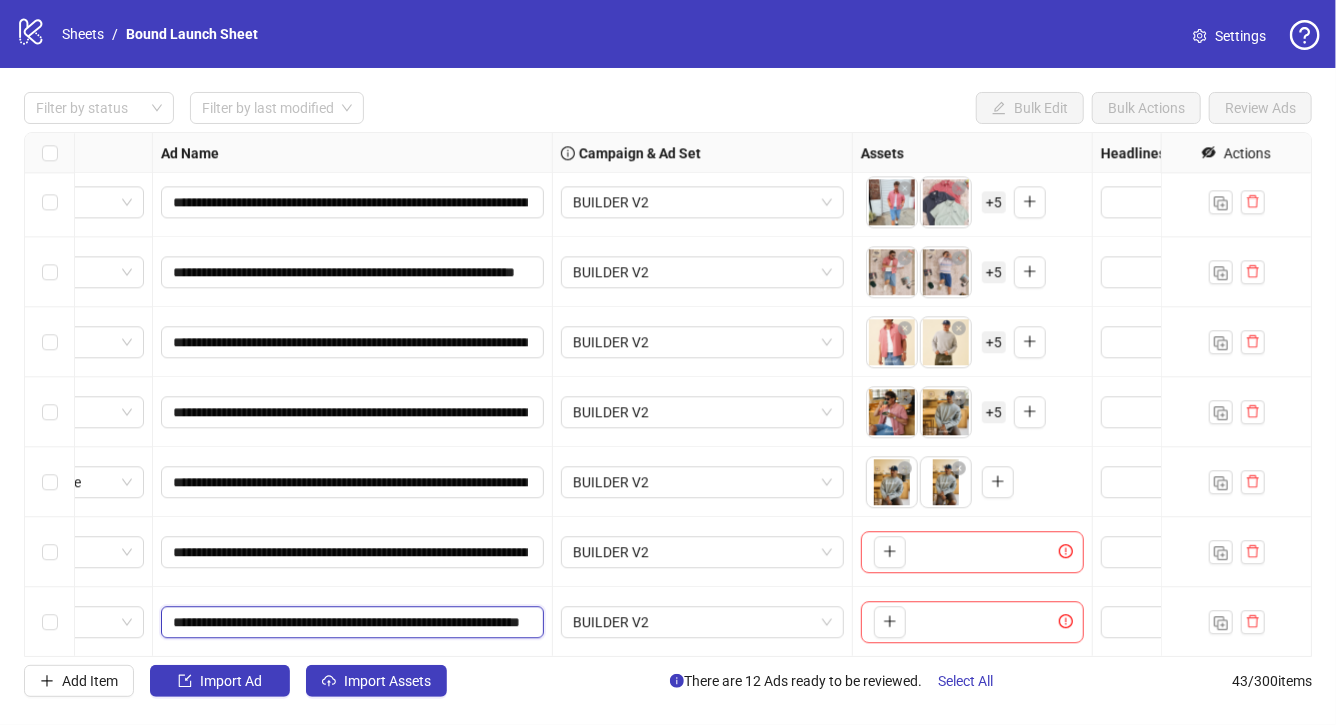 type on "**********" 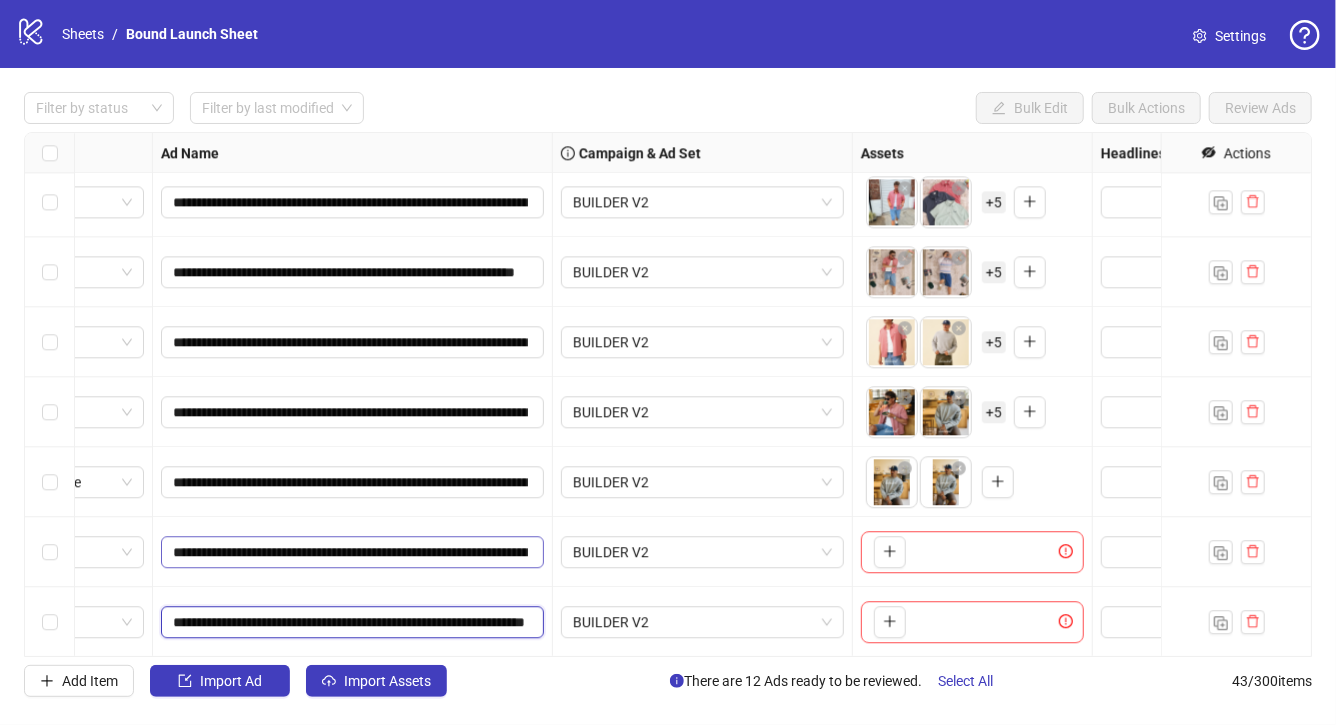 scroll, scrollTop: 2526, scrollLeft: 0, axis: vertical 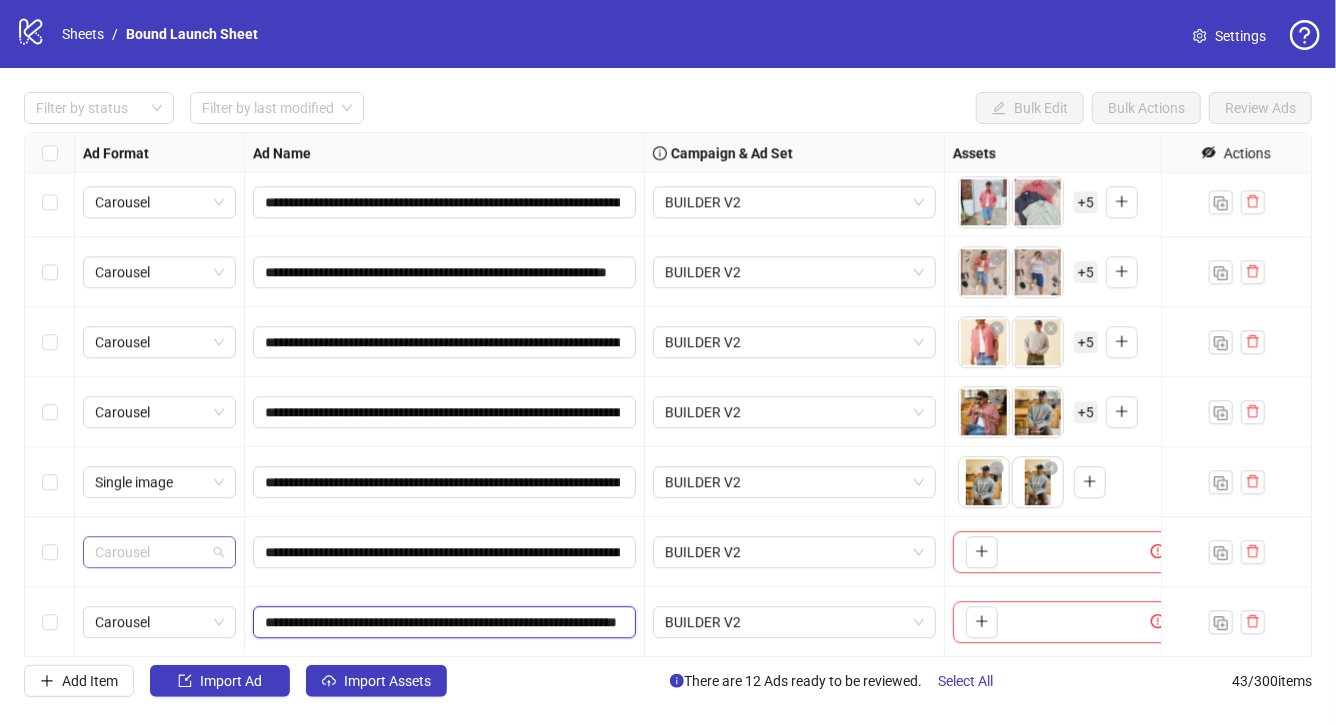 click on "Carousel" at bounding box center [159, 552] 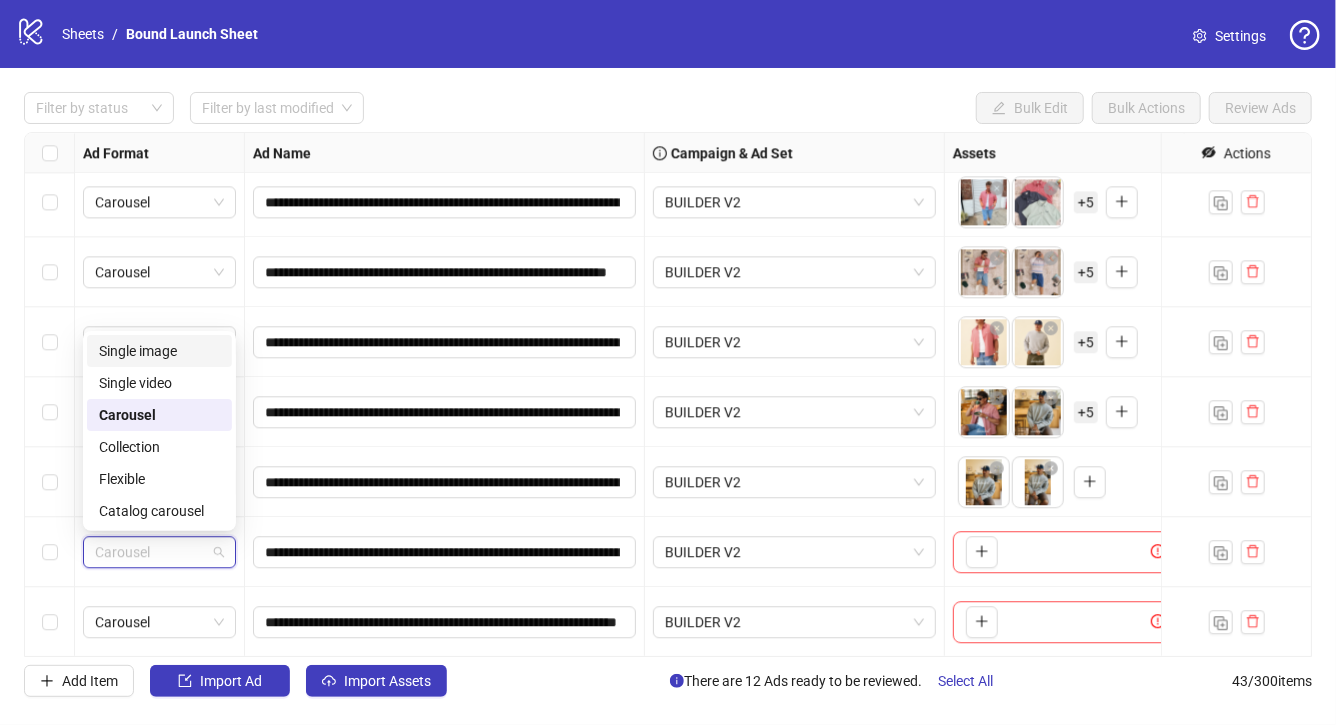 click on "Single image" at bounding box center (159, 351) 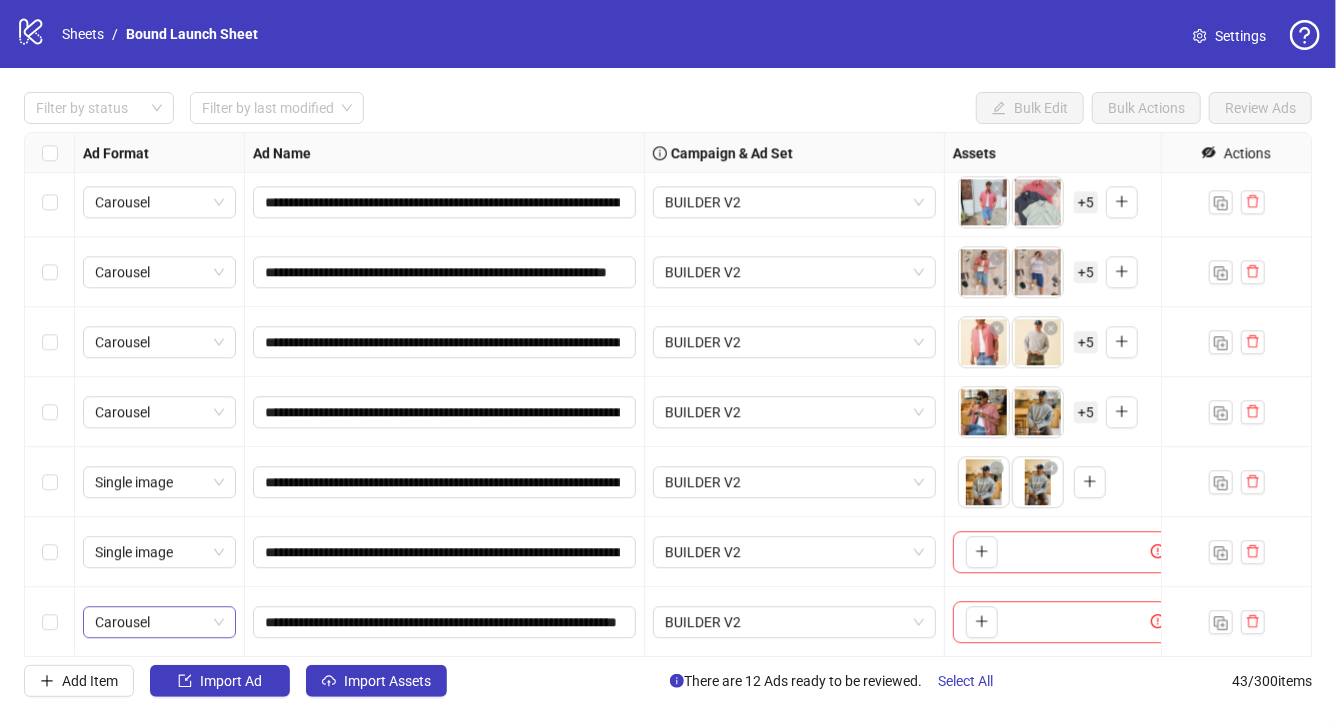 click on "Carousel" at bounding box center [159, 622] 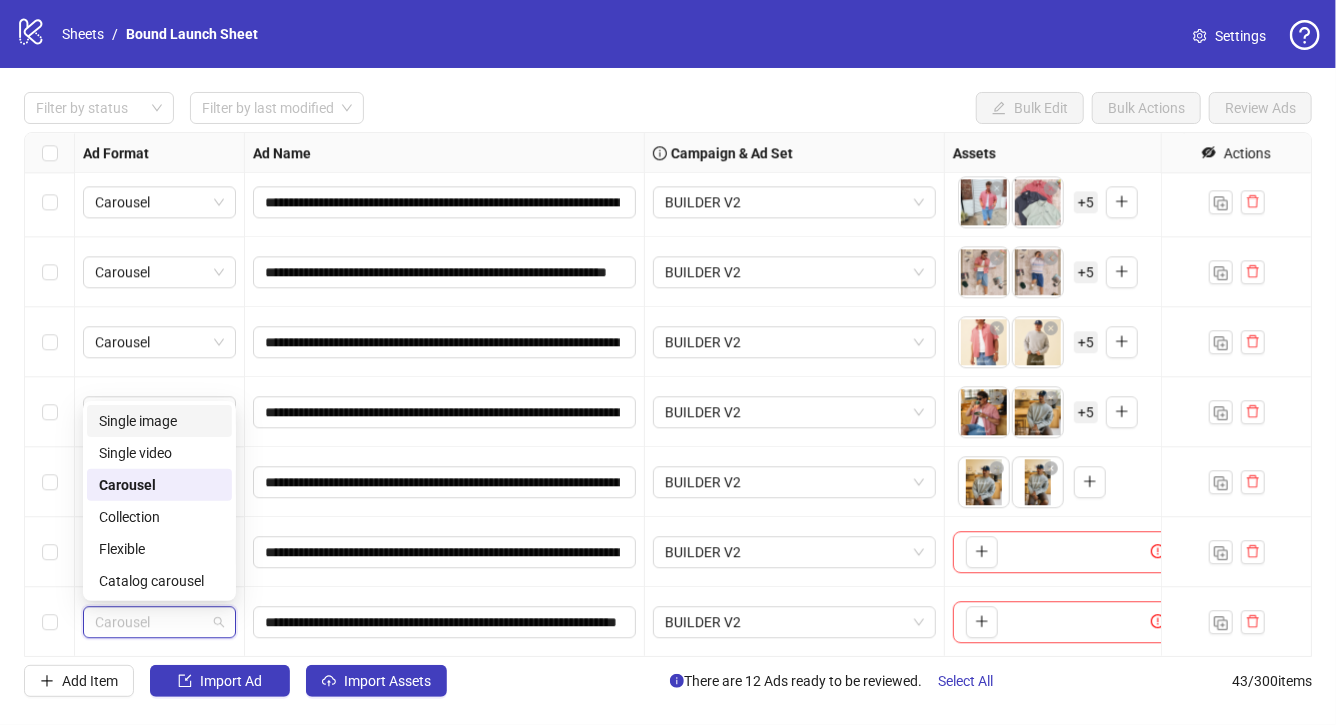 click on "Single image" at bounding box center (159, 421) 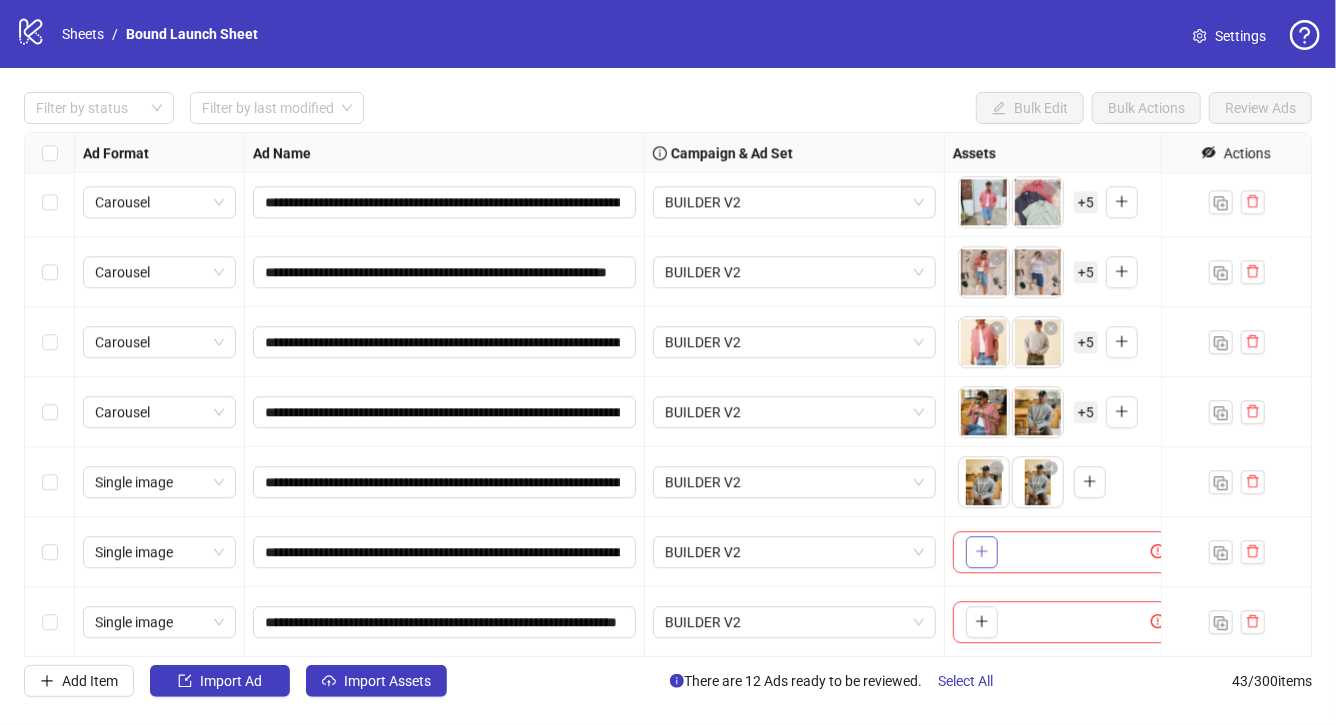 click at bounding box center (982, 552) 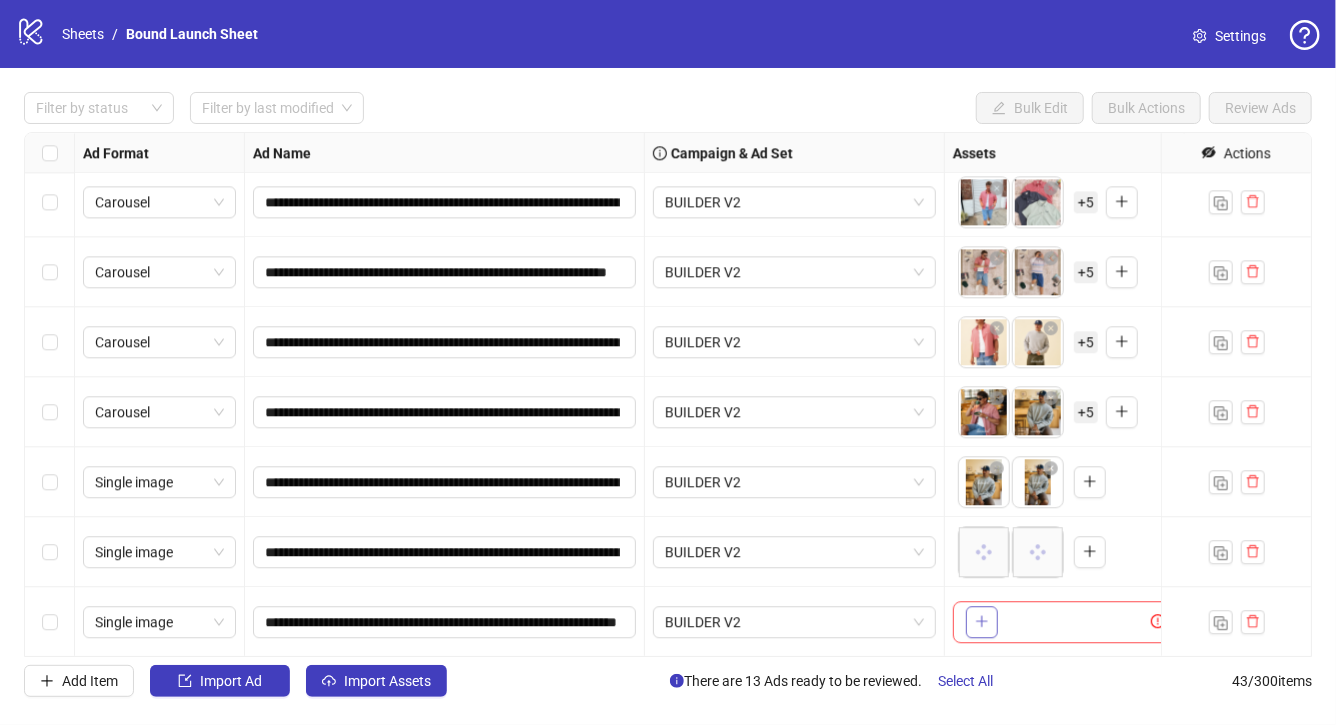 click 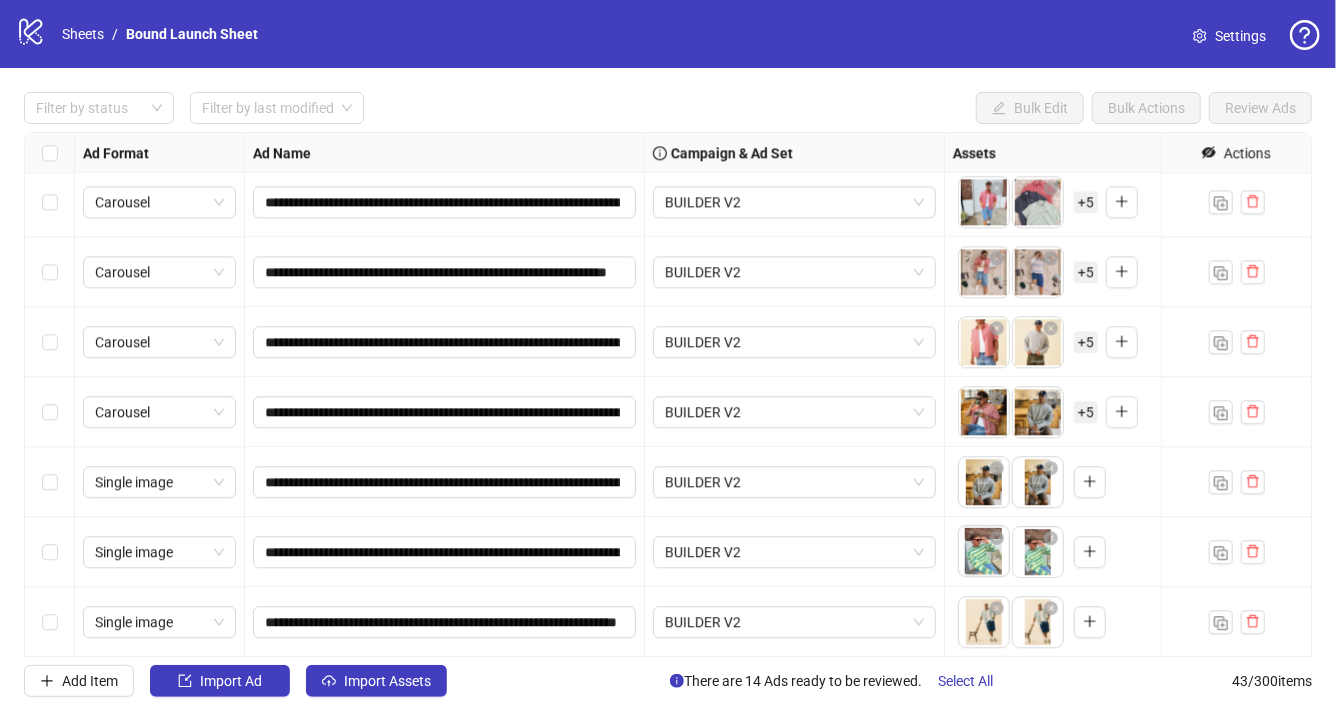 drag, startPoint x: 1037, startPoint y: 555, endPoint x: 992, endPoint y: 554, distance: 45.01111 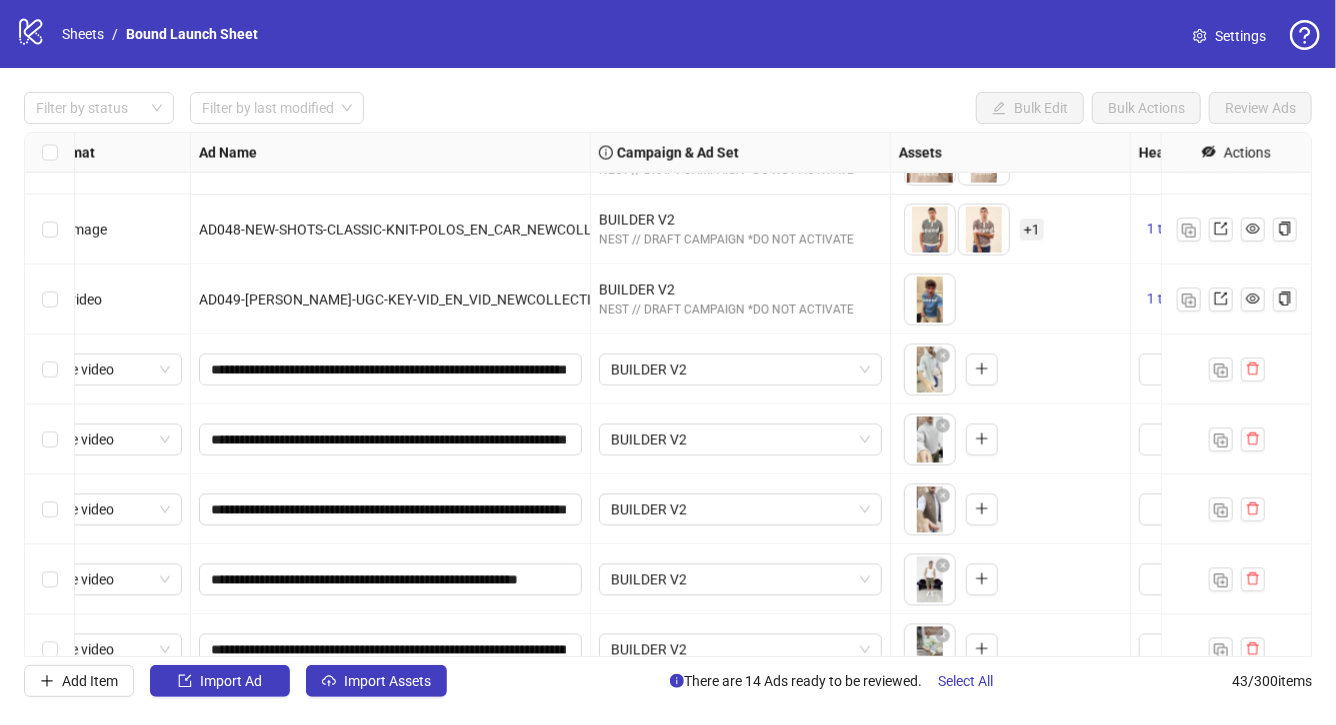 scroll, scrollTop: 1868, scrollLeft: 0, axis: vertical 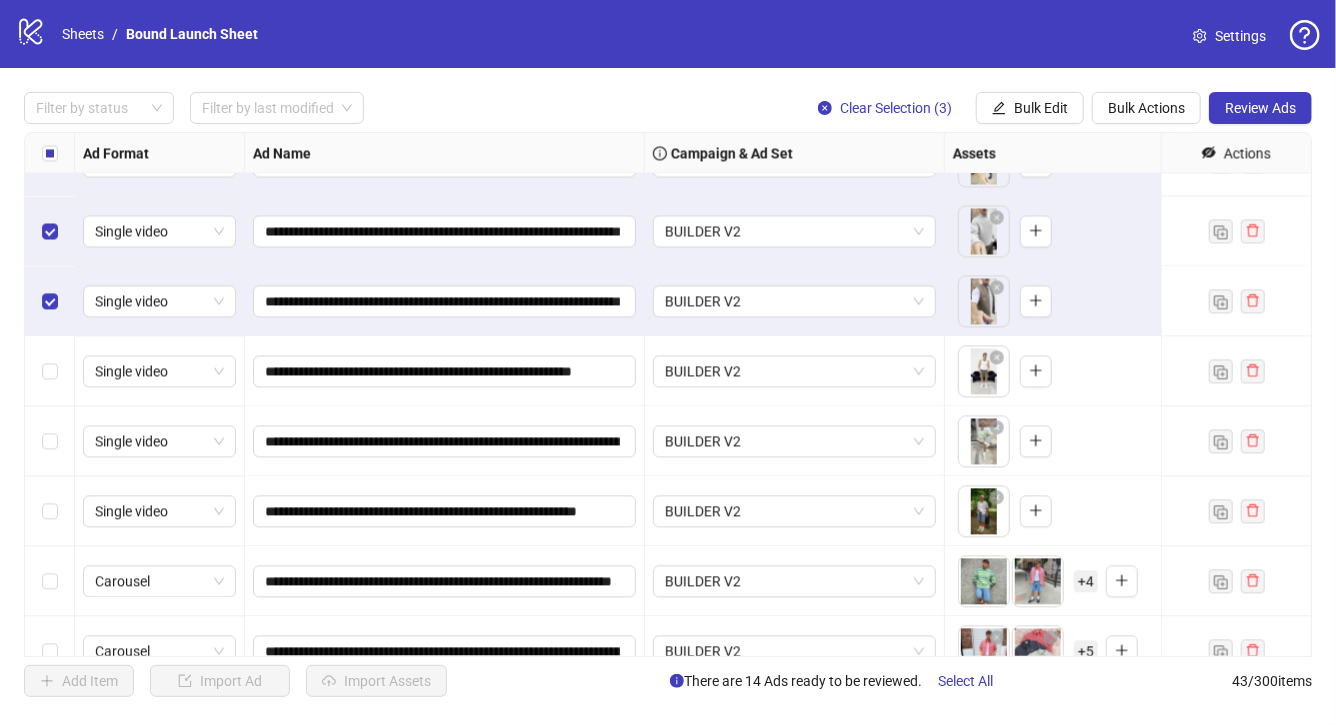 click at bounding box center (50, 371) 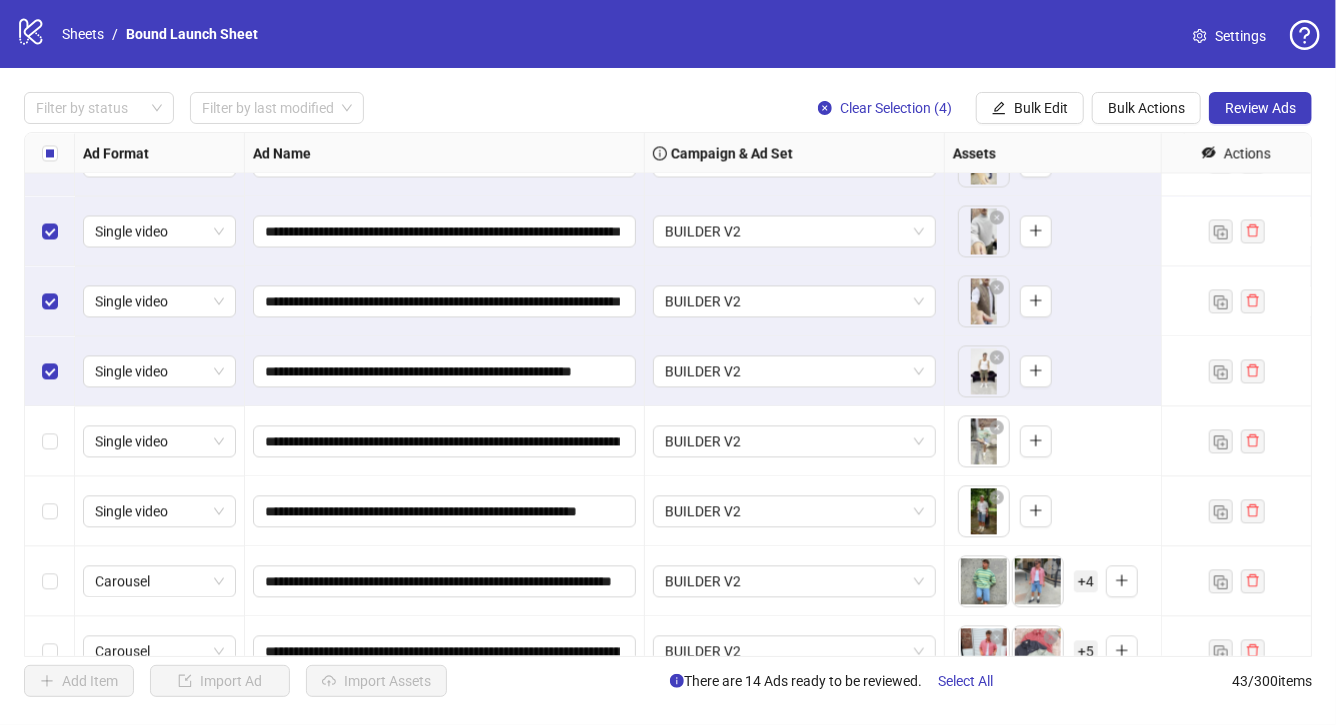click at bounding box center (50, 441) 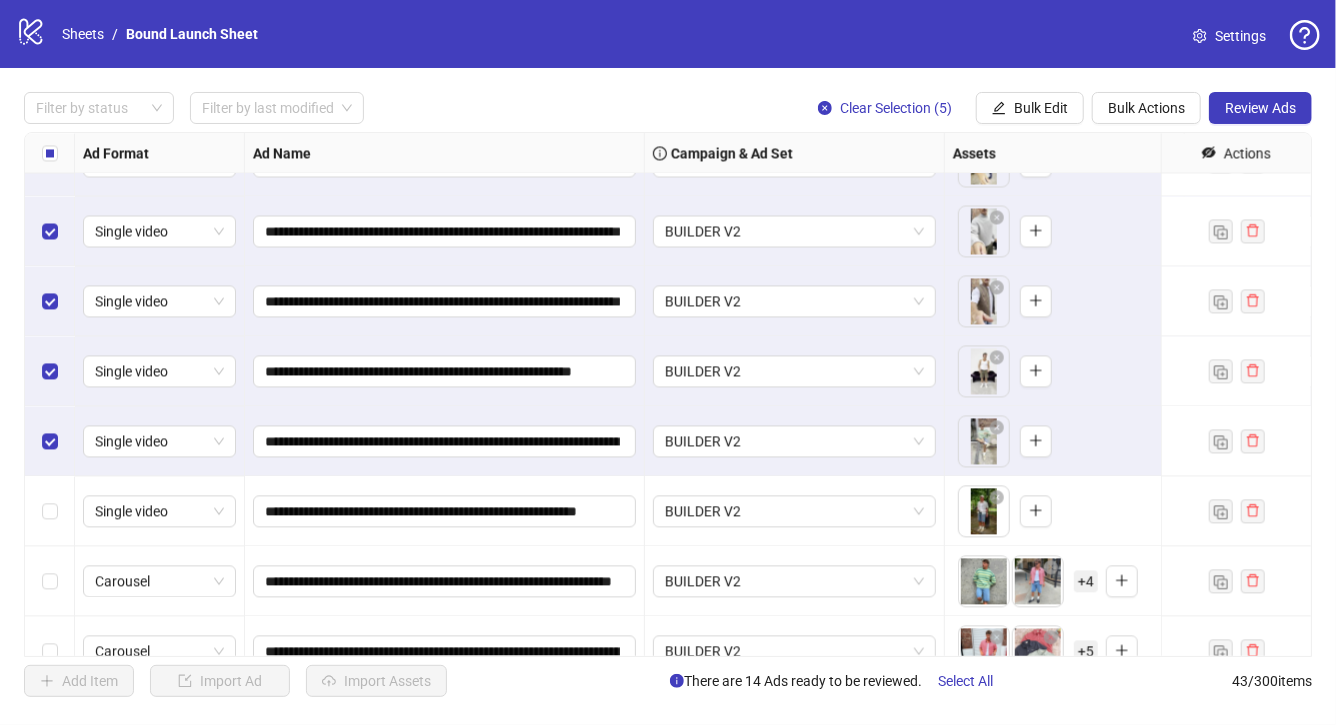 click at bounding box center (50, 511) 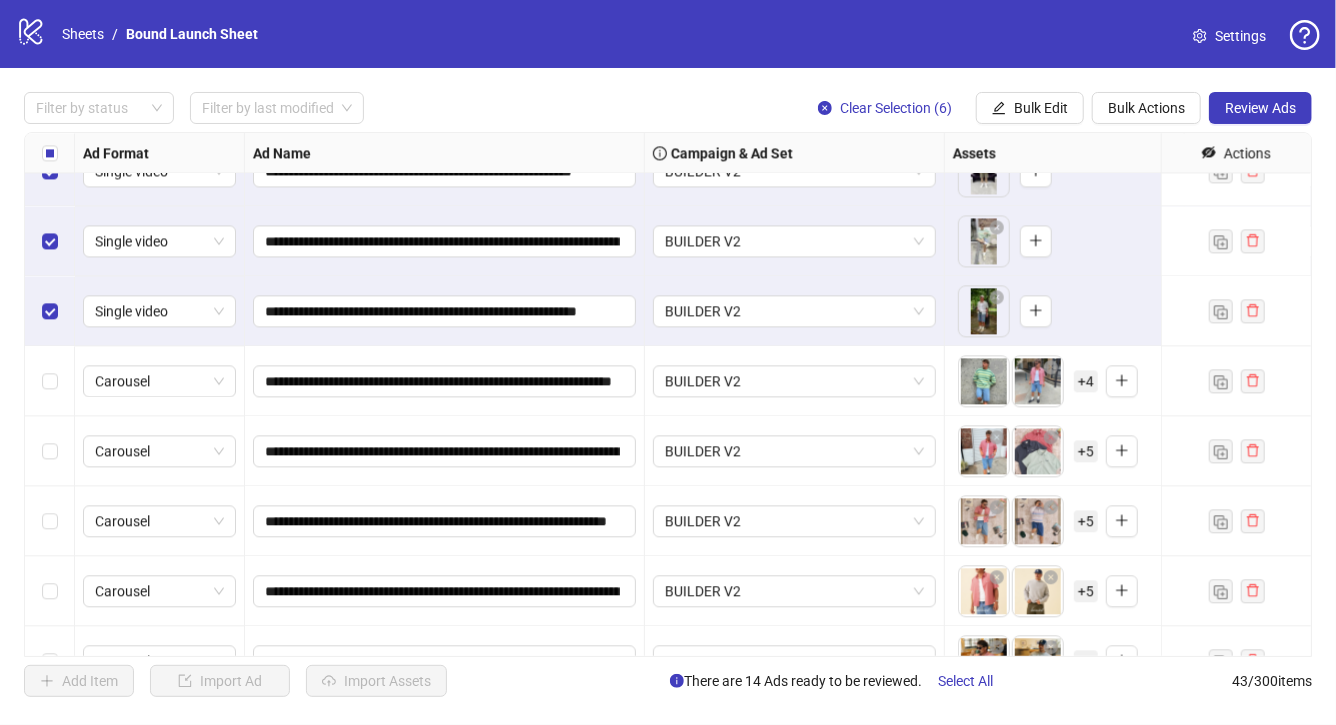 scroll, scrollTop: 2316, scrollLeft: 0, axis: vertical 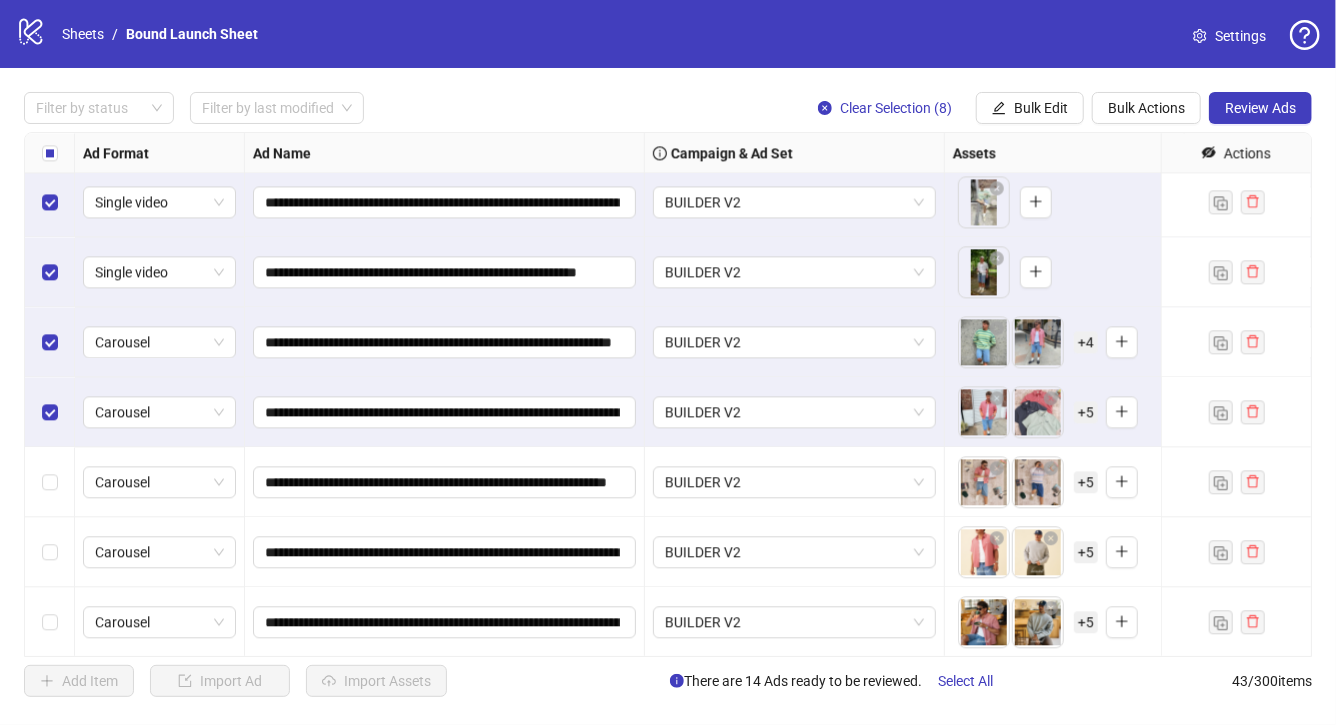click at bounding box center [50, 482] 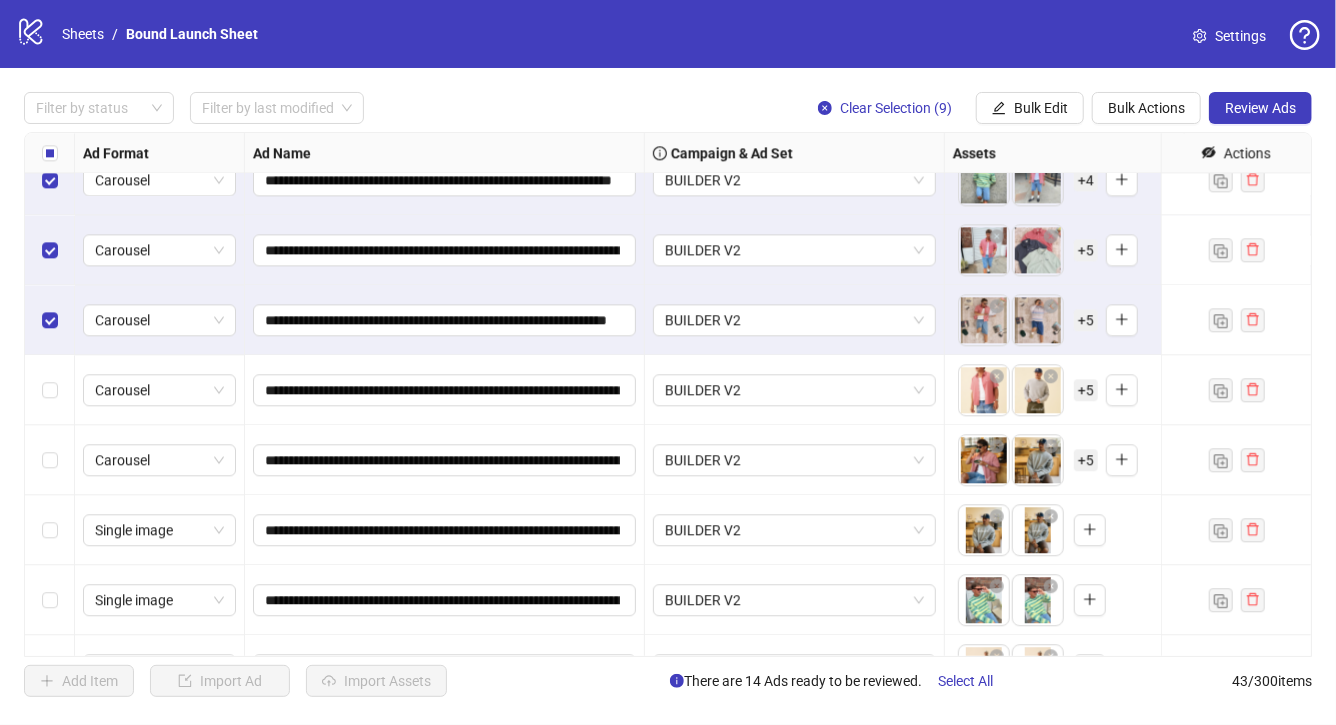 scroll, scrollTop: 2511, scrollLeft: 0, axis: vertical 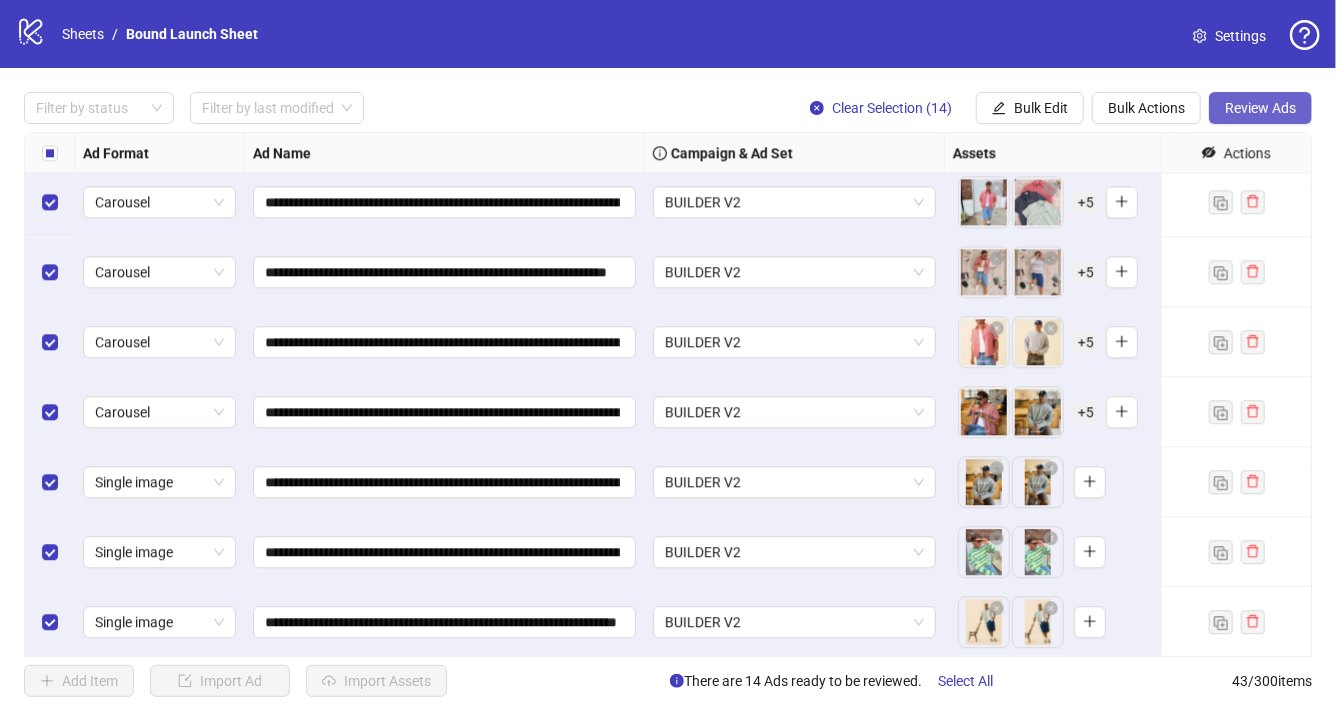 click on "Review Ads" at bounding box center [1260, 108] 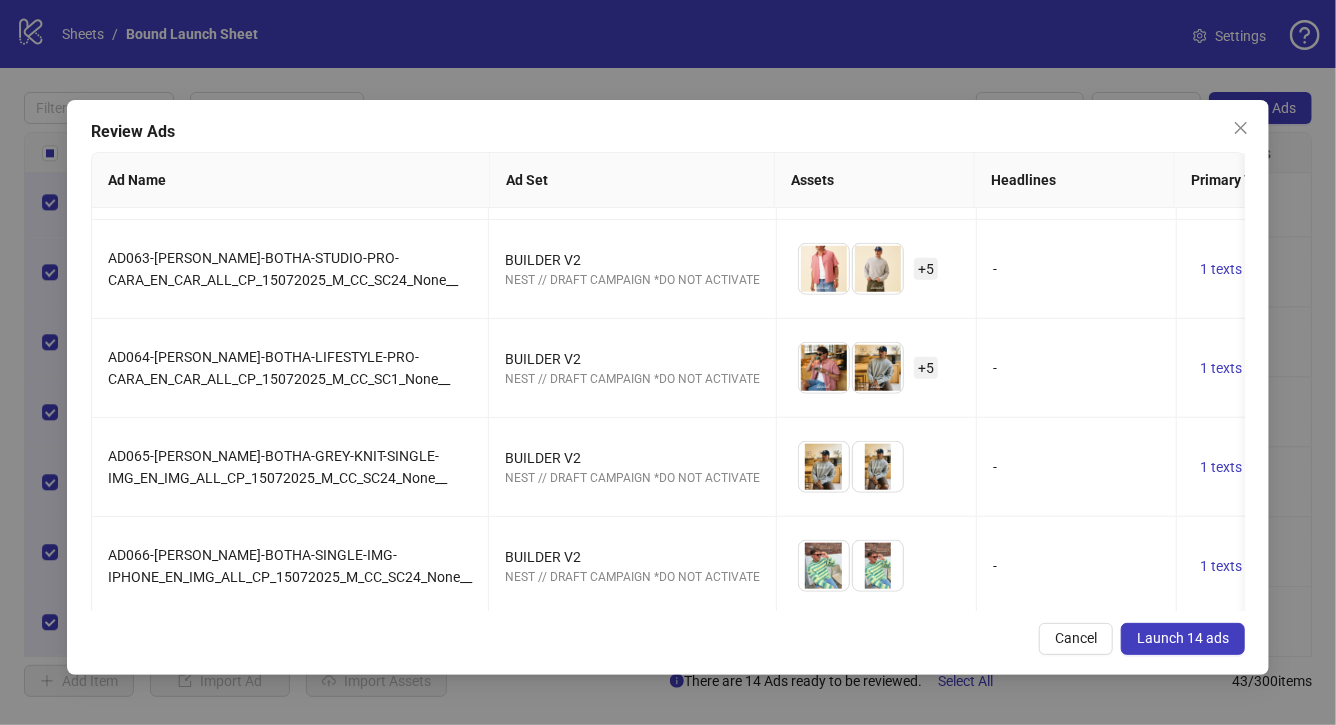 scroll, scrollTop: 981, scrollLeft: 0, axis: vertical 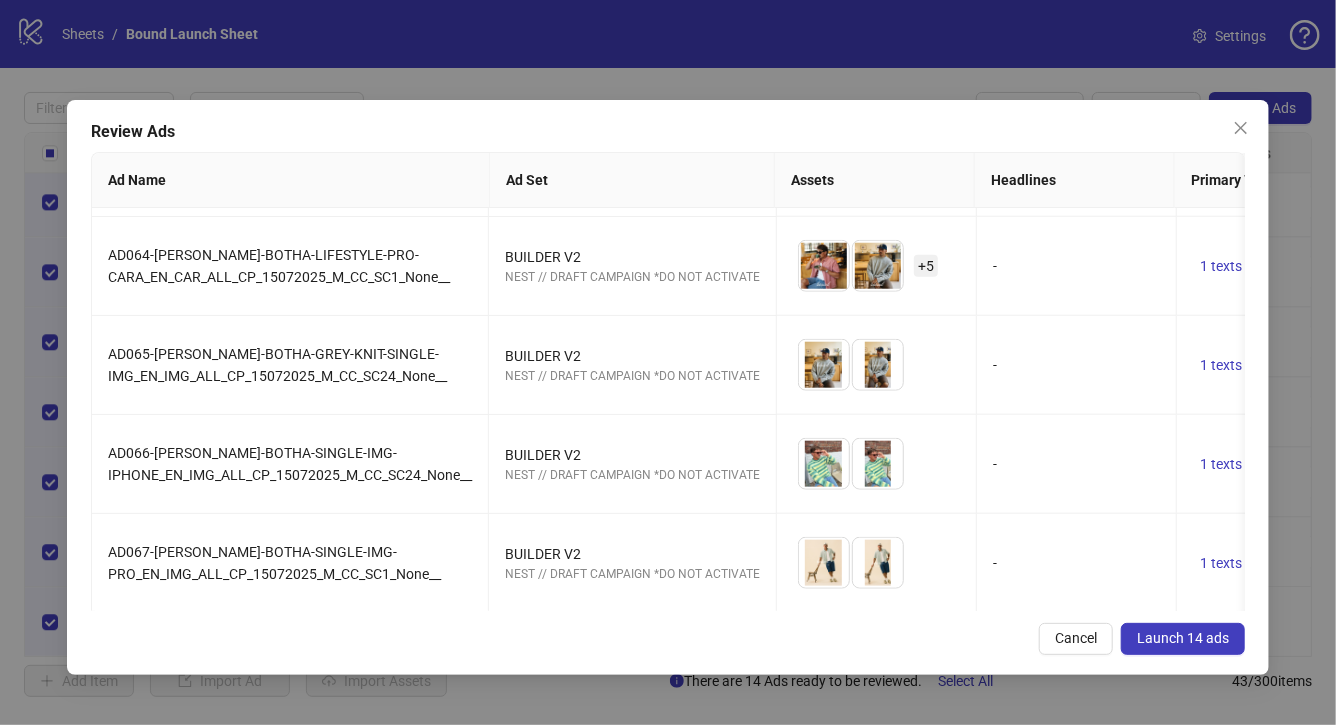 click on "Launch 14 ads" at bounding box center (1183, 638) 